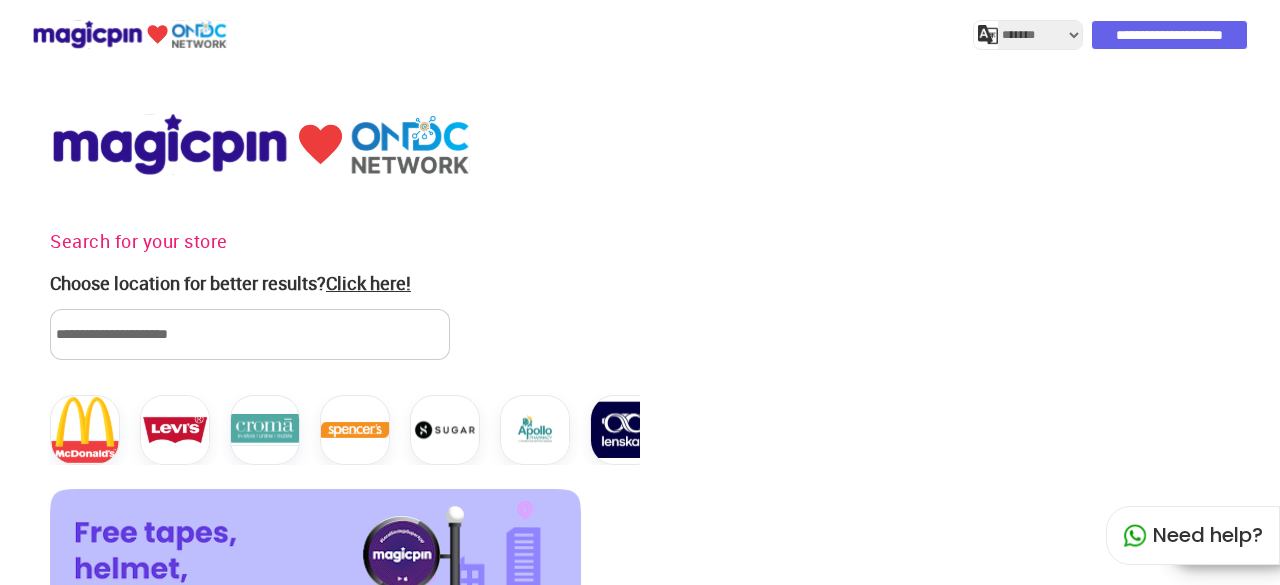 select on "*******" 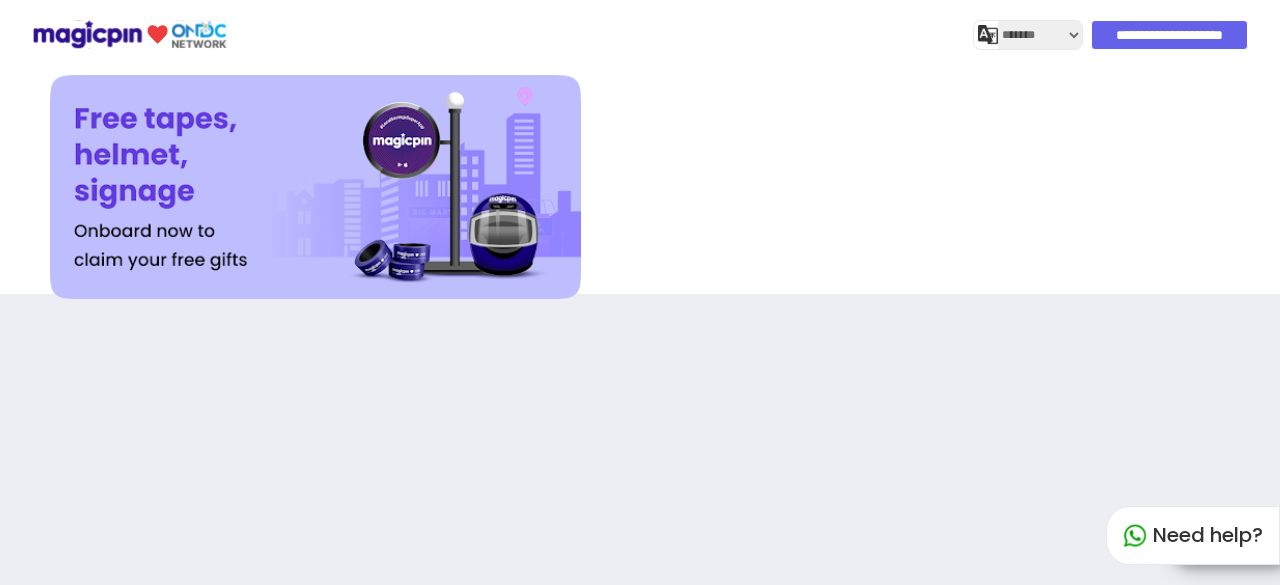scroll, scrollTop: 561, scrollLeft: 0, axis: vertical 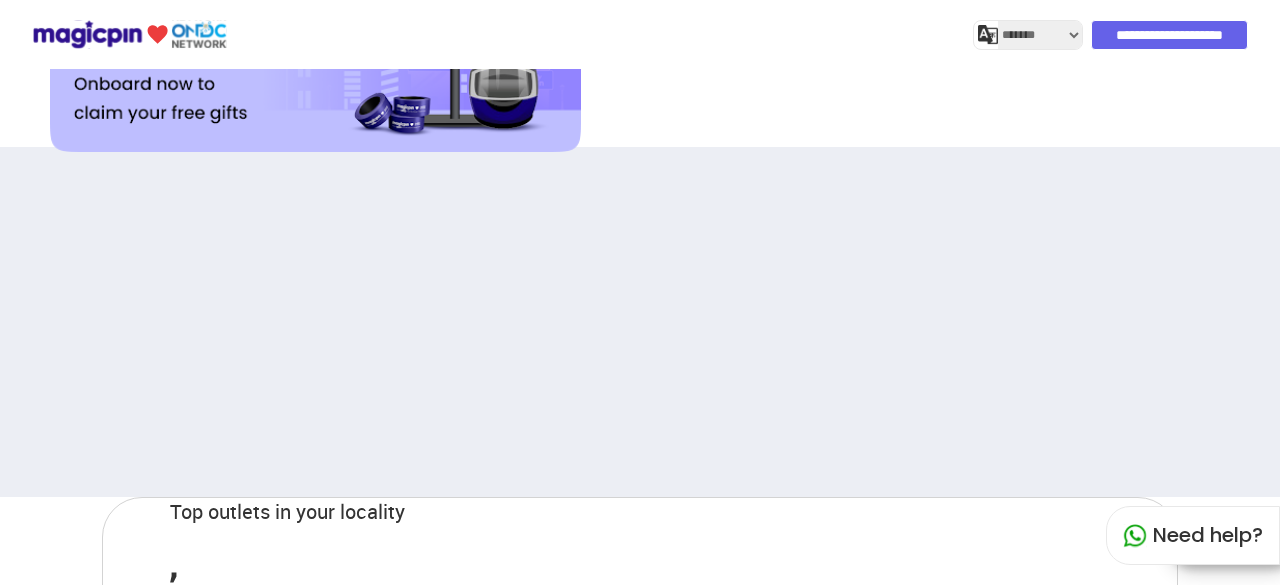 select on "*******" 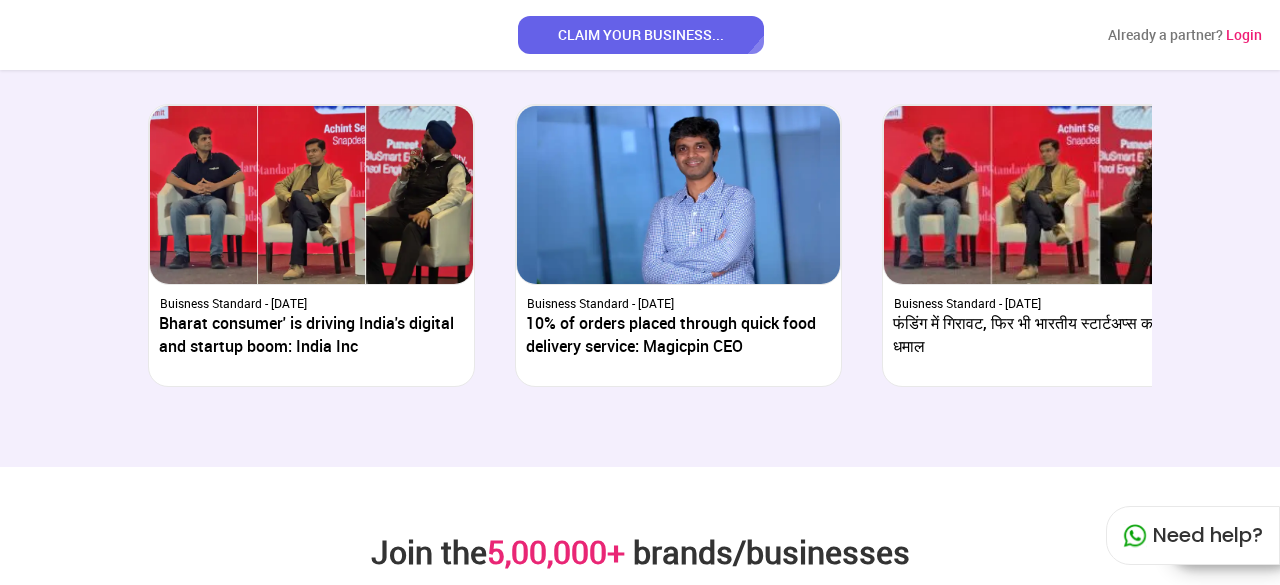 scroll, scrollTop: 3661, scrollLeft: 0, axis: vertical 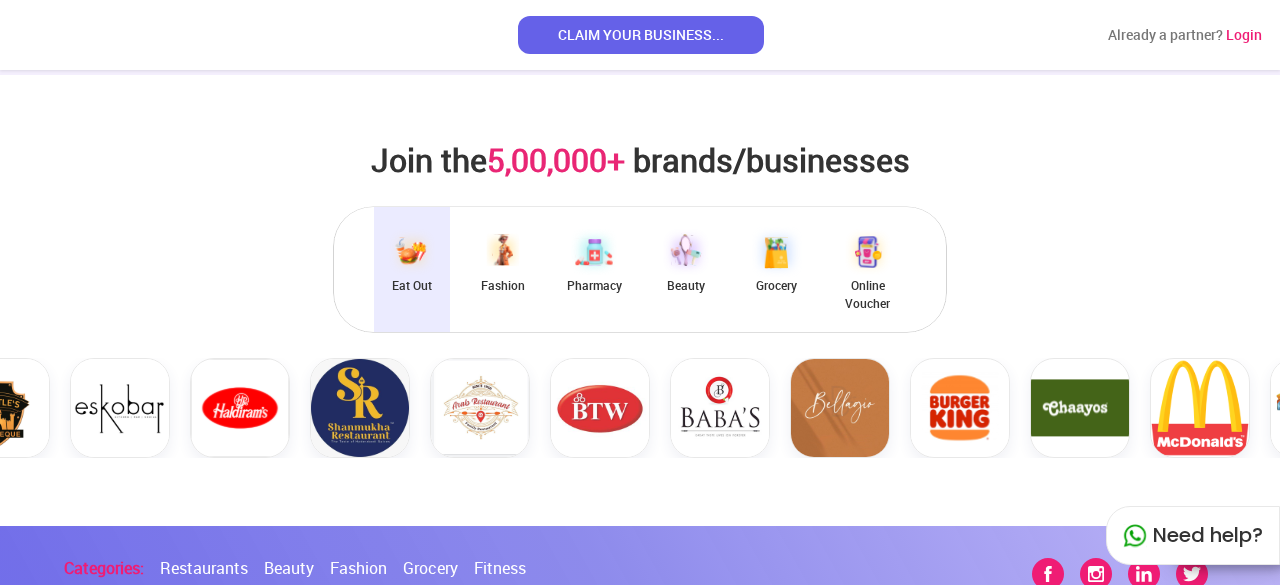 click on "CLAIM YOUR BUSINESS ..." at bounding box center [641, 35] 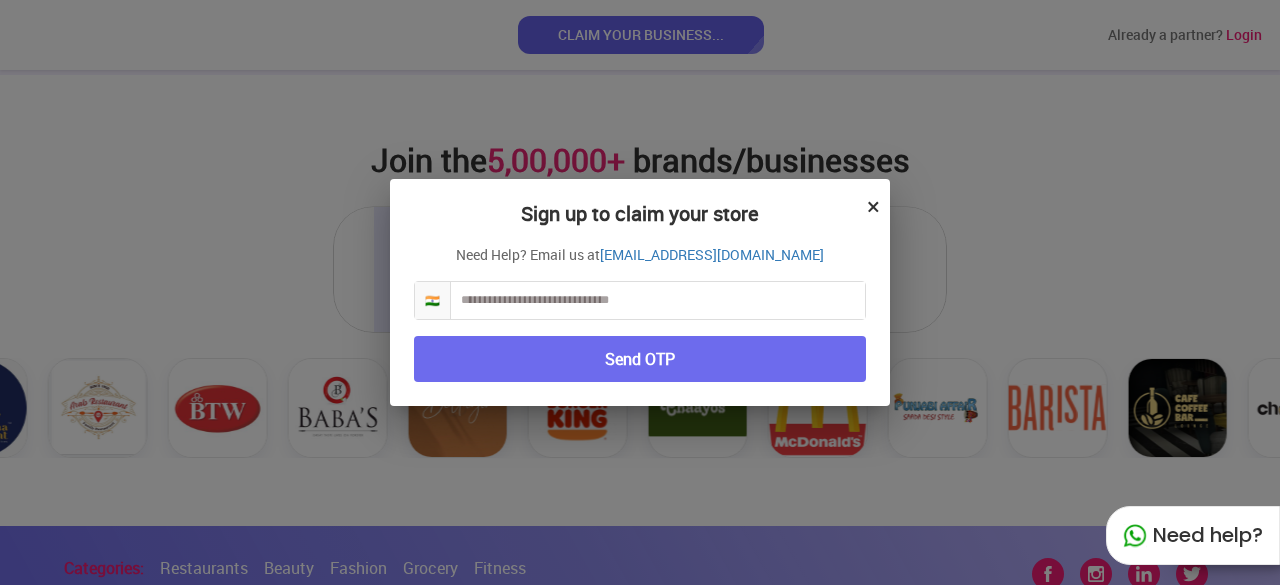 click at bounding box center (658, 300) 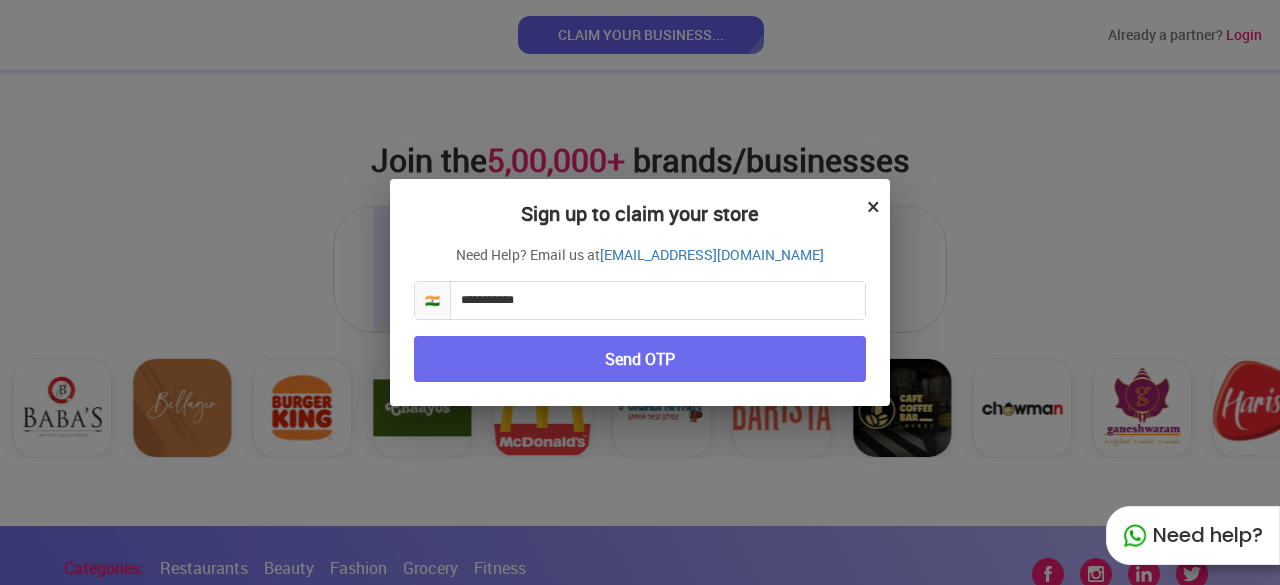click on "Send OTP" at bounding box center [640, 359] 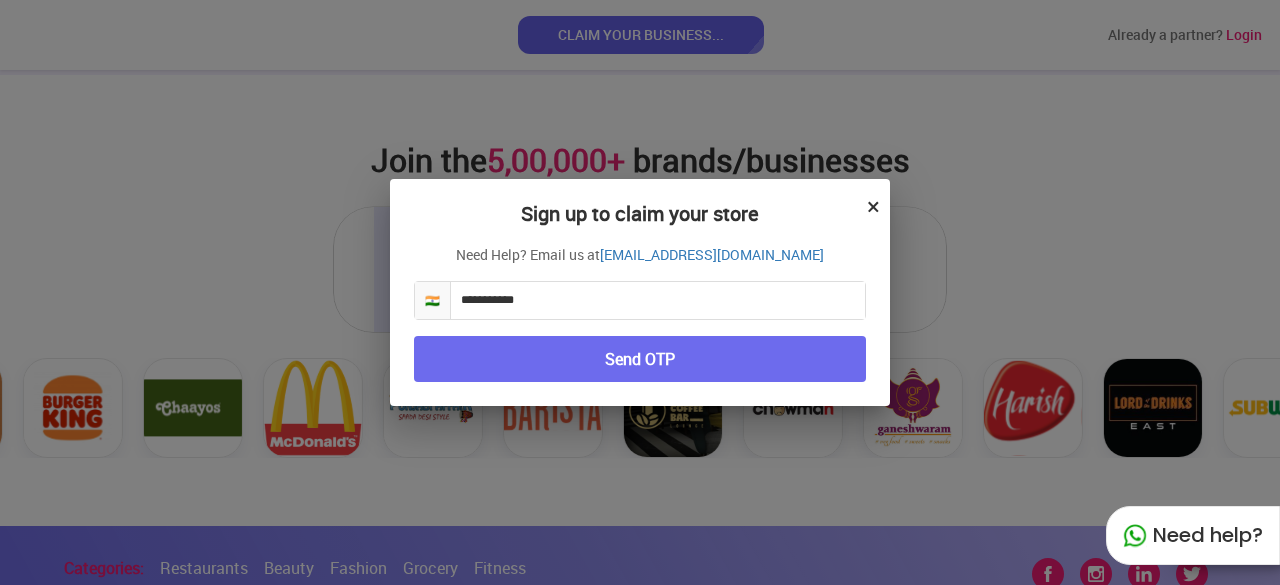 drag, startPoint x: 466, startPoint y: 298, endPoint x: 454, endPoint y: 315, distance: 20.808653 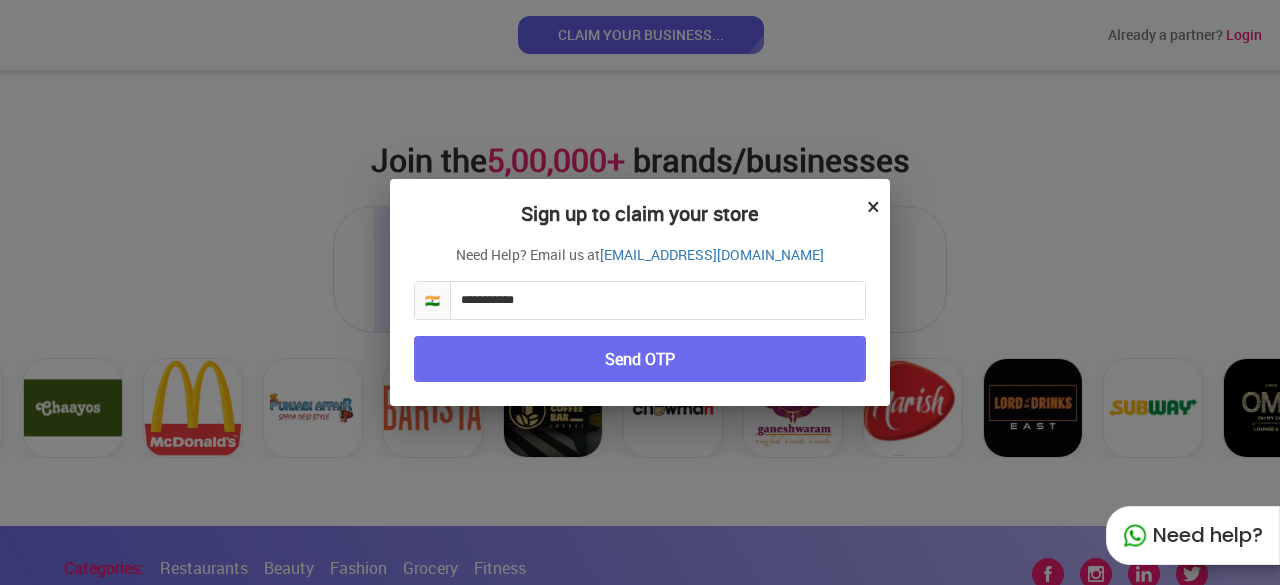 click on "**********" at bounding box center (658, 300) 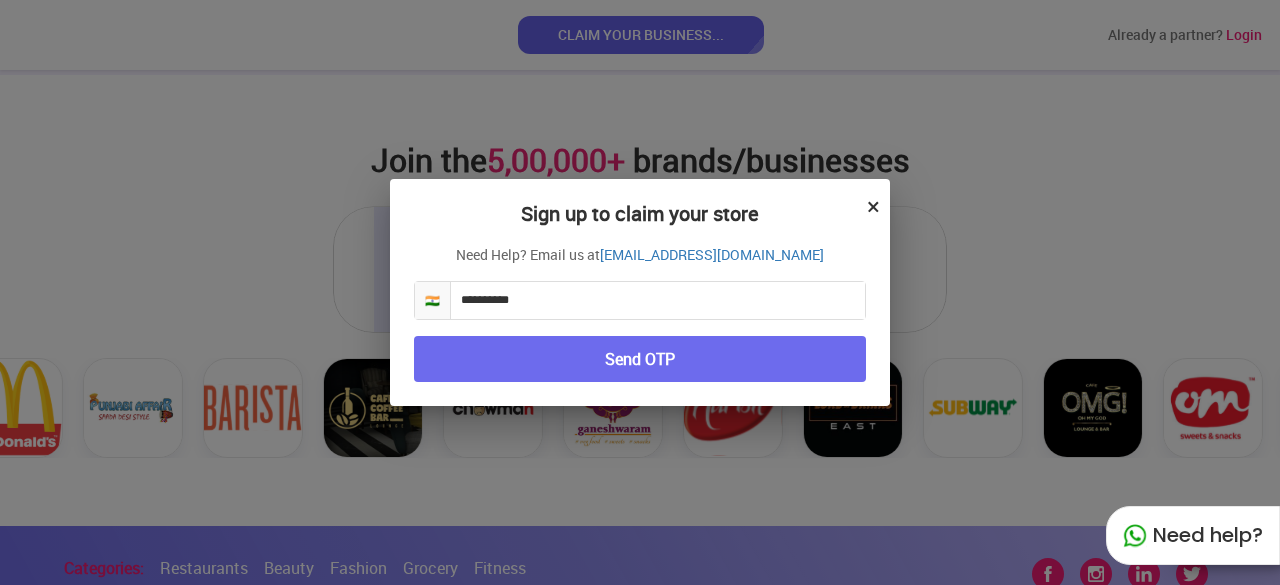 type on "**********" 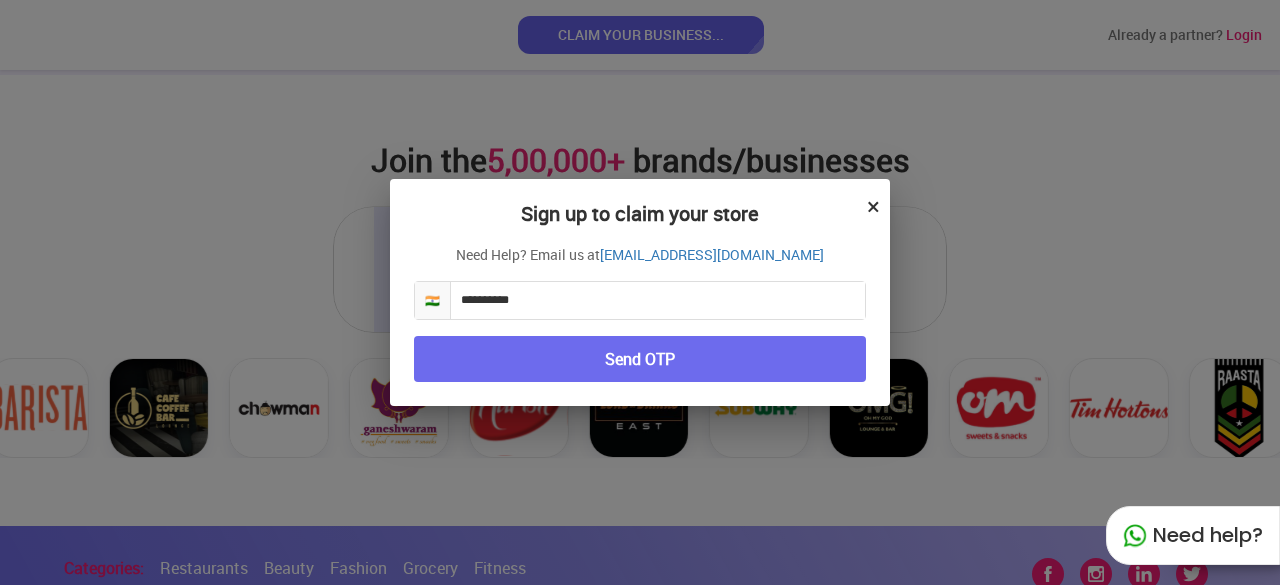 click on "Send OTP" at bounding box center [640, 359] 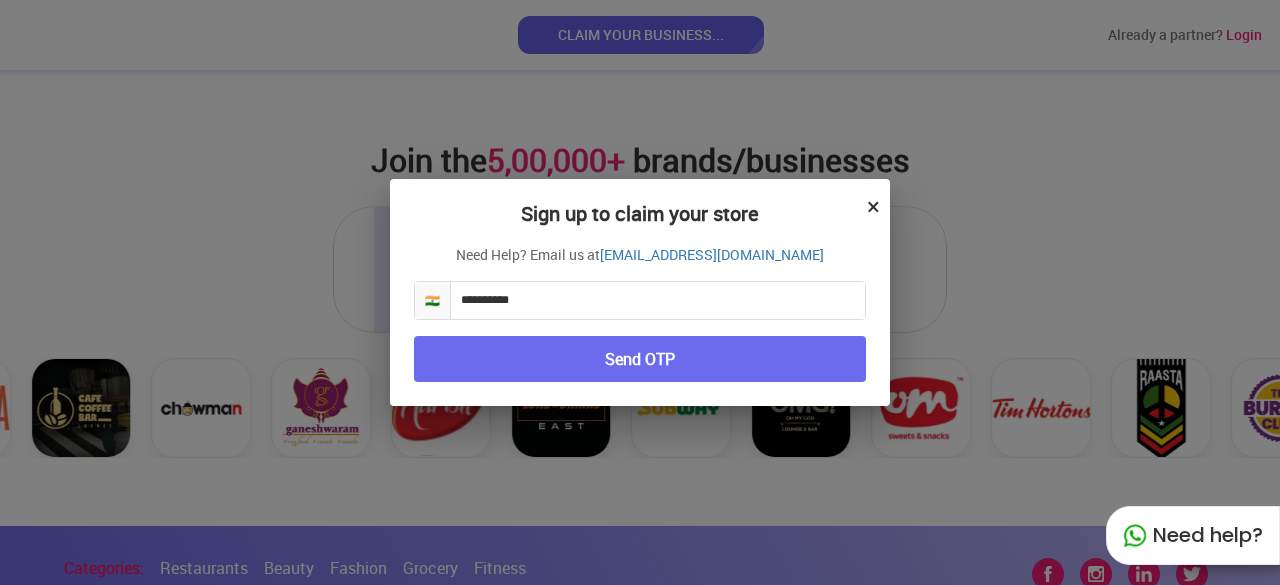 scroll, scrollTop: 4129, scrollLeft: 0, axis: vertical 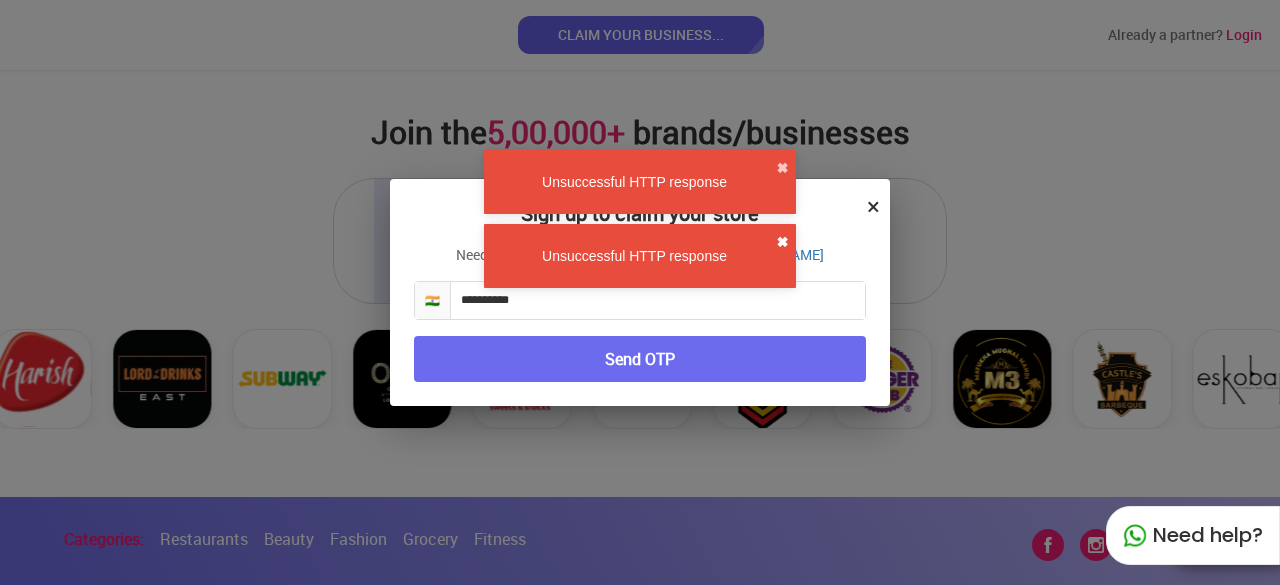 click on "✖" at bounding box center (782, 242) 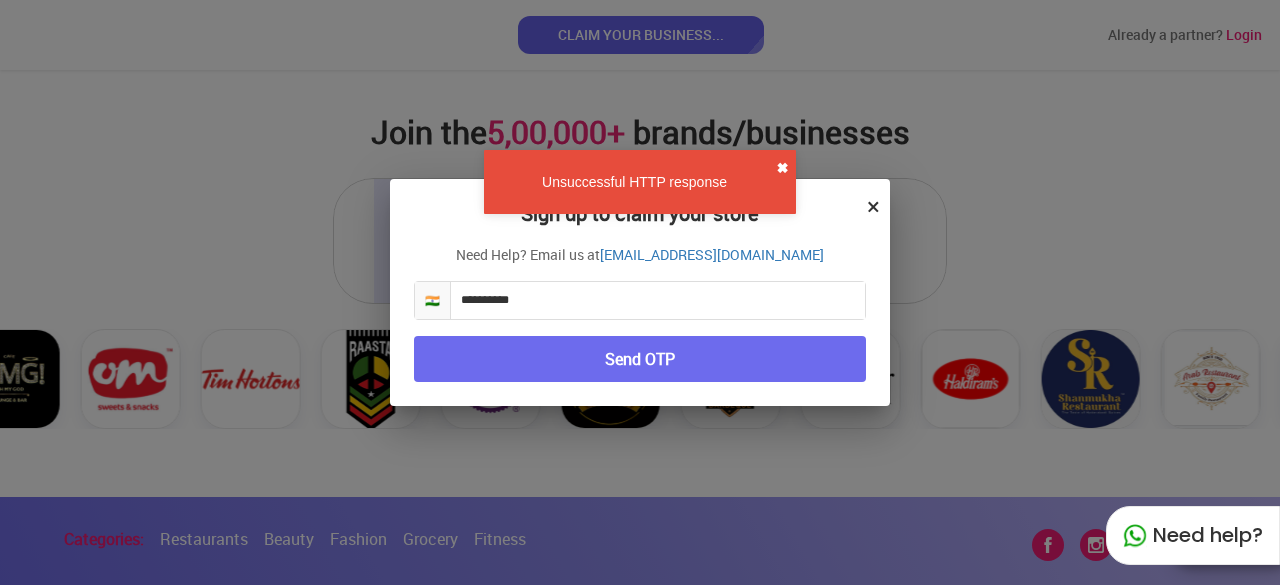 click on "✖" at bounding box center (782, 168) 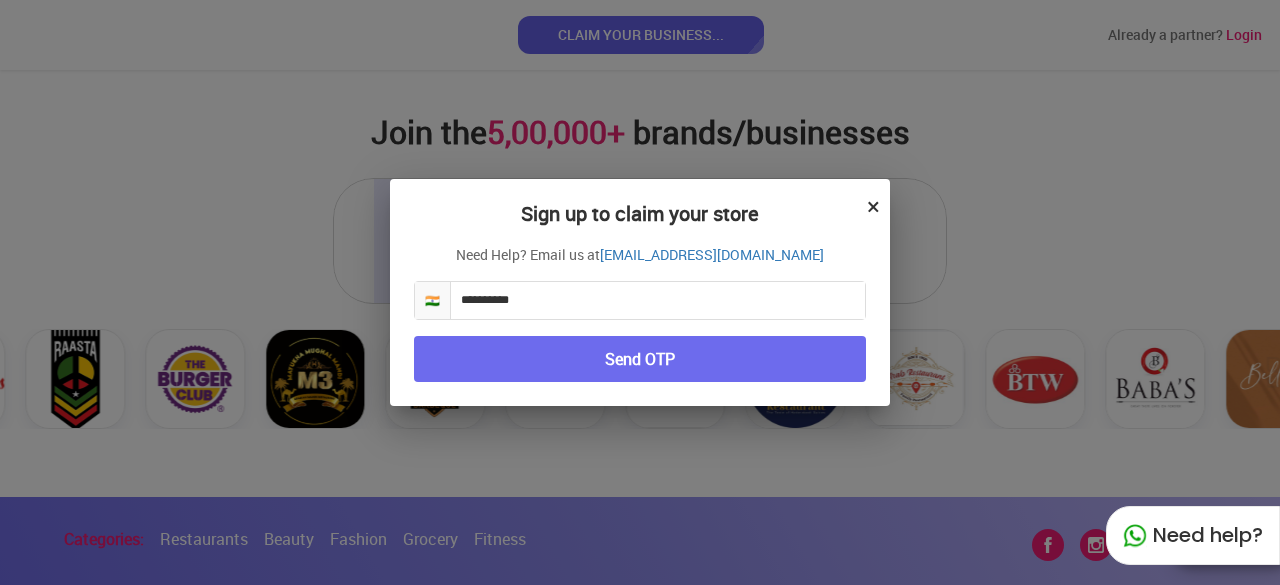 click on "Send OTP" at bounding box center (640, 359) 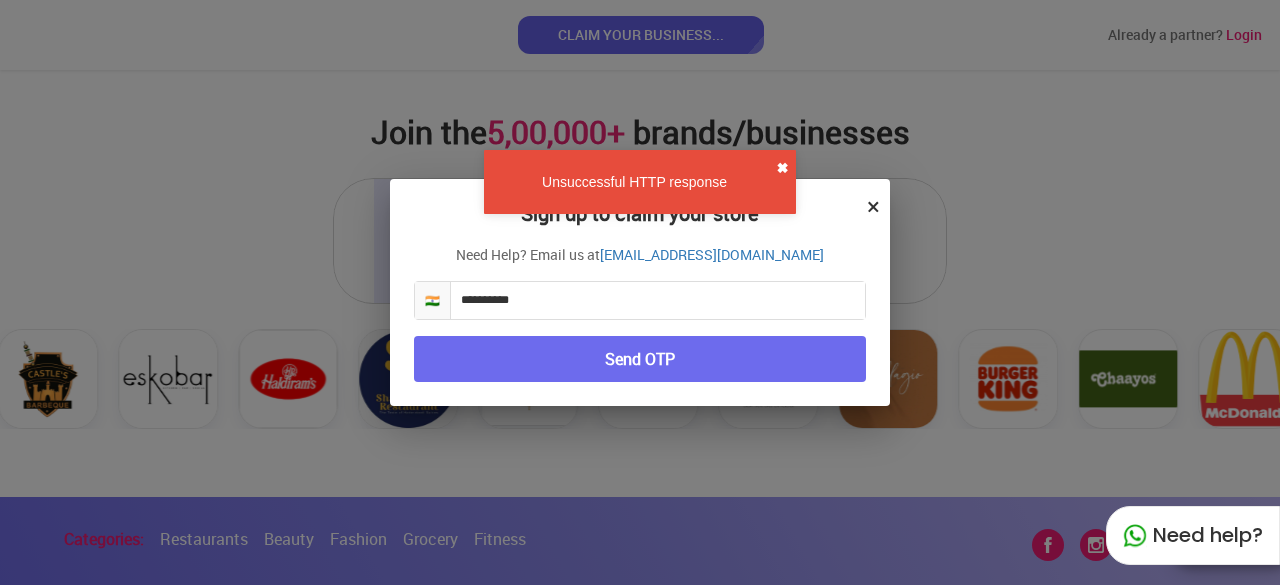 click on "✖" at bounding box center [782, 168] 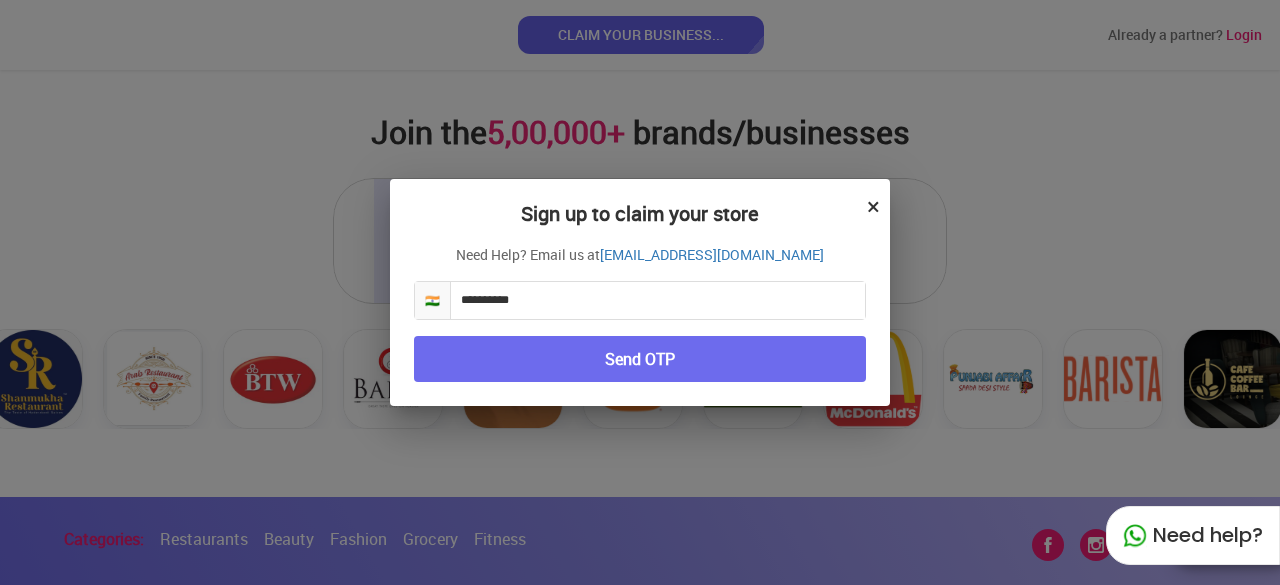 click on "**********" at bounding box center (658, 300) 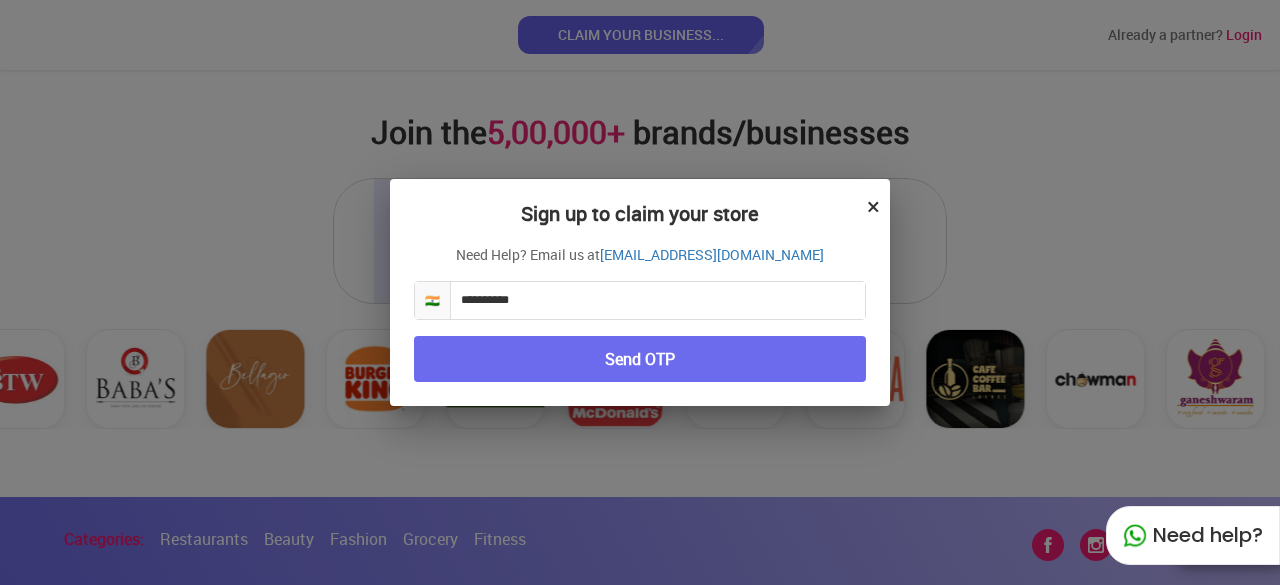 click on "Send OTP" at bounding box center [640, 359] 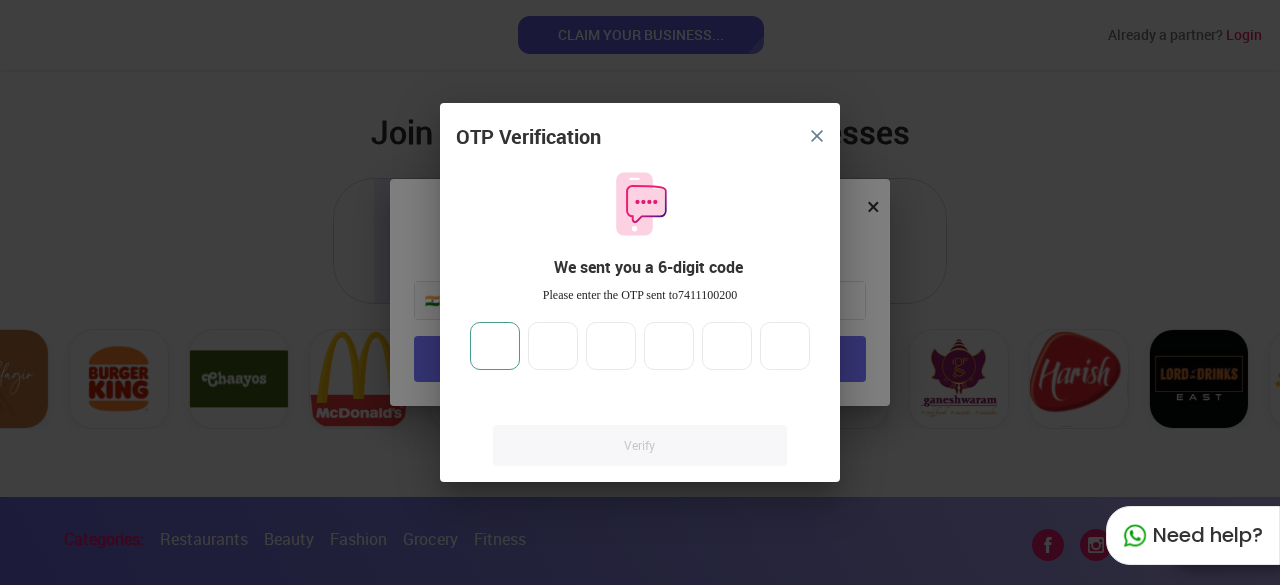 click at bounding box center (495, 346) 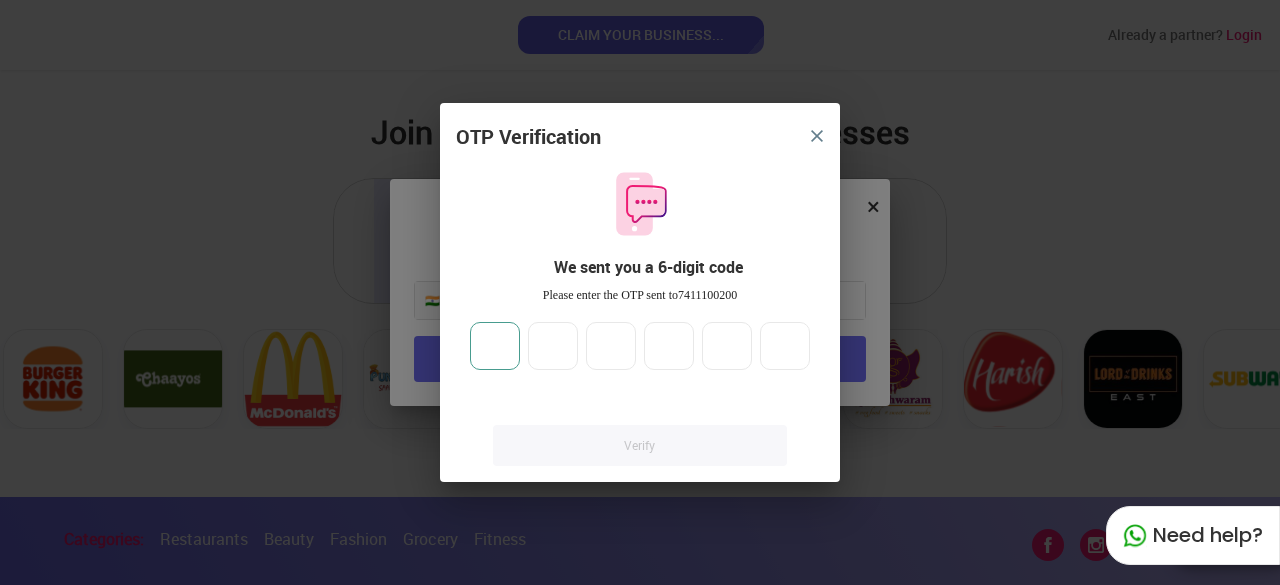 type on "*" 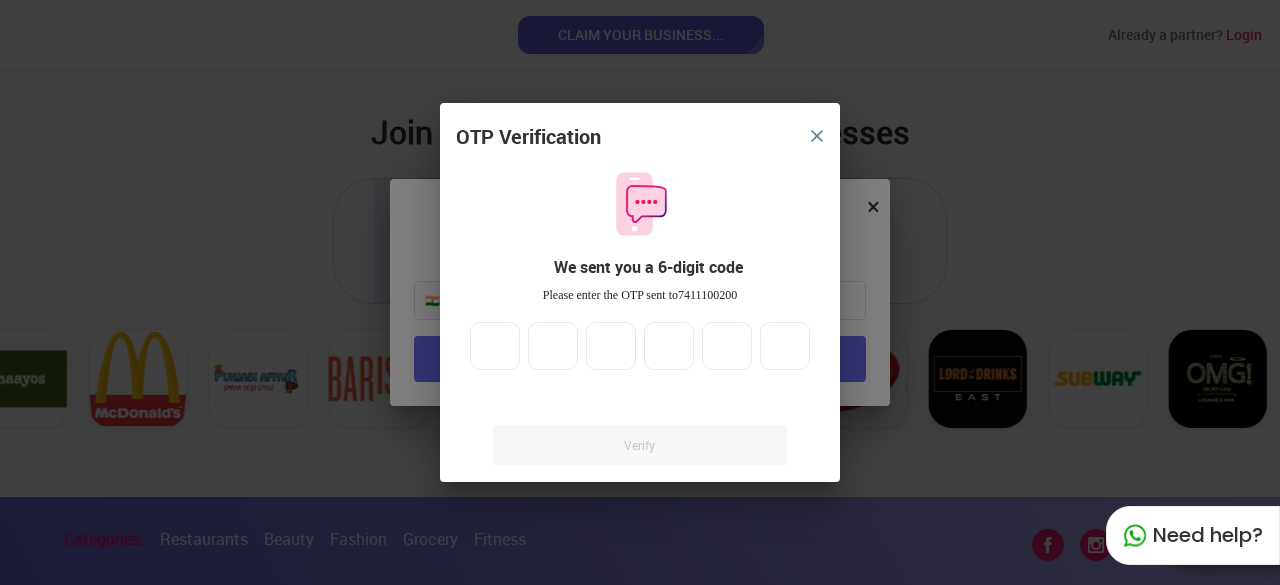 type 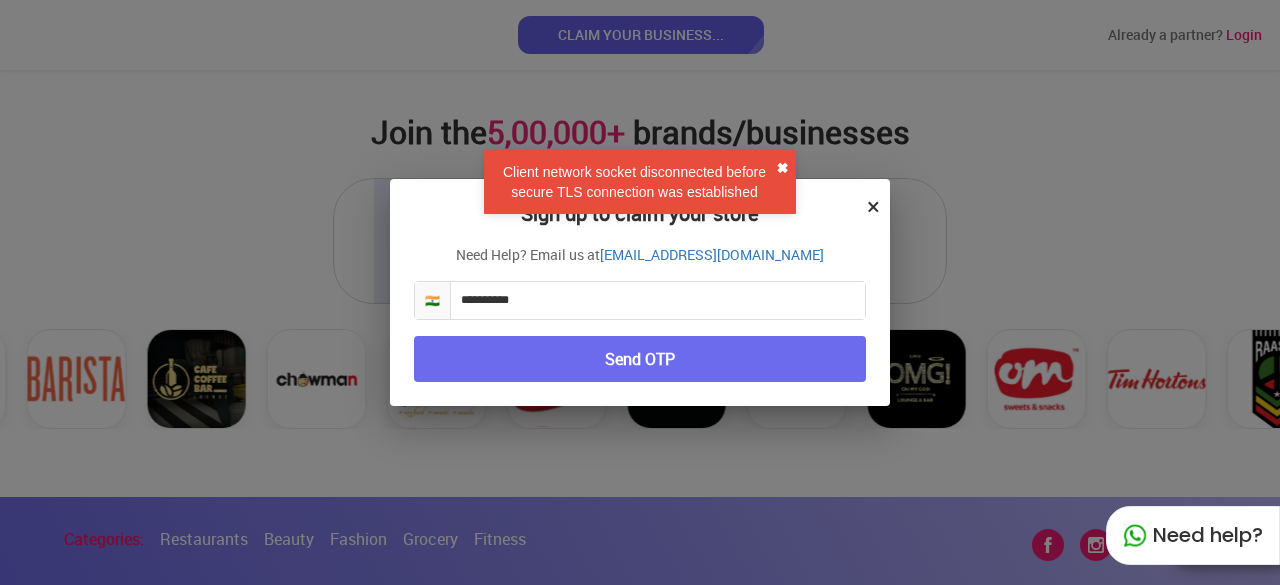 click on "✖" at bounding box center [782, 168] 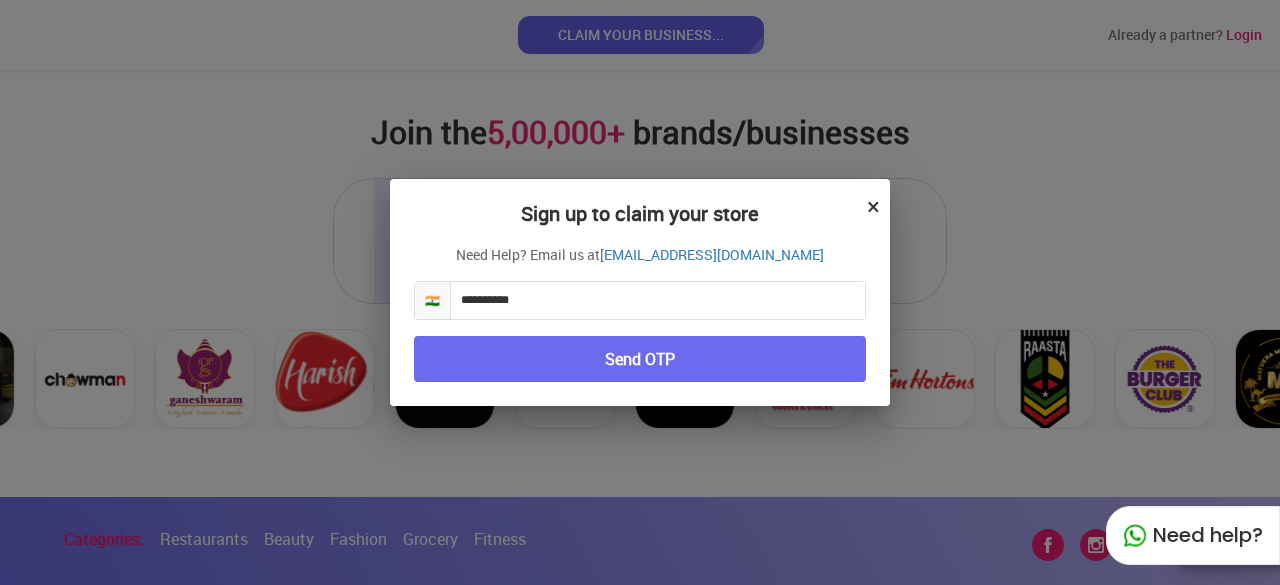 click on "Send OTP" at bounding box center (640, 359) 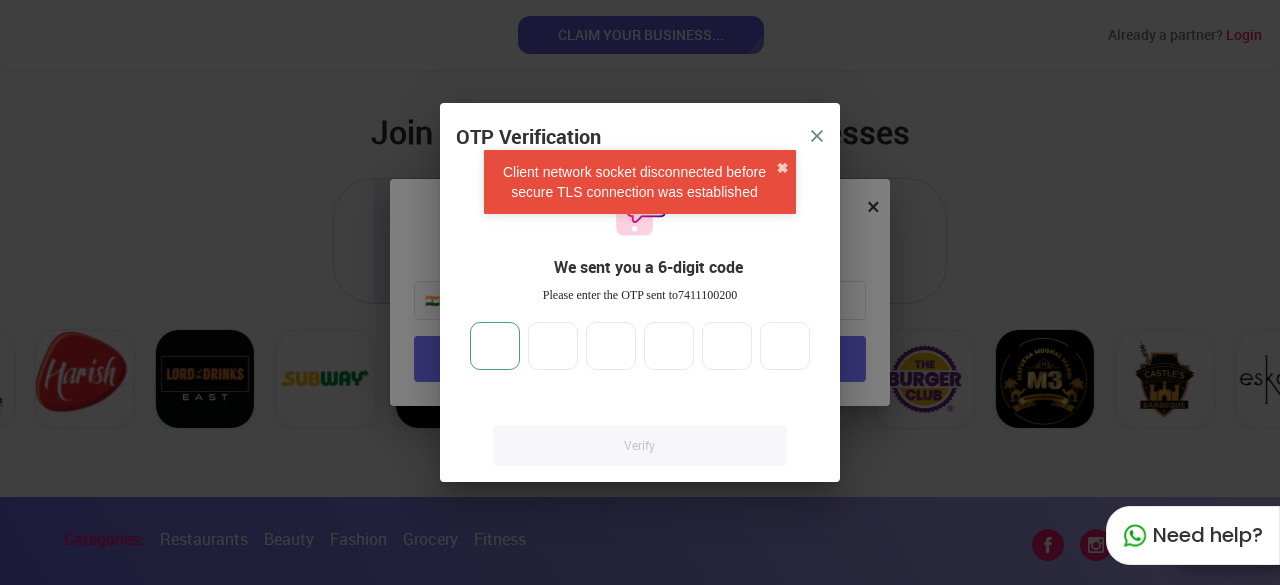 click at bounding box center [495, 346] 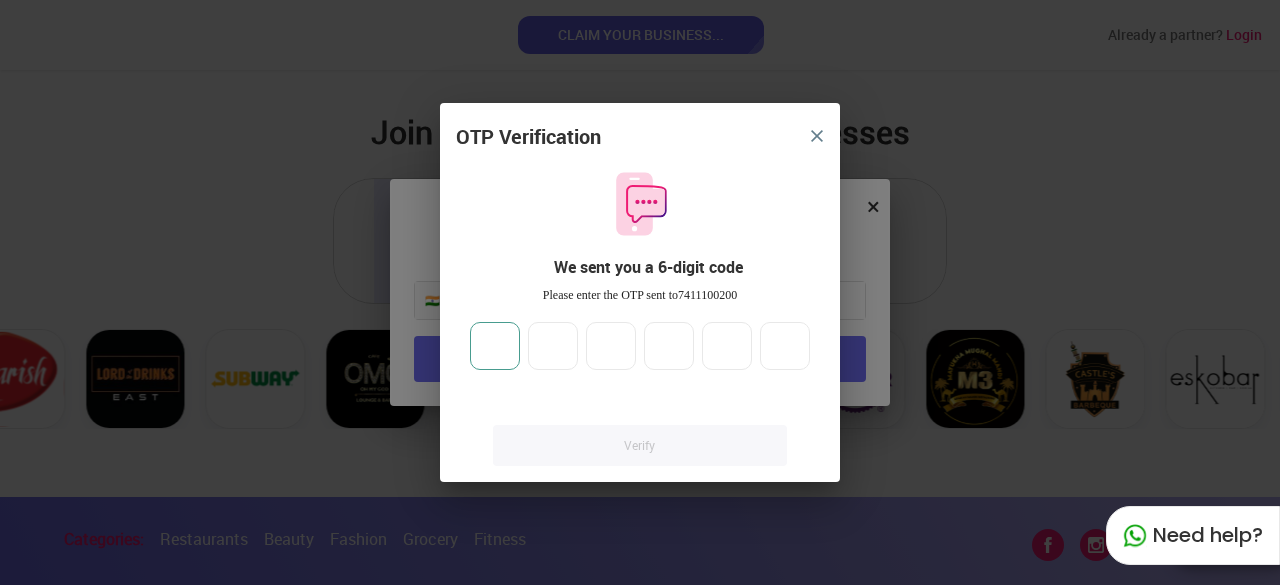 type on "*" 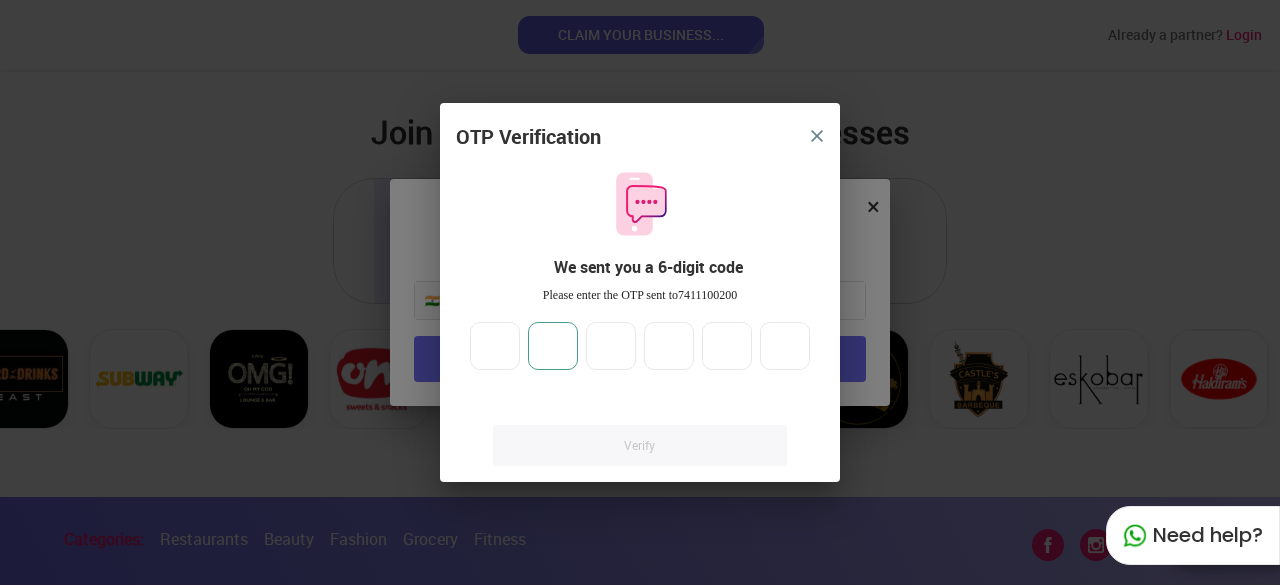 type on "*" 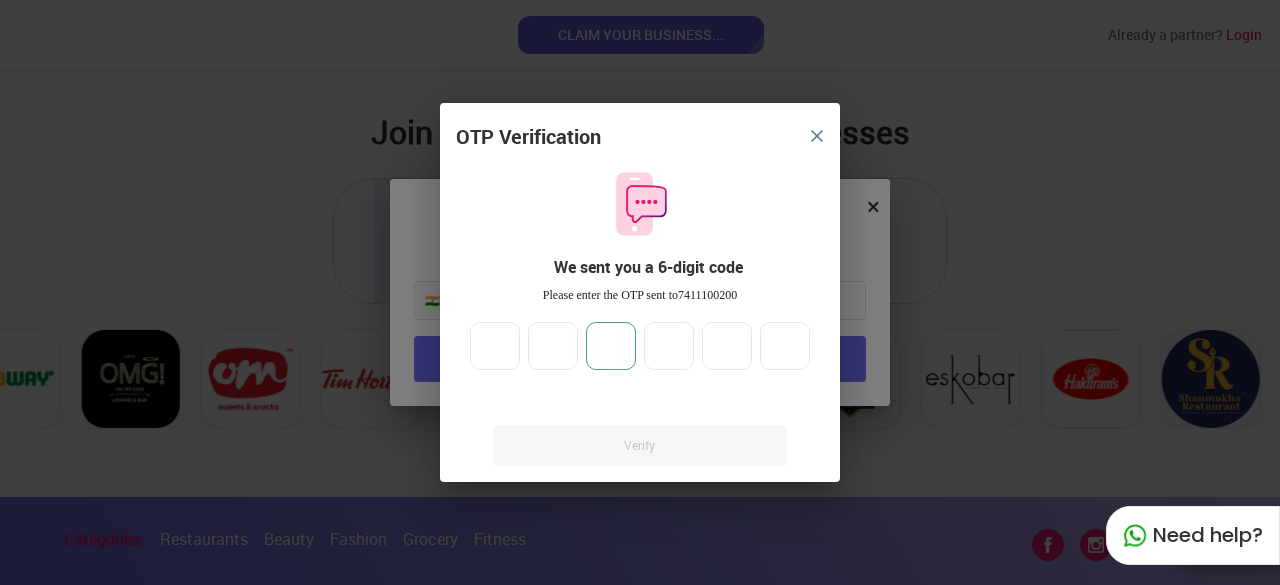 type on "*" 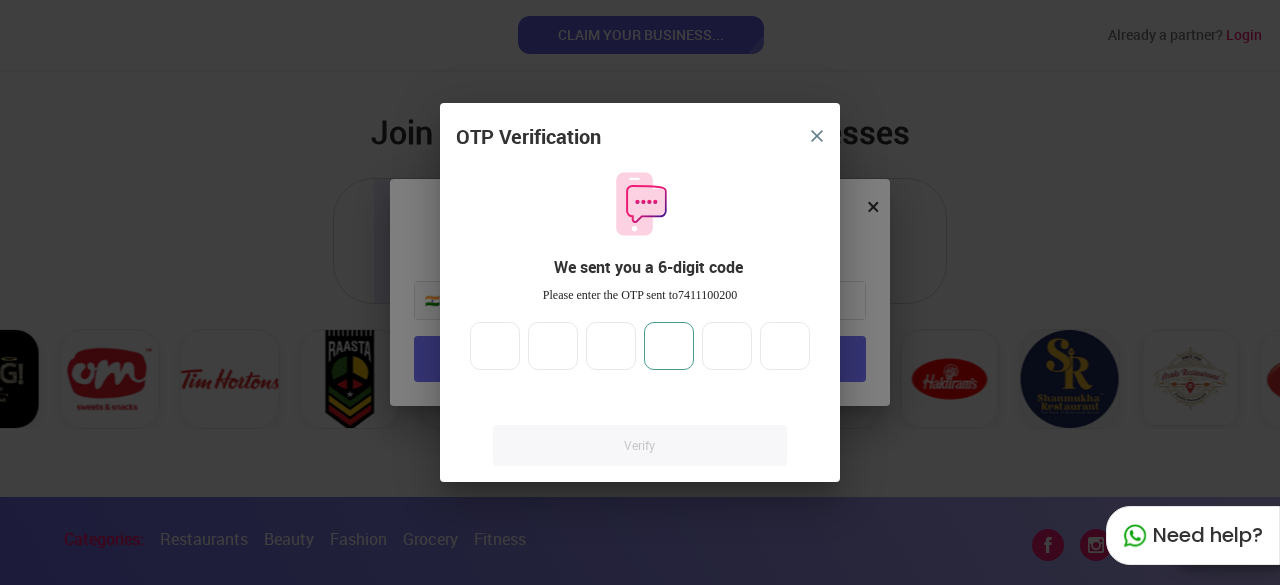 type on "*" 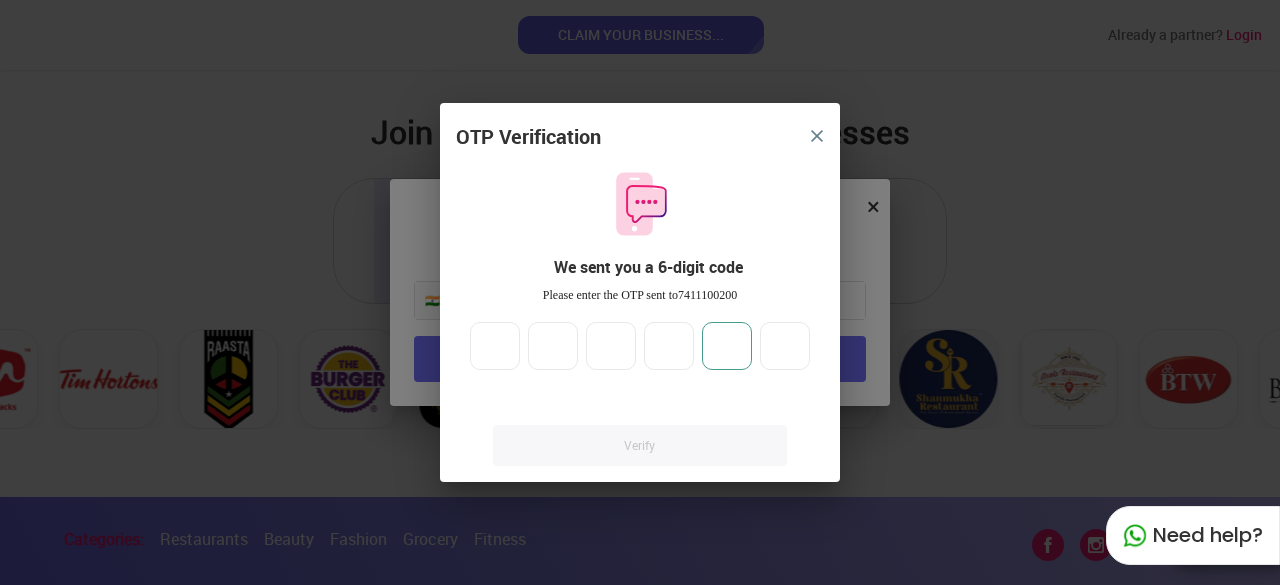 type on "*" 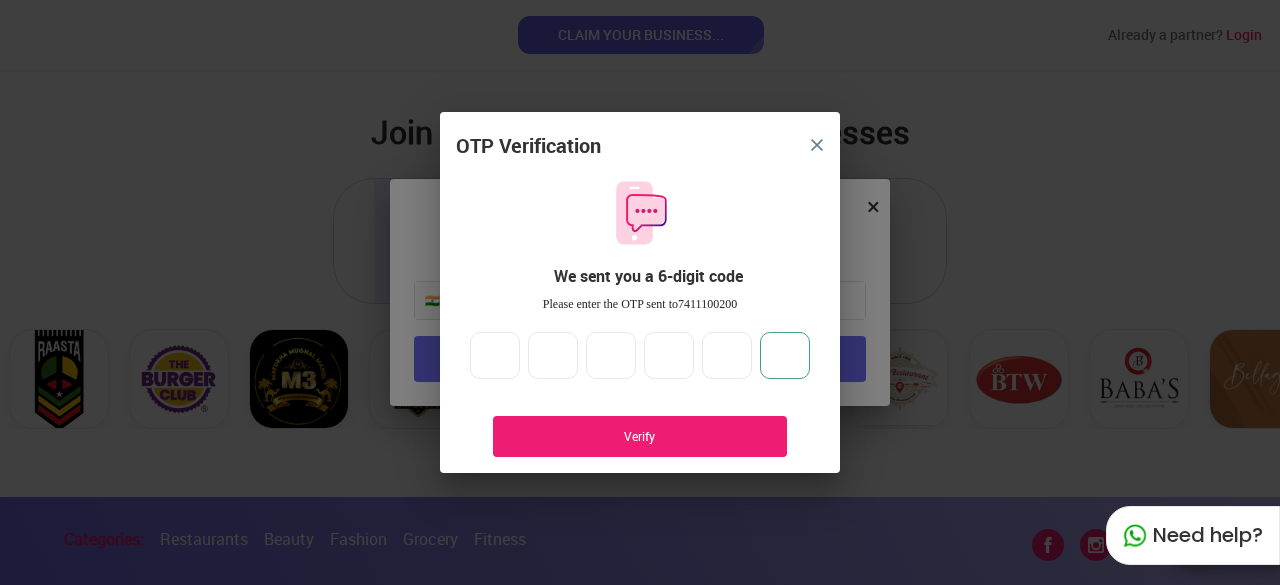 type on "*" 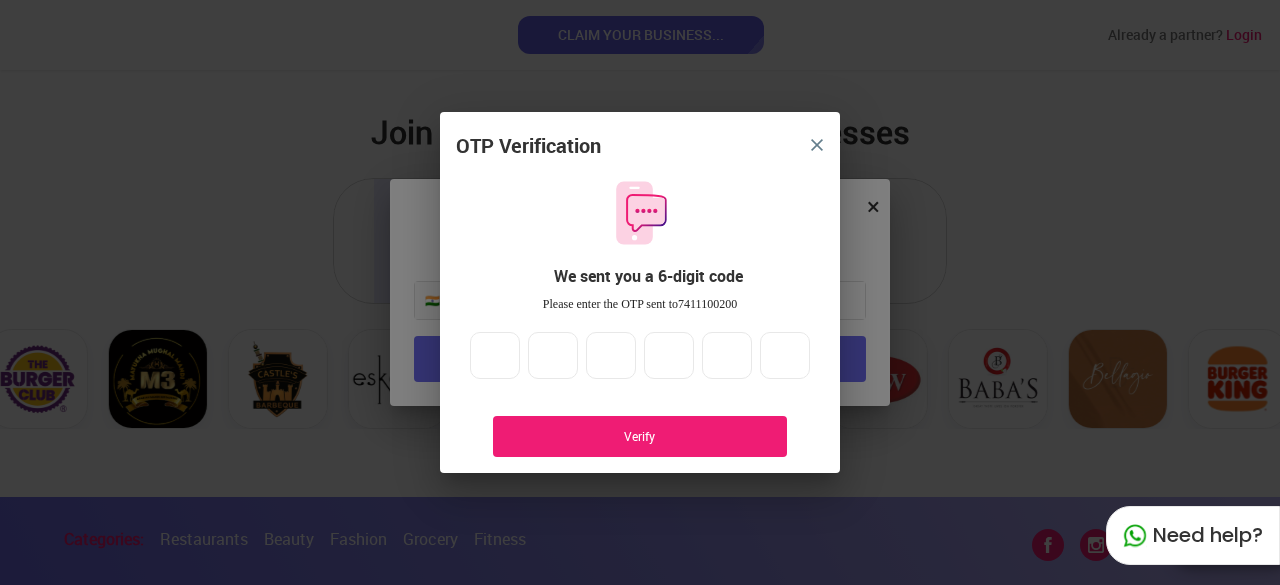 click on "Verify" at bounding box center (640, 436) 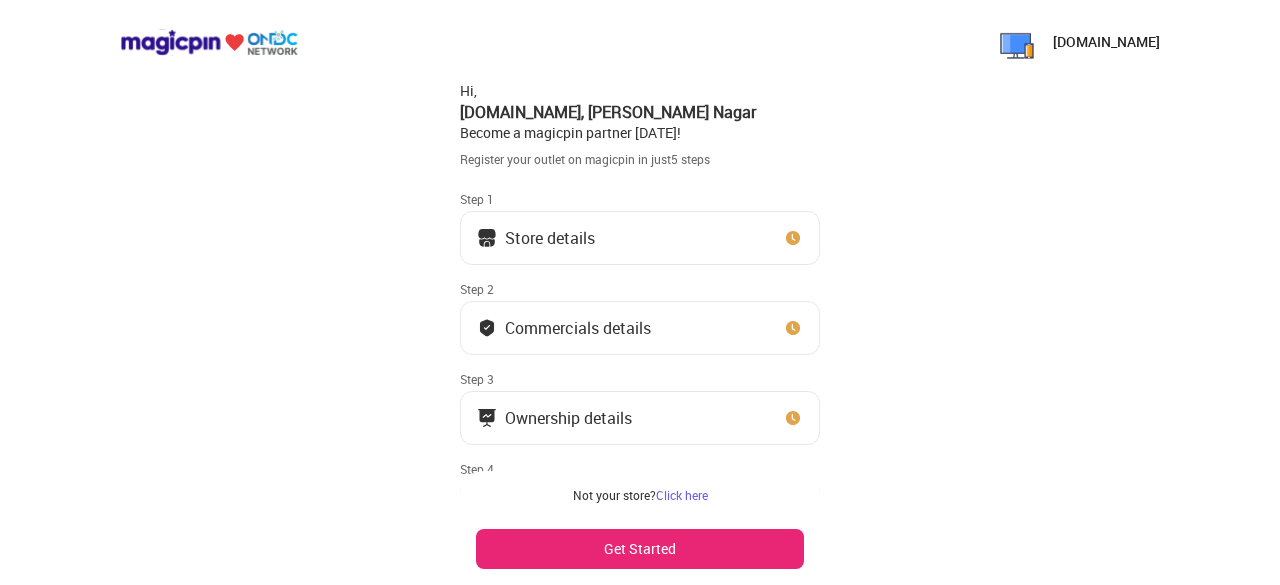 scroll, scrollTop: 0, scrollLeft: 0, axis: both 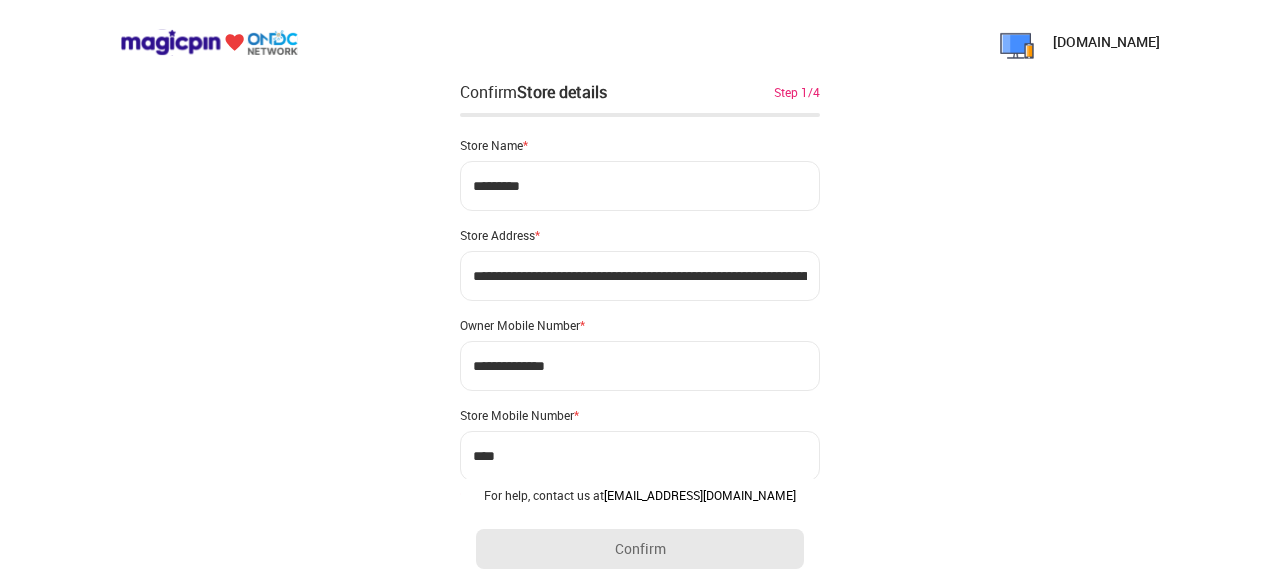 type on "**********" 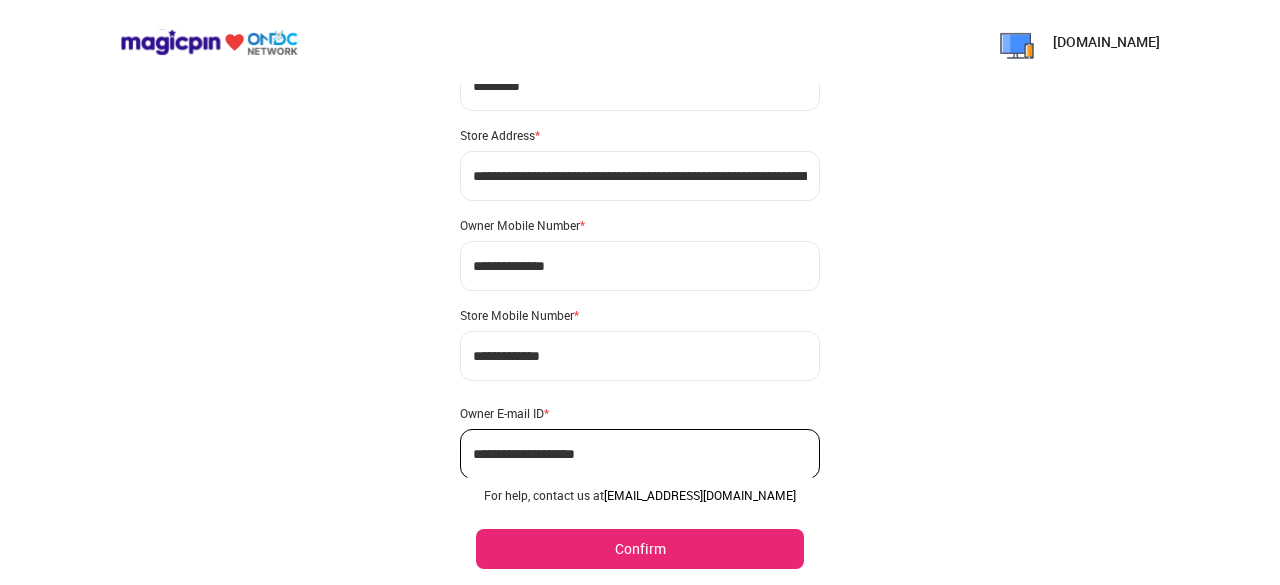 scroll, scrollTop: 170, scrollLeft: 0, axis: vertical 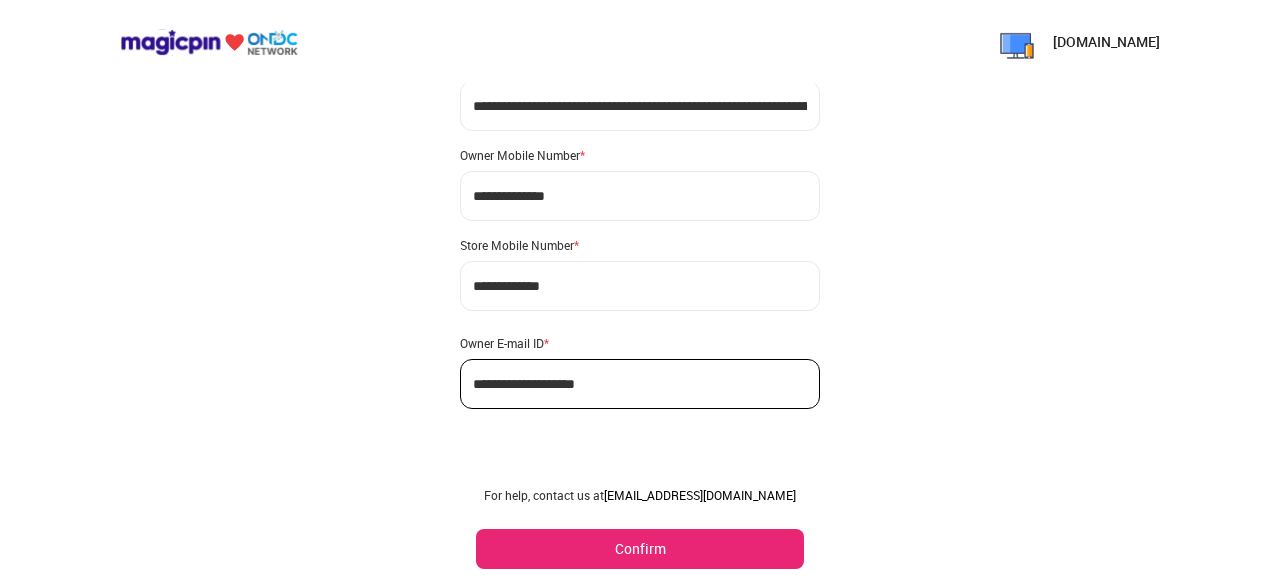 click on "Confirm" at bounding box center (640, 549) 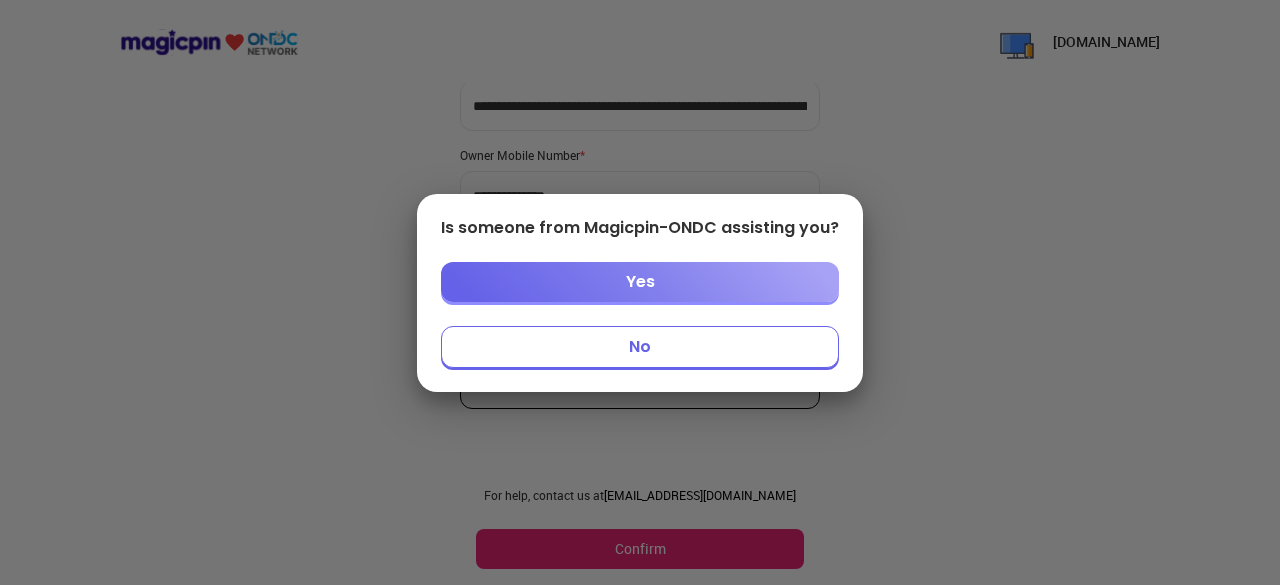 click on "No" at bounding box center [640, 347] 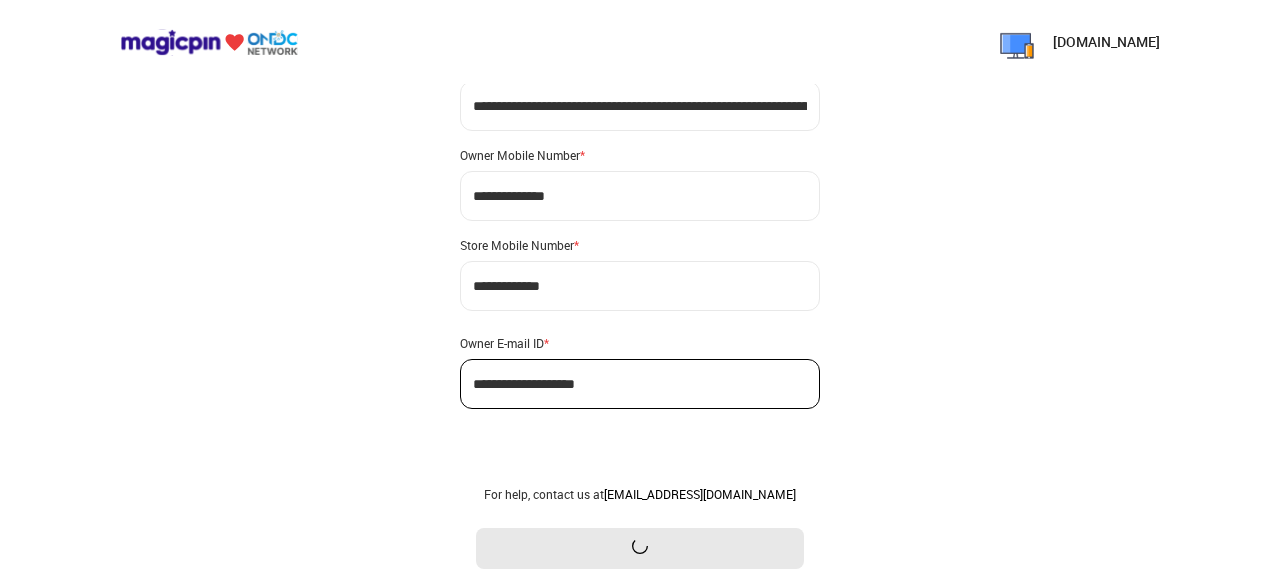 scroll, scrollTop: 0, scrollLeft: 0, axis: both 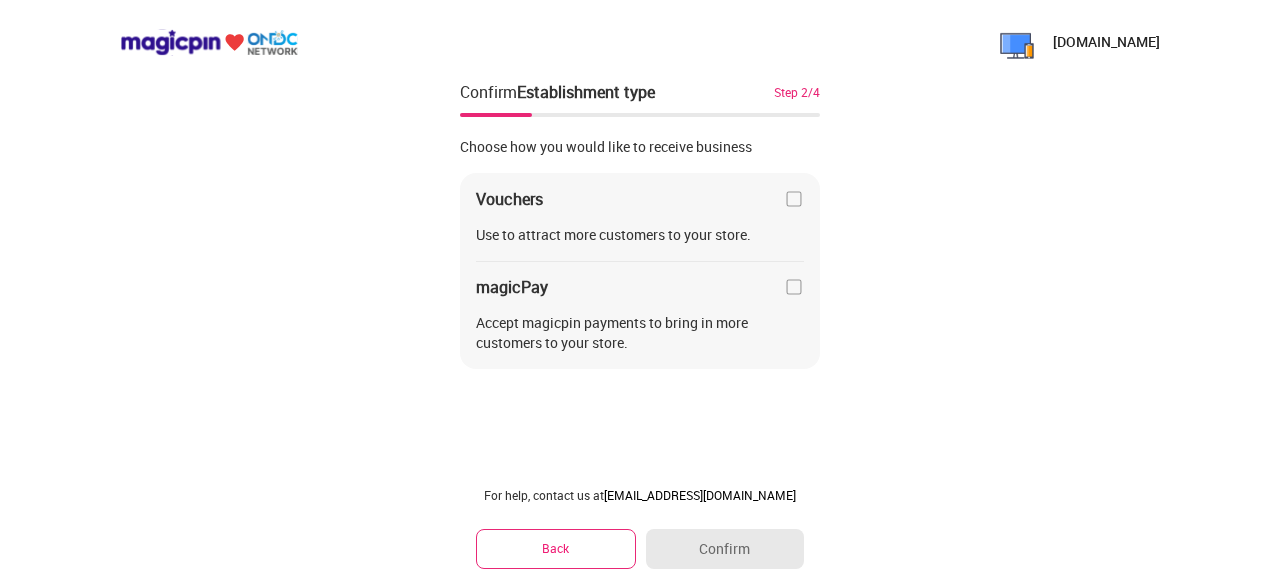 click at bounding box center (794, 199) 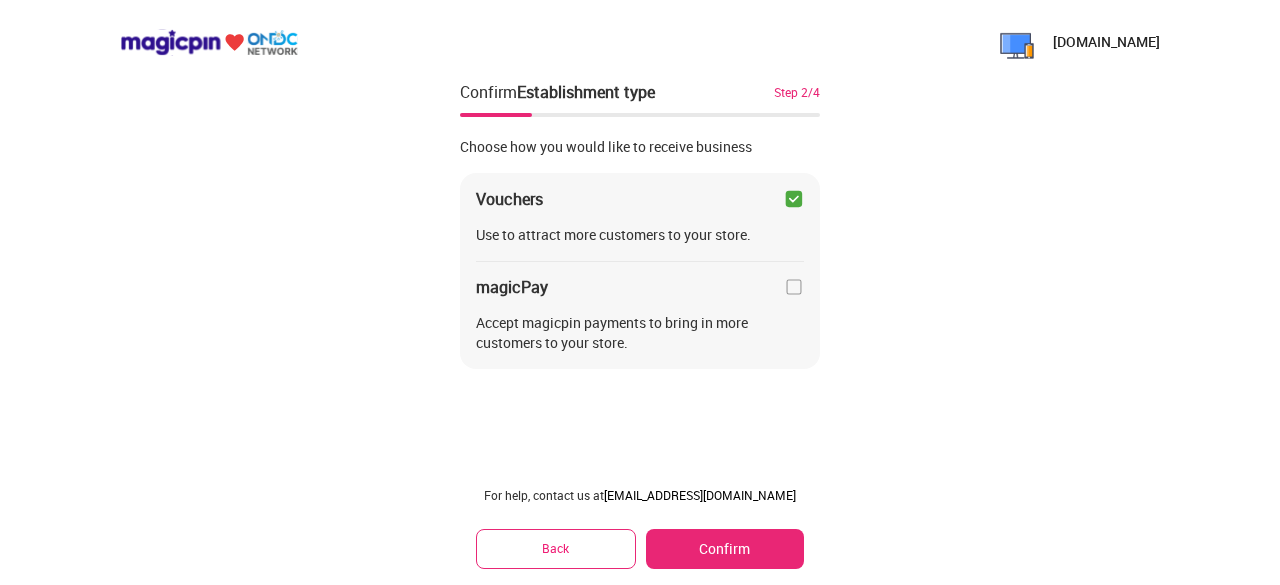 click on "Vouchers Use to attract more customers to your store. magicPay Accept magicpin payments to bring in more customers to your store." at bounding box center (640, 271) 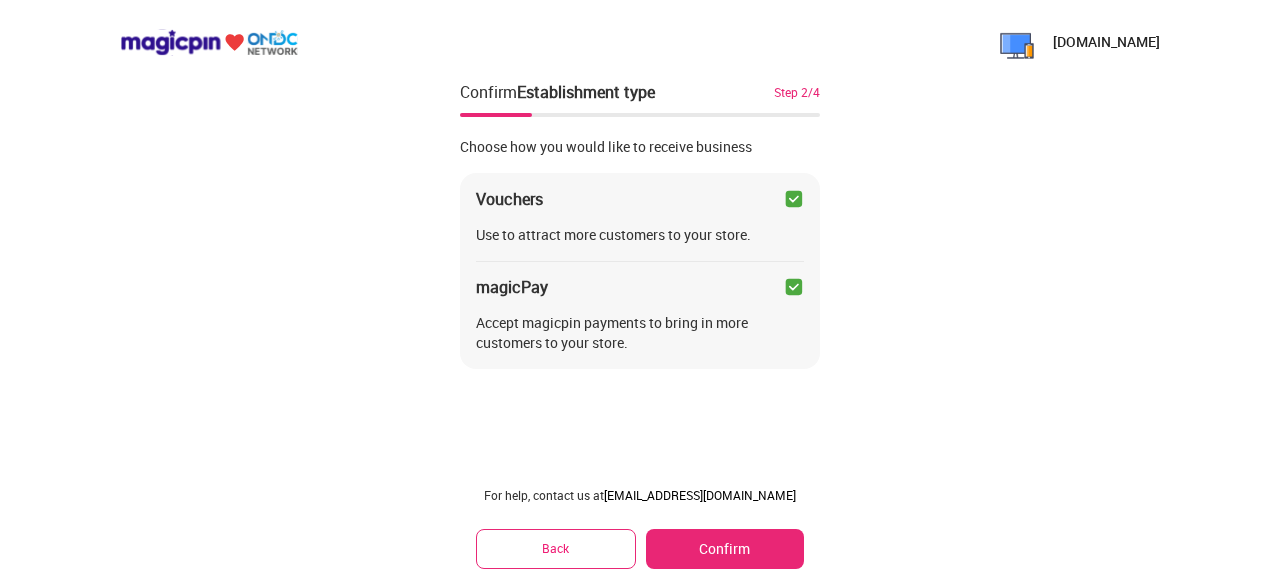 click on "Confirm" at bounding box center [725, 549] 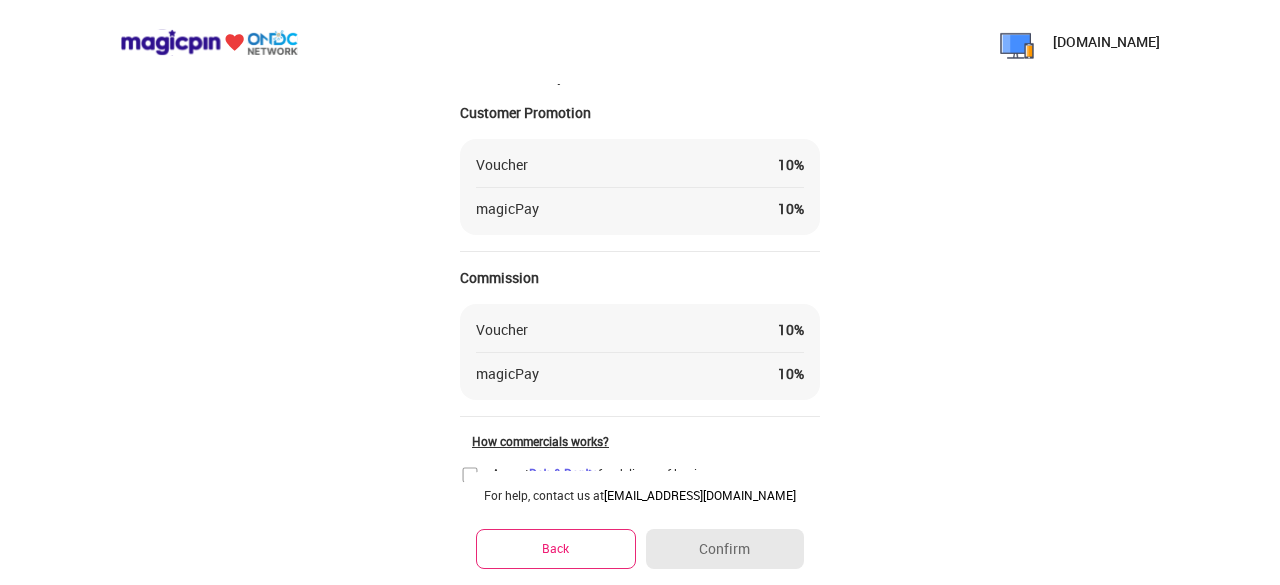 scroll, scrollTop: 100, scrollLeft: 0, axis: vertical 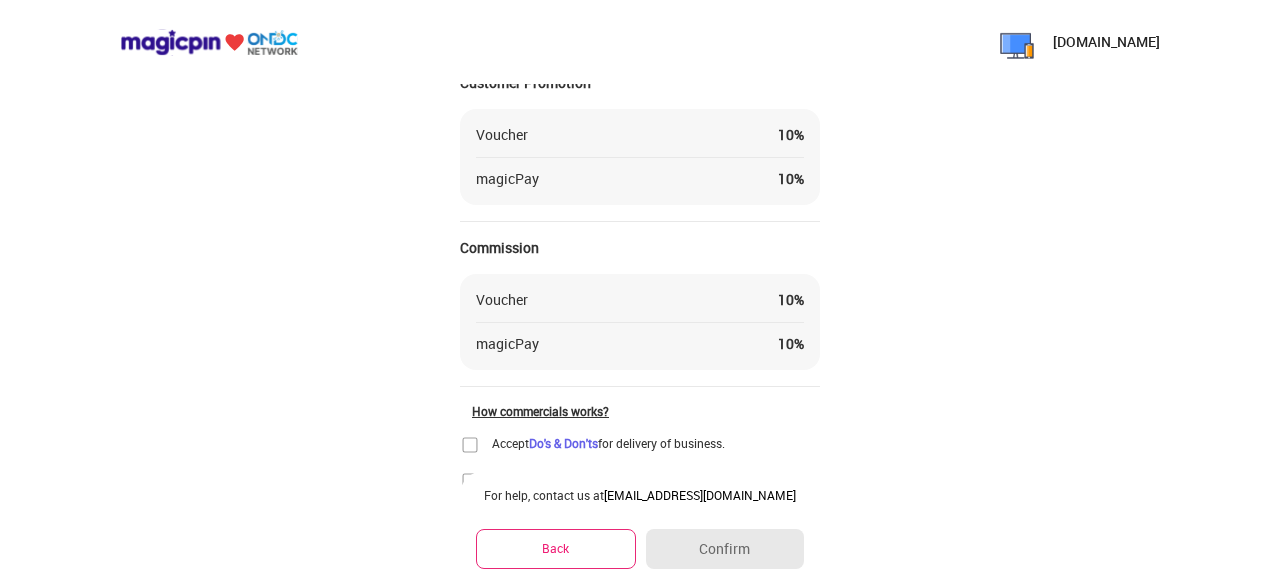 click on "magicPay 10 %" at bounding box center (640, 179) 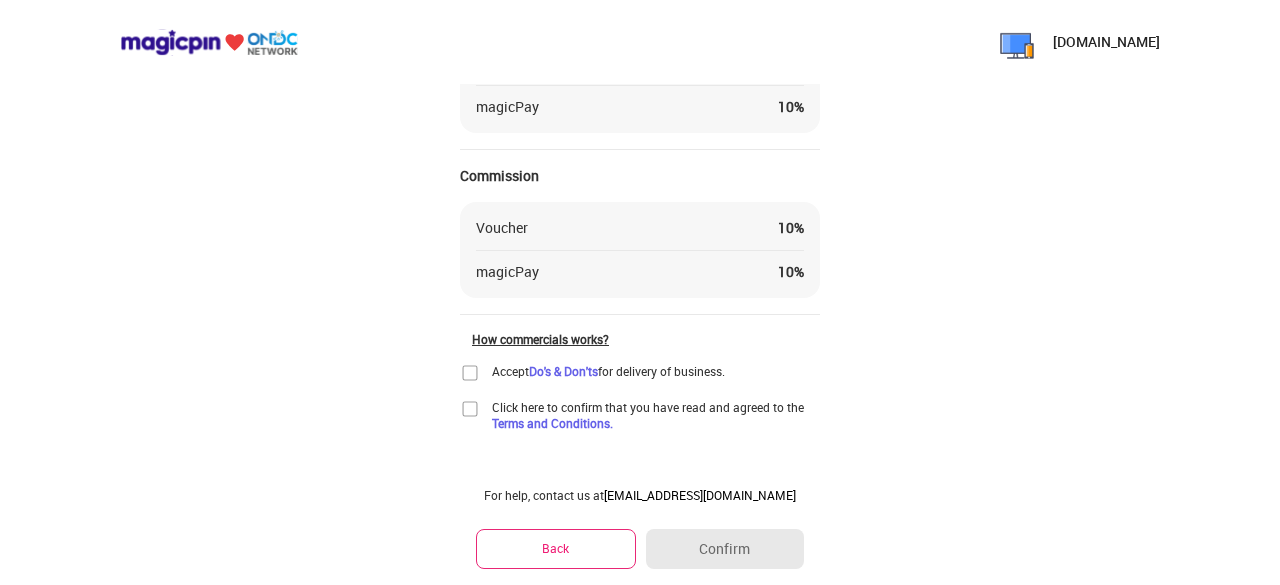 scroll, scrollTop: 197, scrollLeft: 0, axis: vertical 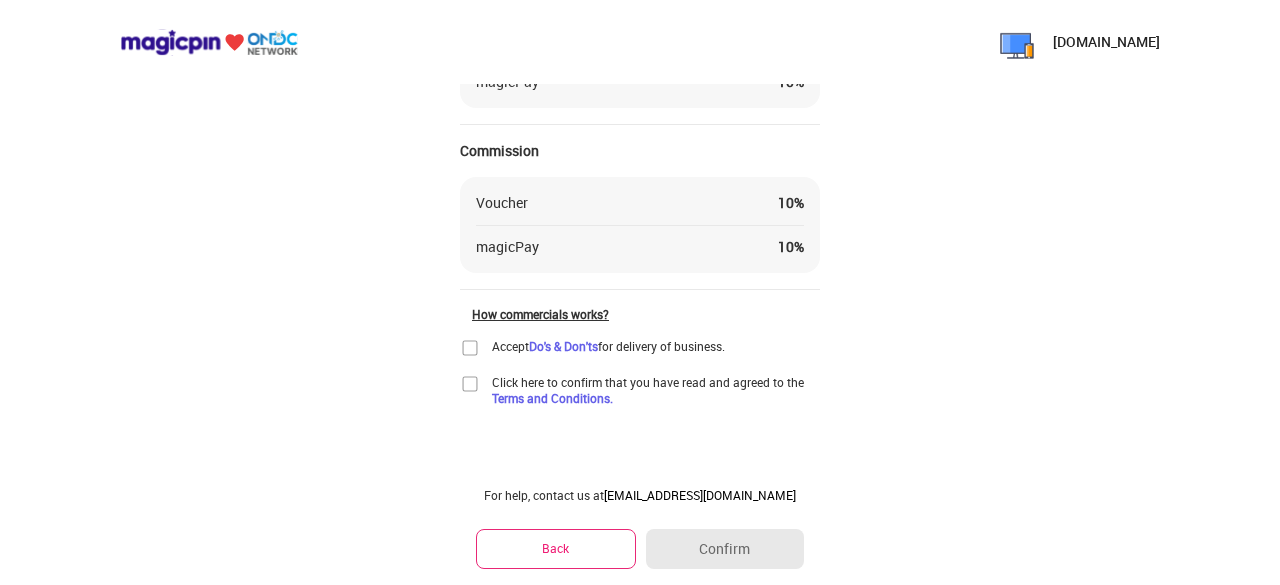 click on "Back" at bounding box center [556, 548] 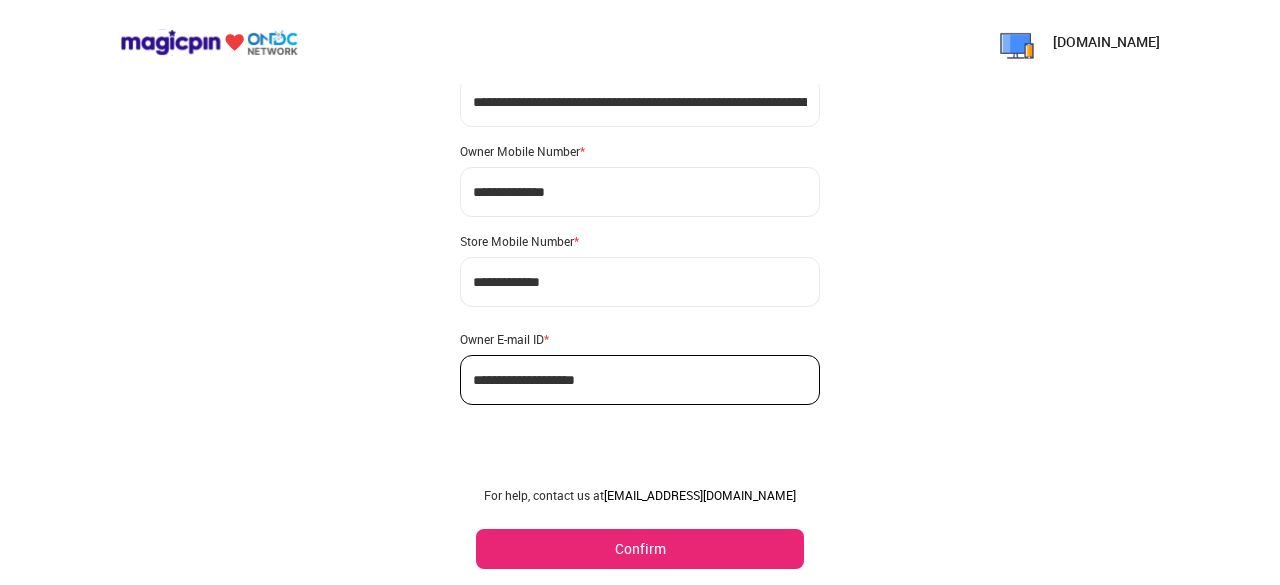 scroll, scrollTop: 170, scrollLeft: 0, axis: vertical 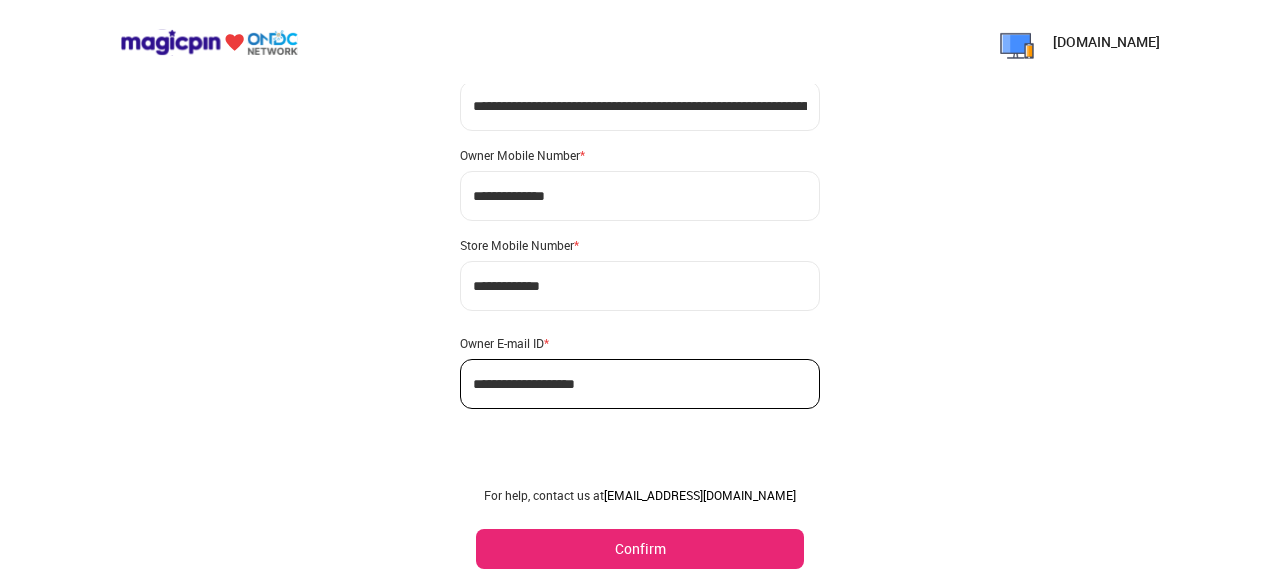 click on "Confirm" at bounding box center (640, 549) 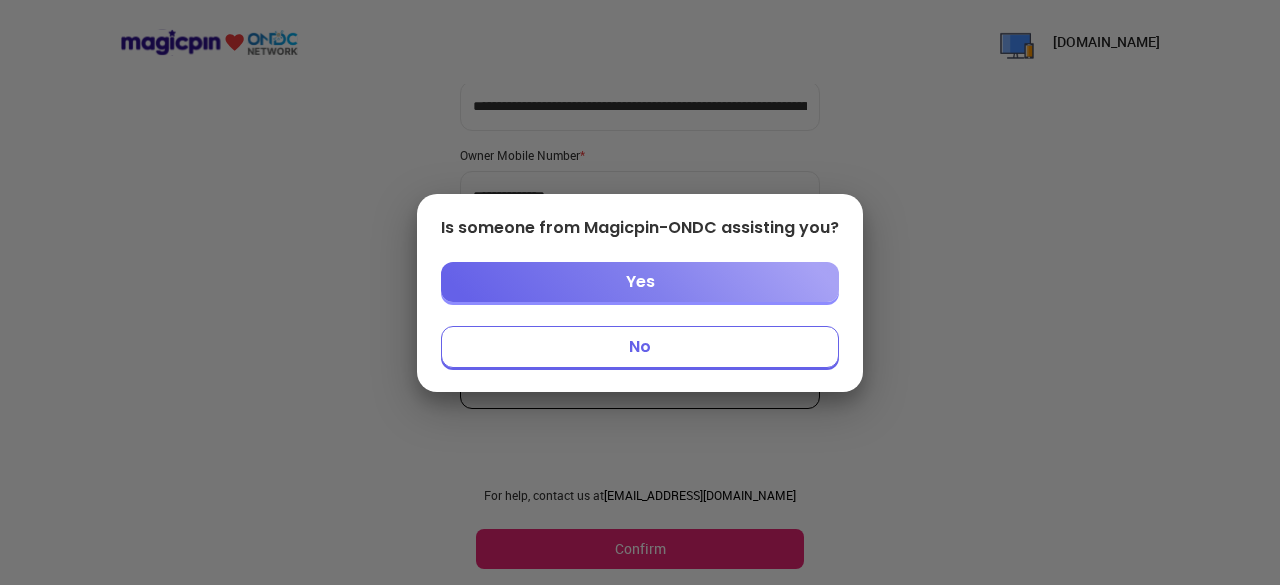 click on "No" at bounding box center [640, 347] 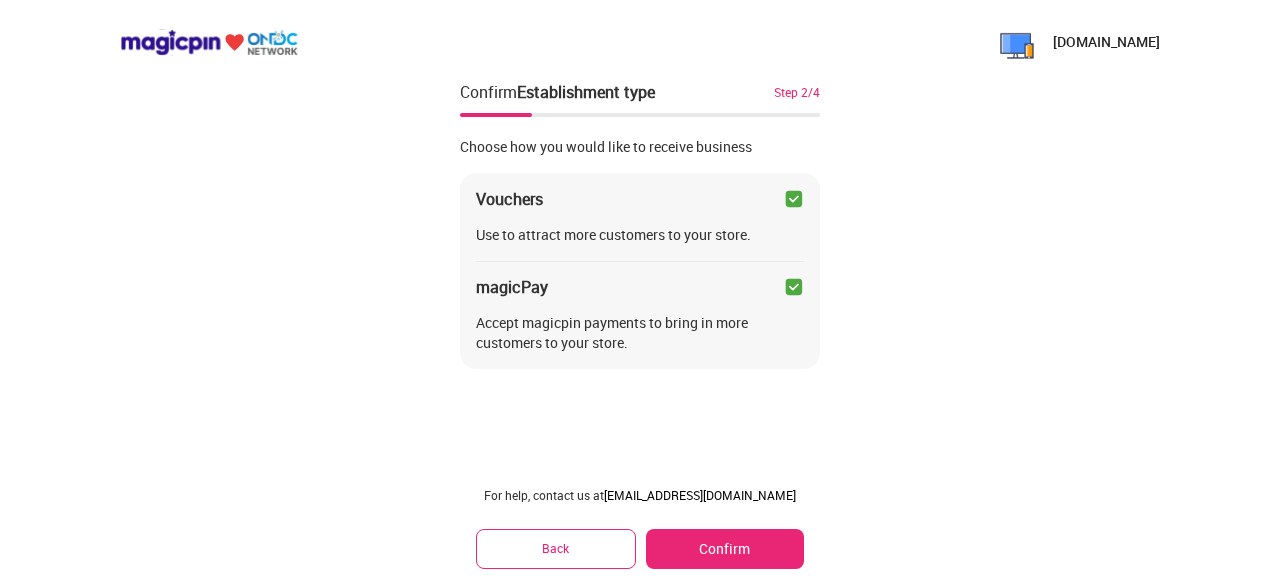 scroll, scrollTop: 0, scrollLeft: 0, axis: both 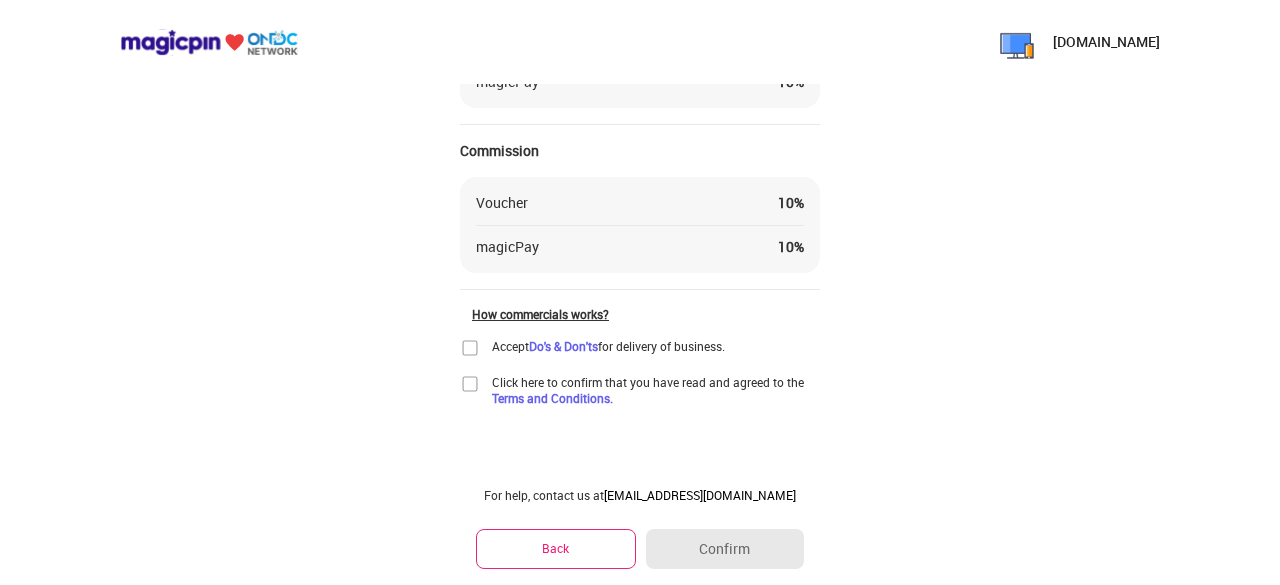 click at bounding box center [470, 348] 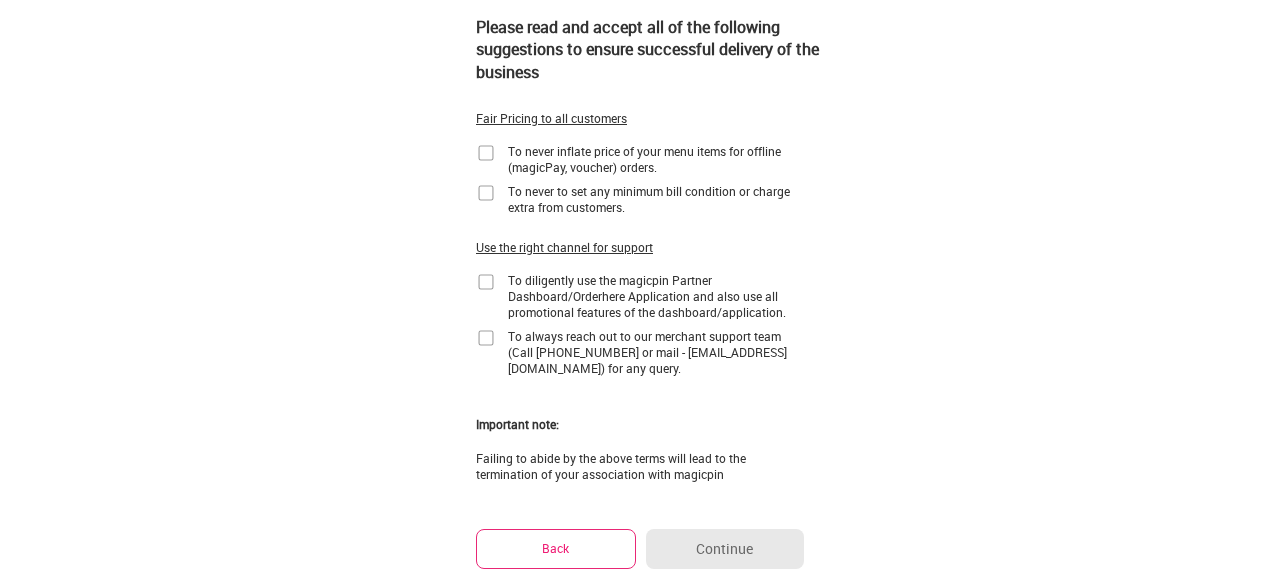 click at bounding box center [486, 153] 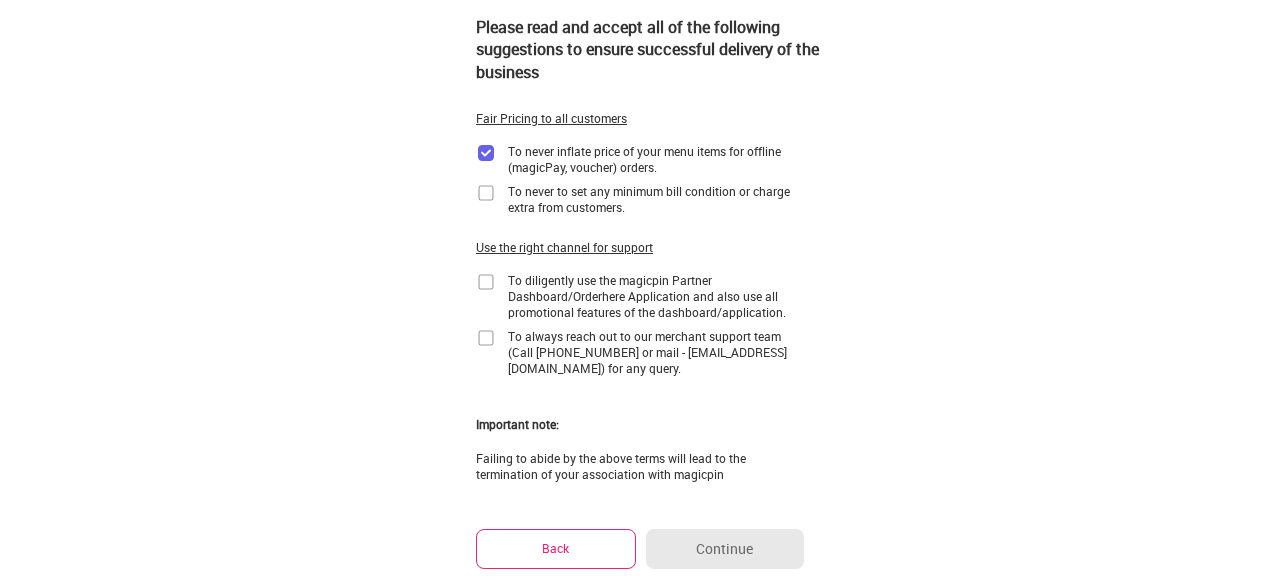 click at bounding box center (486, 193) 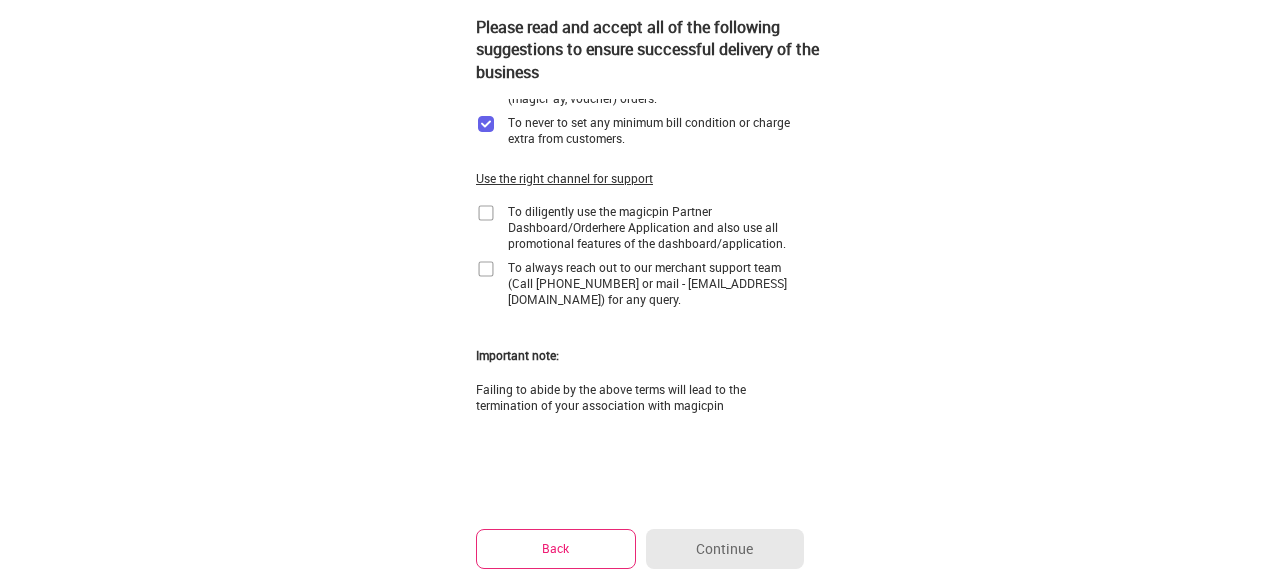 scroll, scrollTop: 297, scrollLeft: 0, axis: vertical 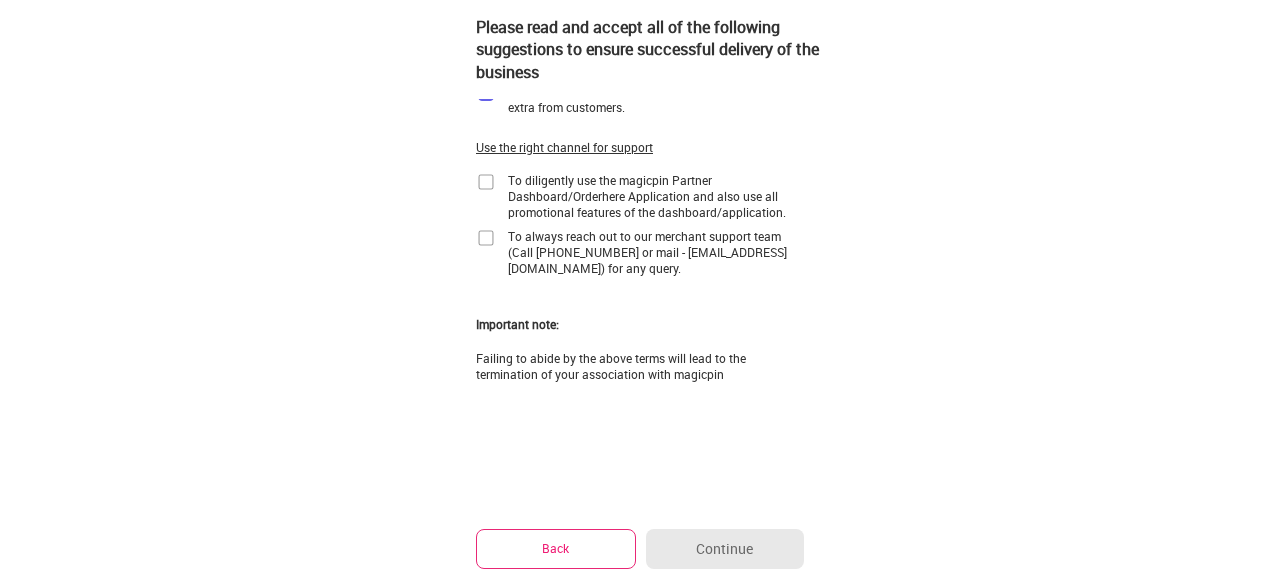 click on "To diligently use the magicpin Partner Dashboard/Orderhere Application and also use all promotional features of the dashboard/application." at bounding box center [640, 196] 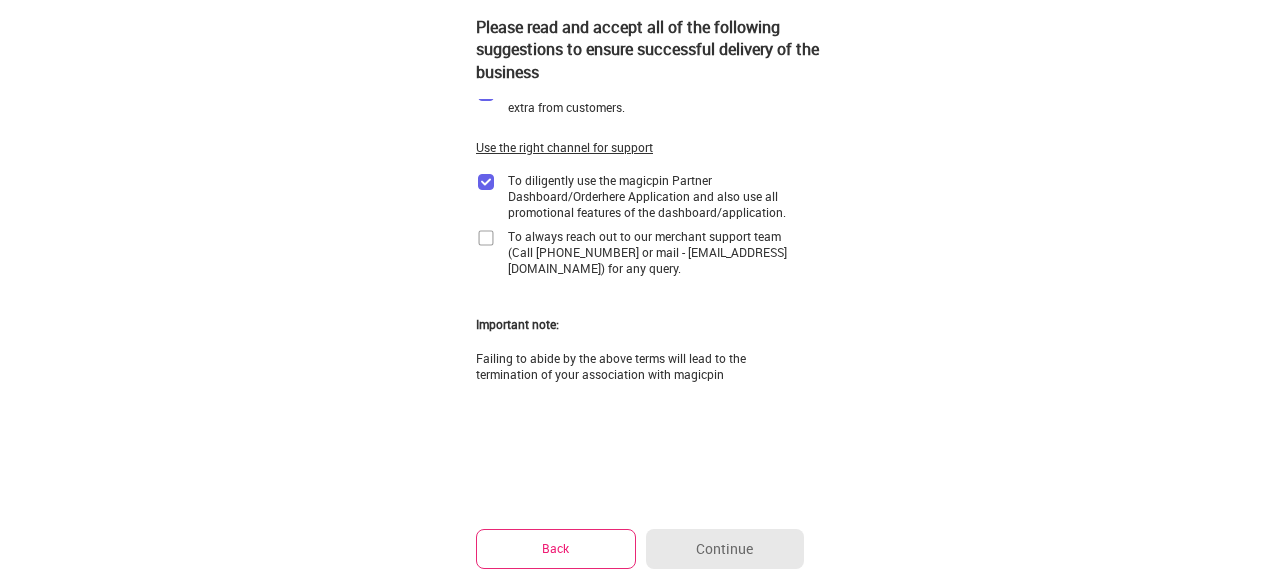 click at bounding box center [486, 238] 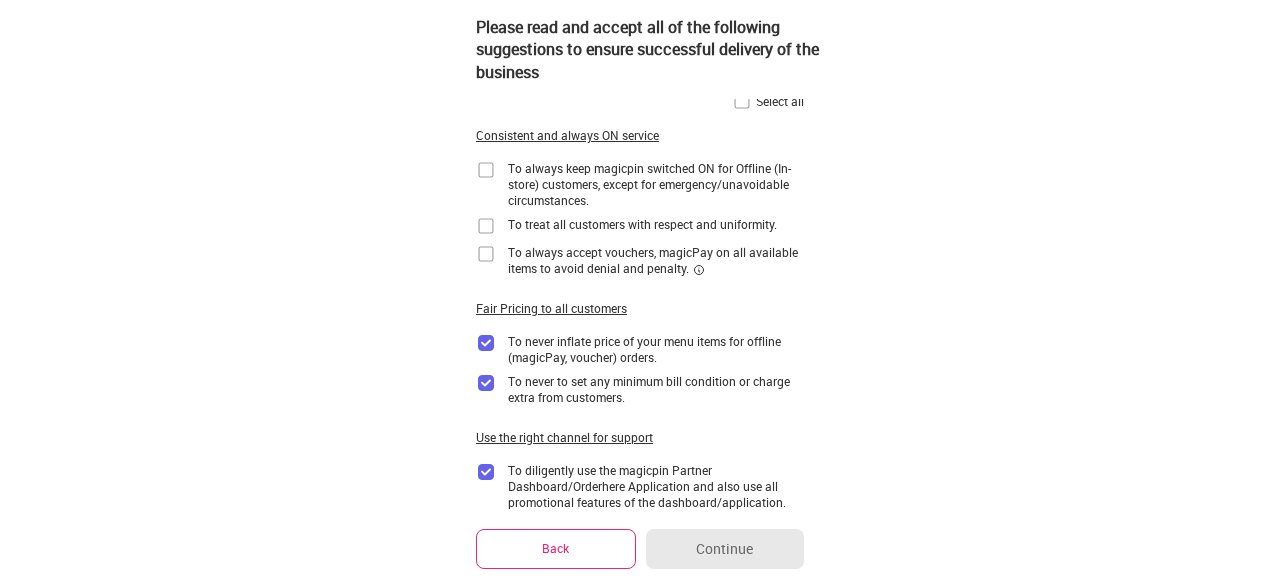 scroll, scrollTop: 0, scrollLeft: 0, axis: both 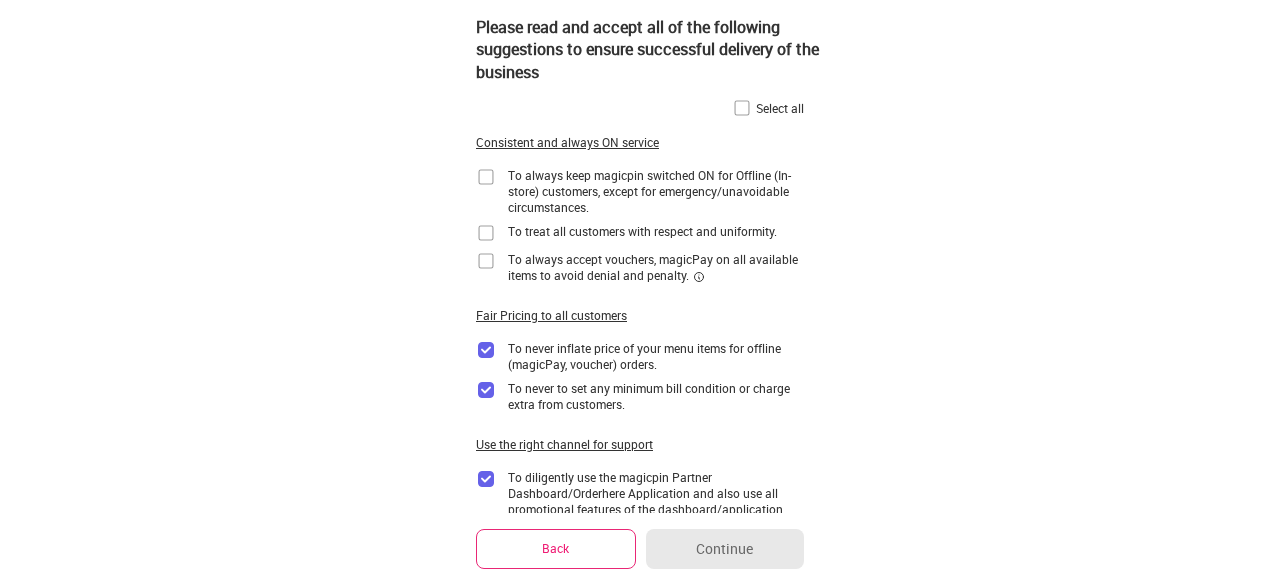 click at bounding box center (742, 108) 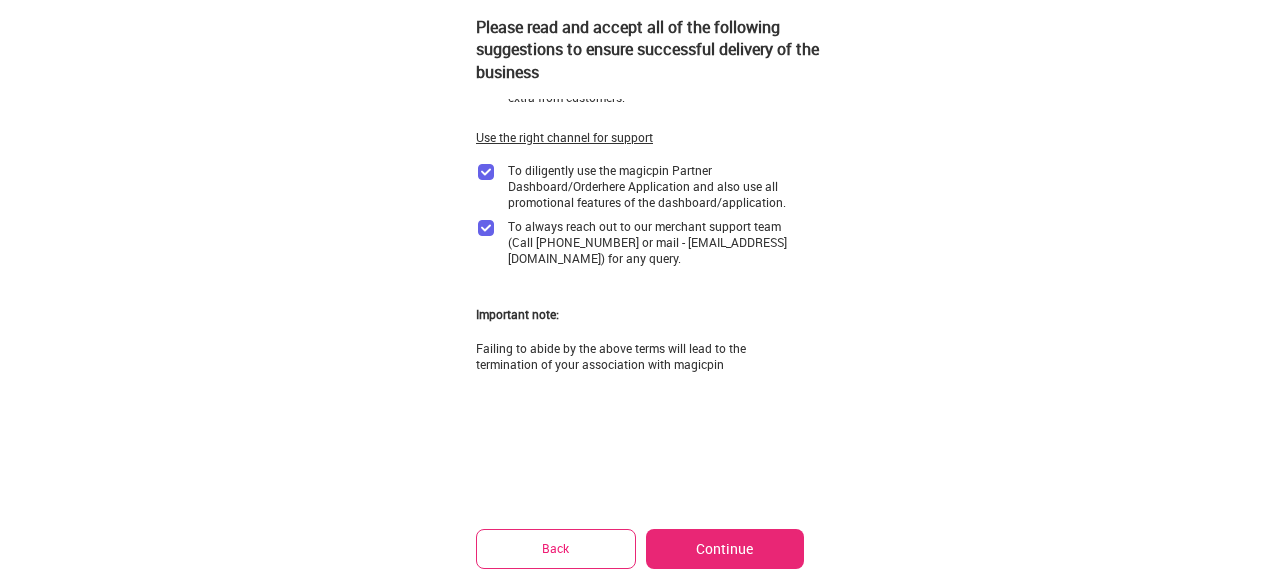 click on "Continue" at bounding box center [725, 549] 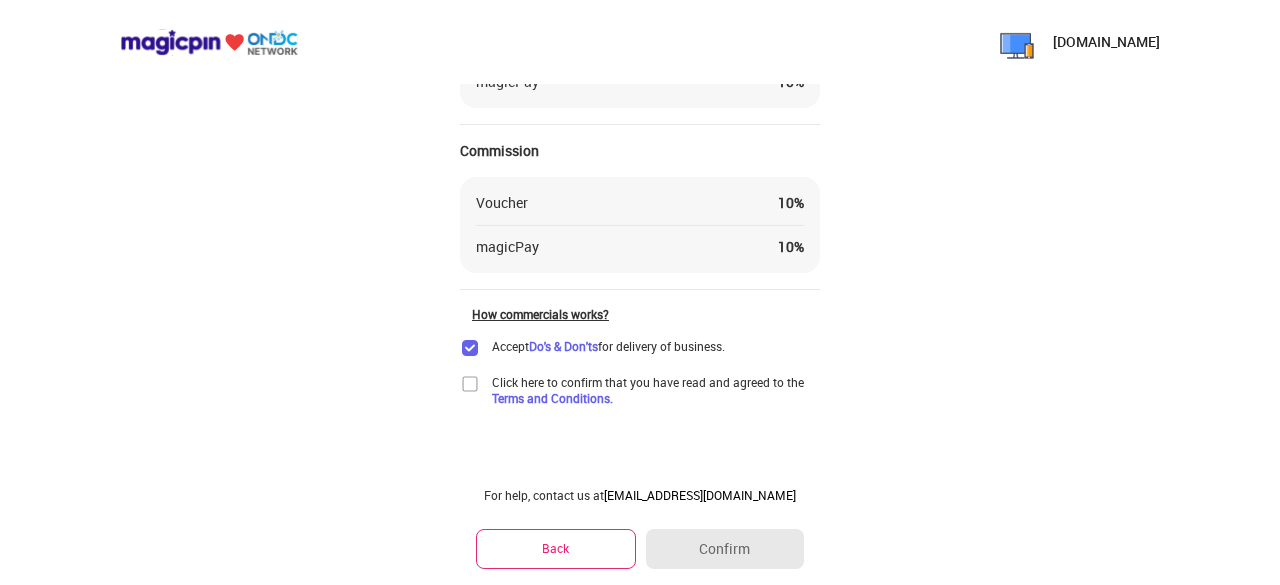 click at bounding box center [470, 384] 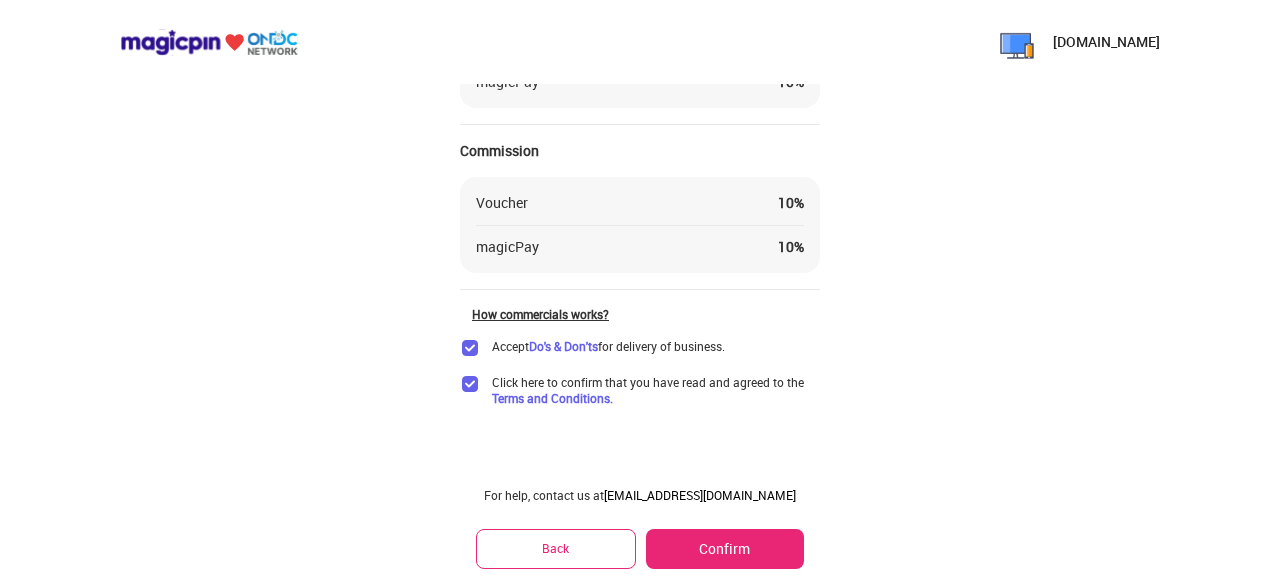 click on "Confirm" at bounding box center [725, 549] 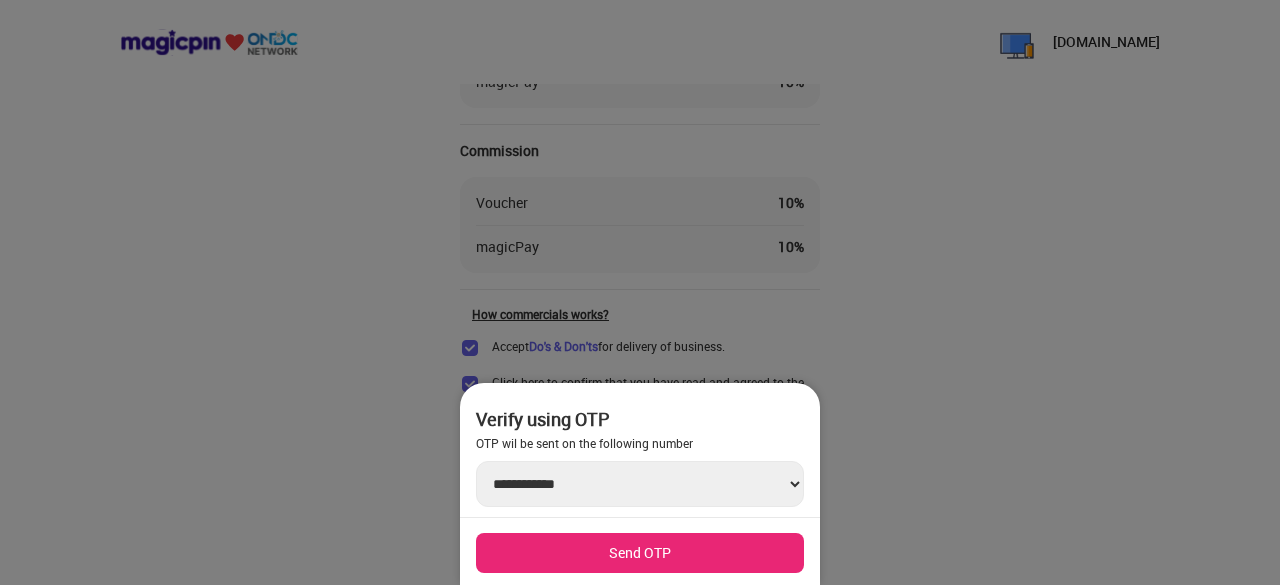 click on "Send OTP" at bounding box center [640, 553] 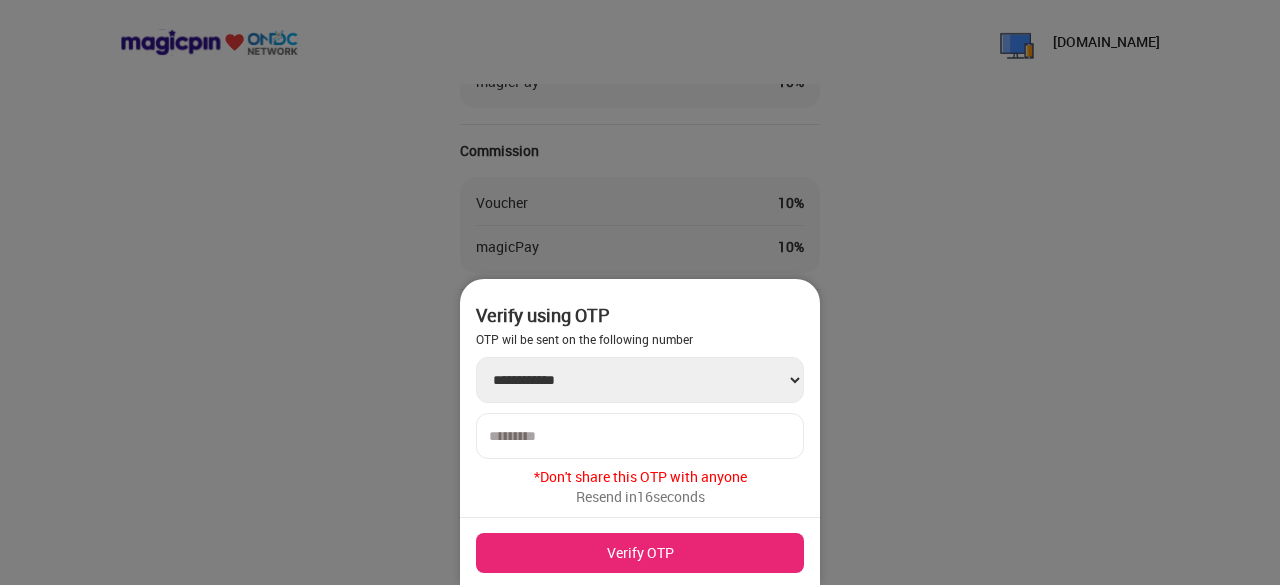 click at bounding box center (640, 436) 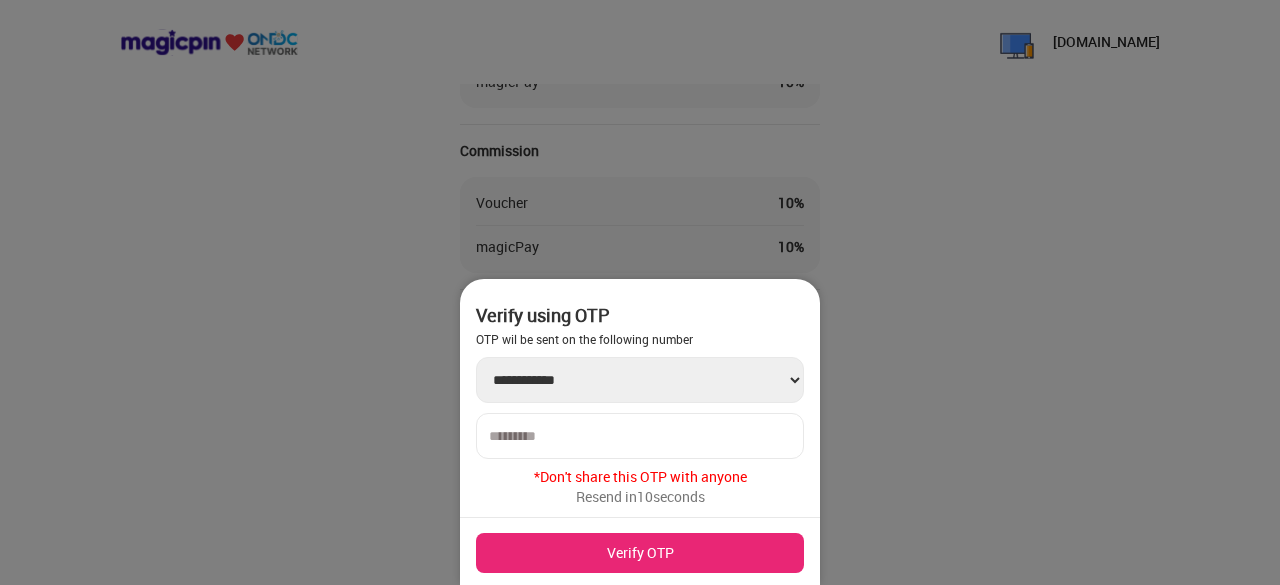 type on "******" 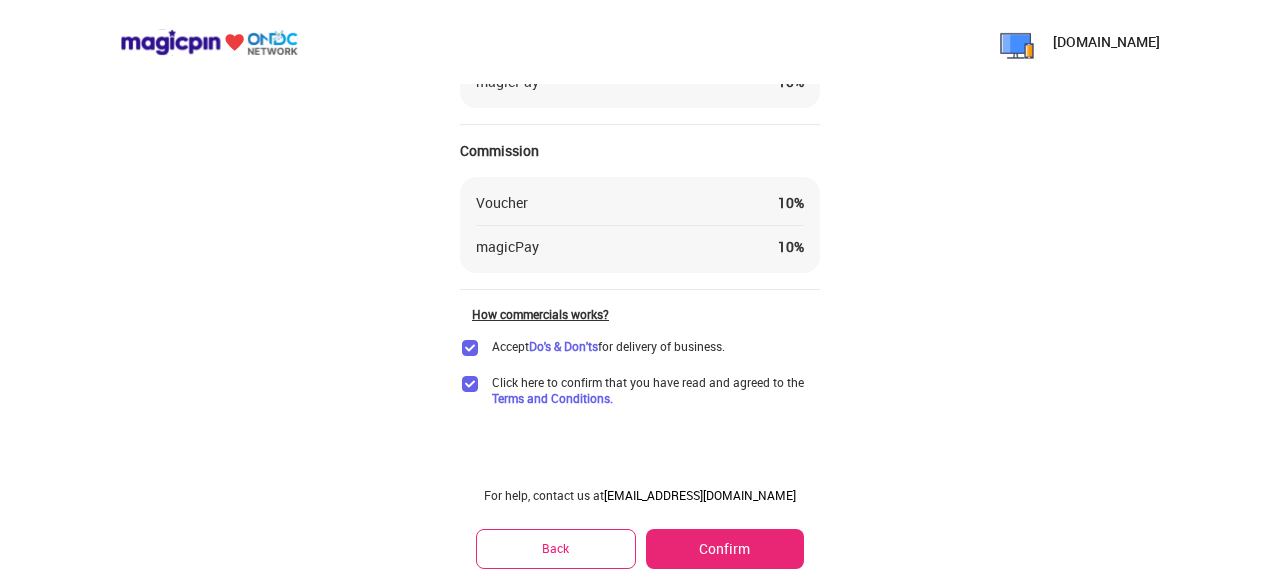 scroll, scrollTop: 60, scrollLeft: 0, axis: vertical 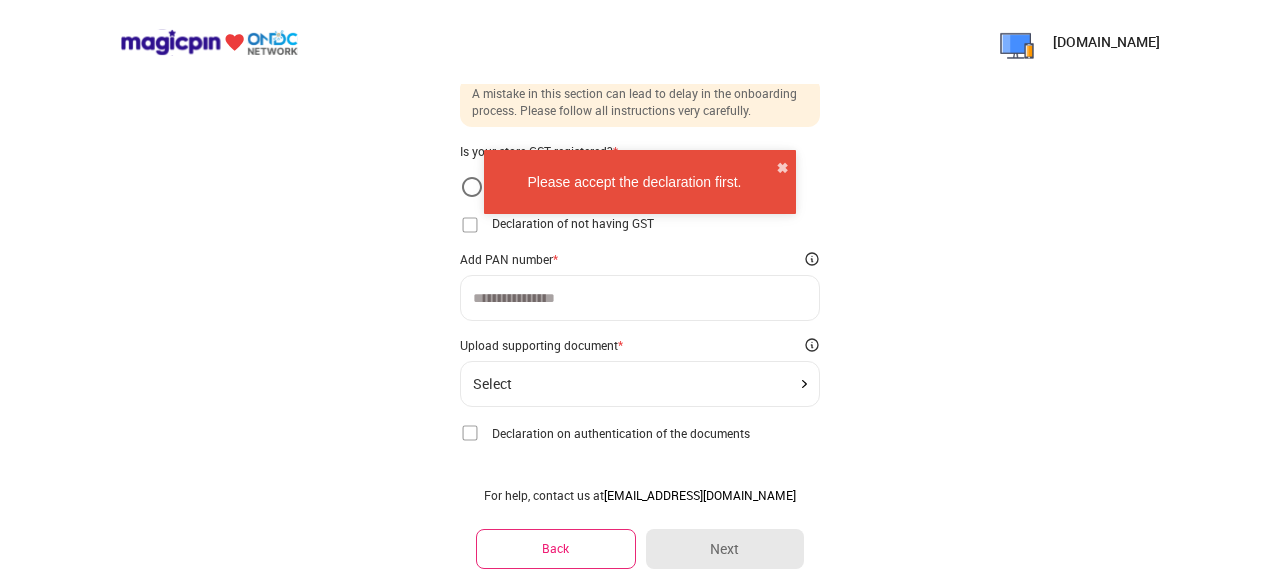 click at bounding box center (640, 298) 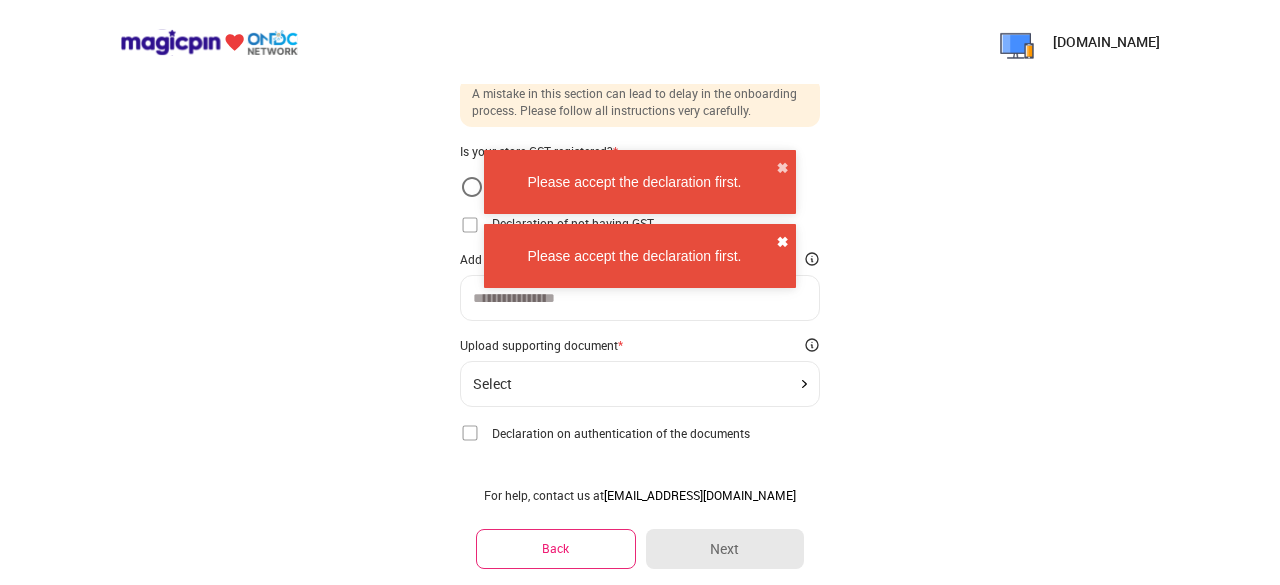click on "✖" at bounding box center (782, 242) 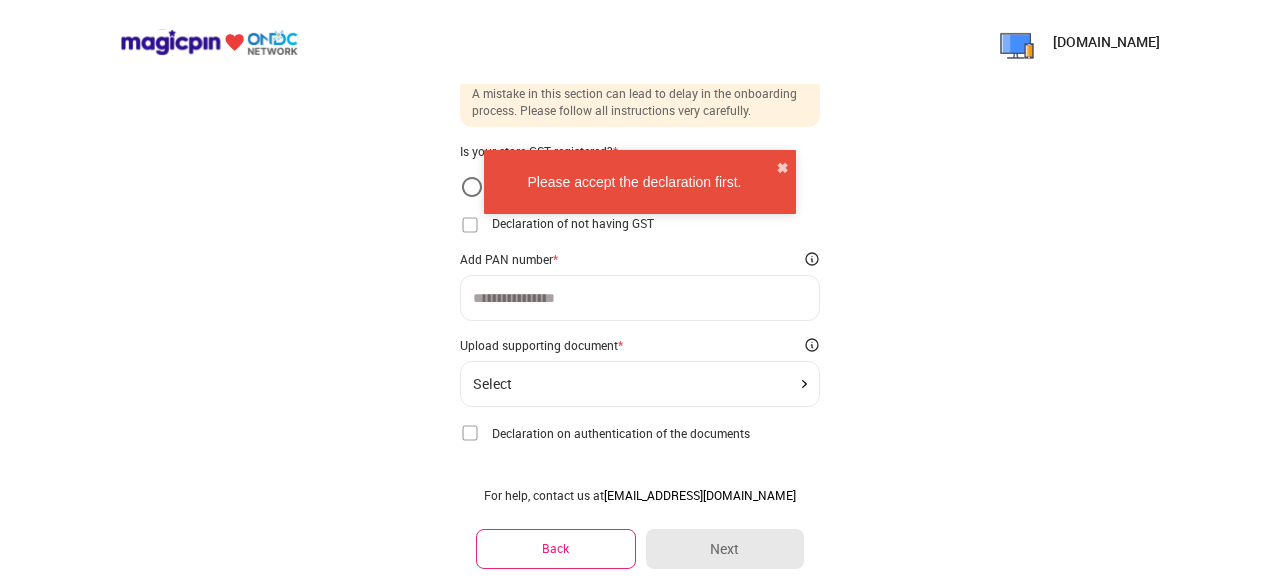 click on "Please accept the declaration first. ✖" at bounding box center (640, 182) 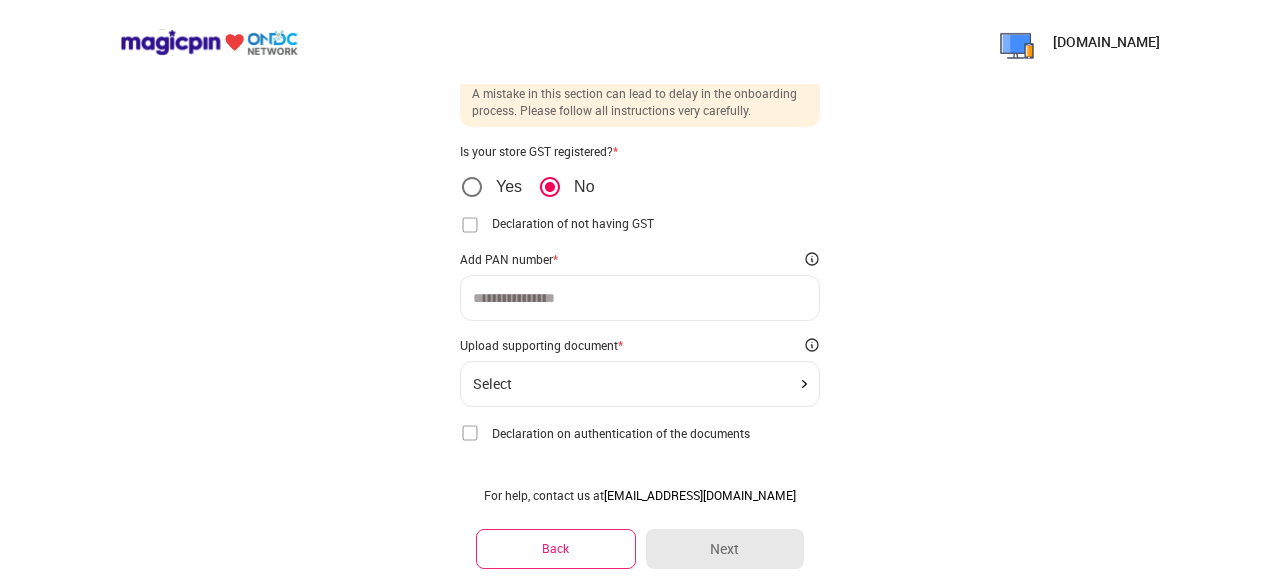 click at bounding box center (640, 298) 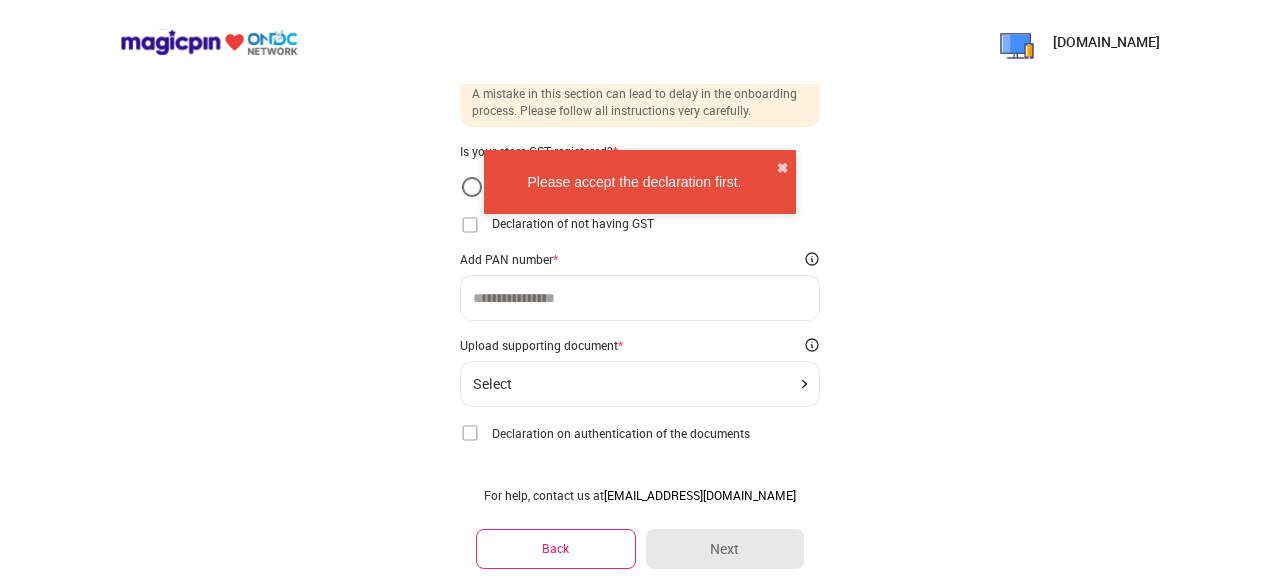 click on "✖" at bounding box center (782, 168) 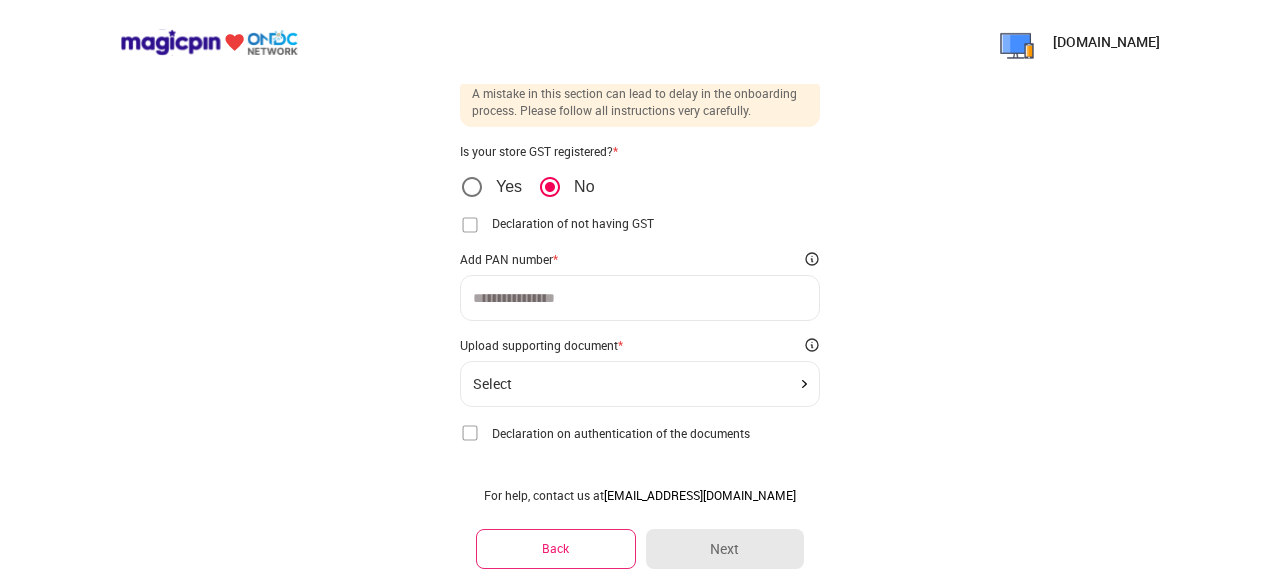 click at bounding box center (640, 298) 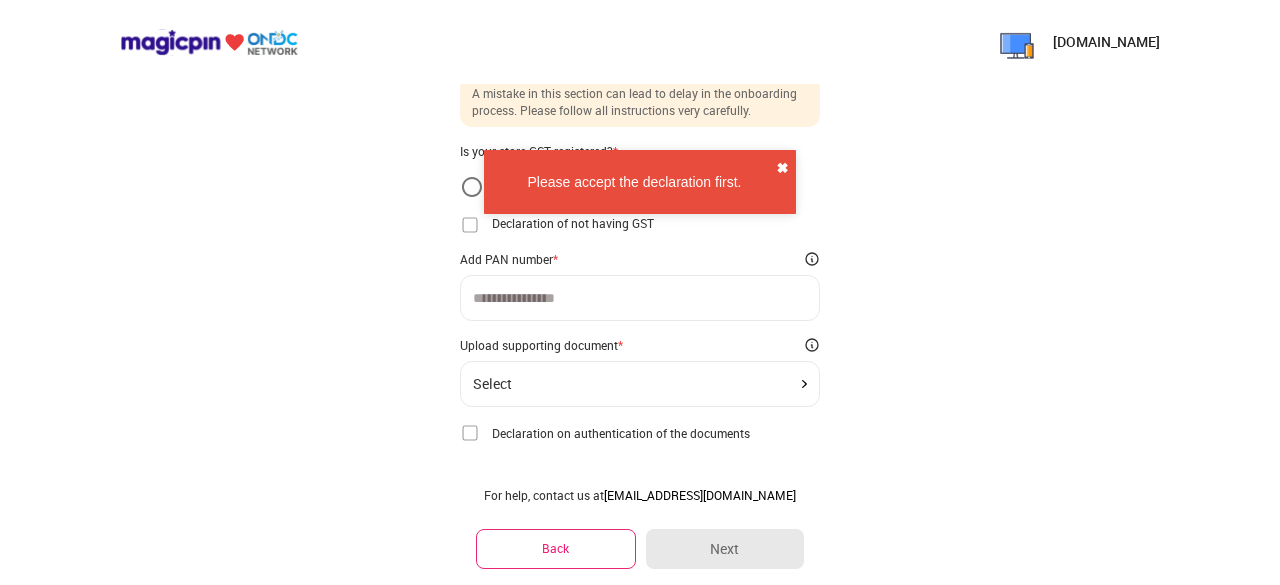click on "✖" at bounding box center [782, 168] 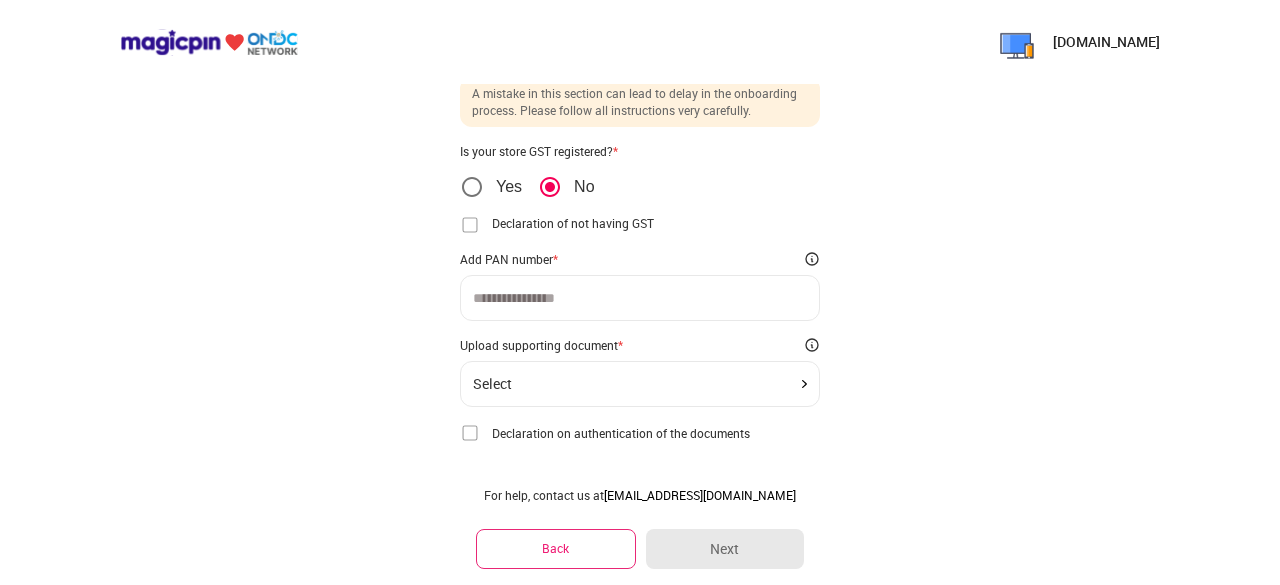 click at bounding box center [640, 298] 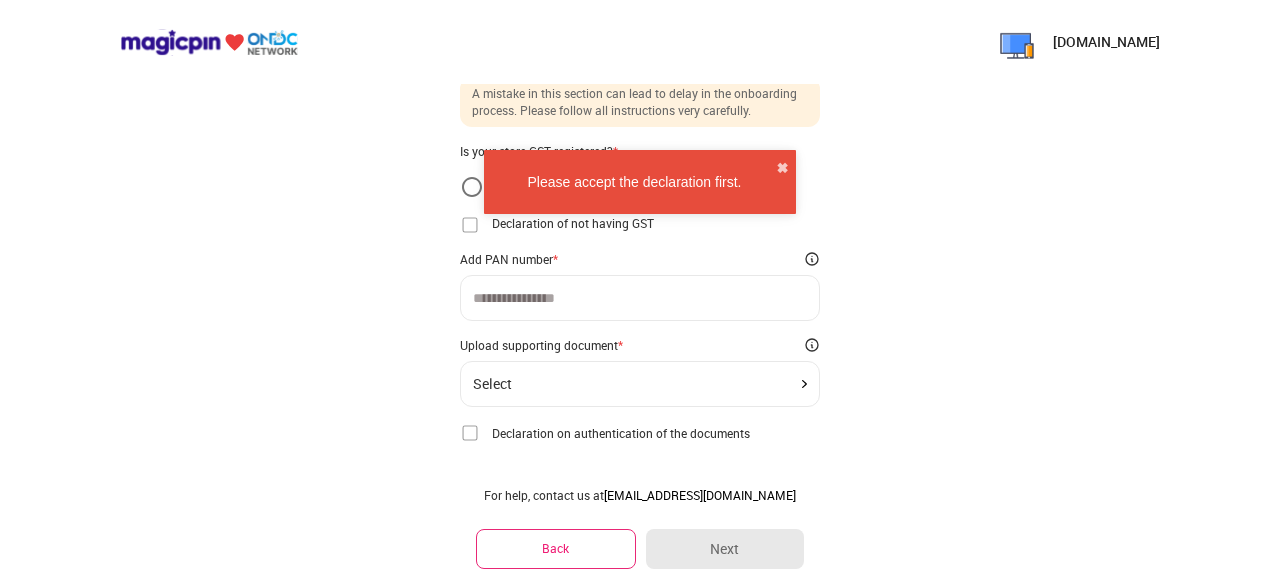 click at bounding box center [470, 433] 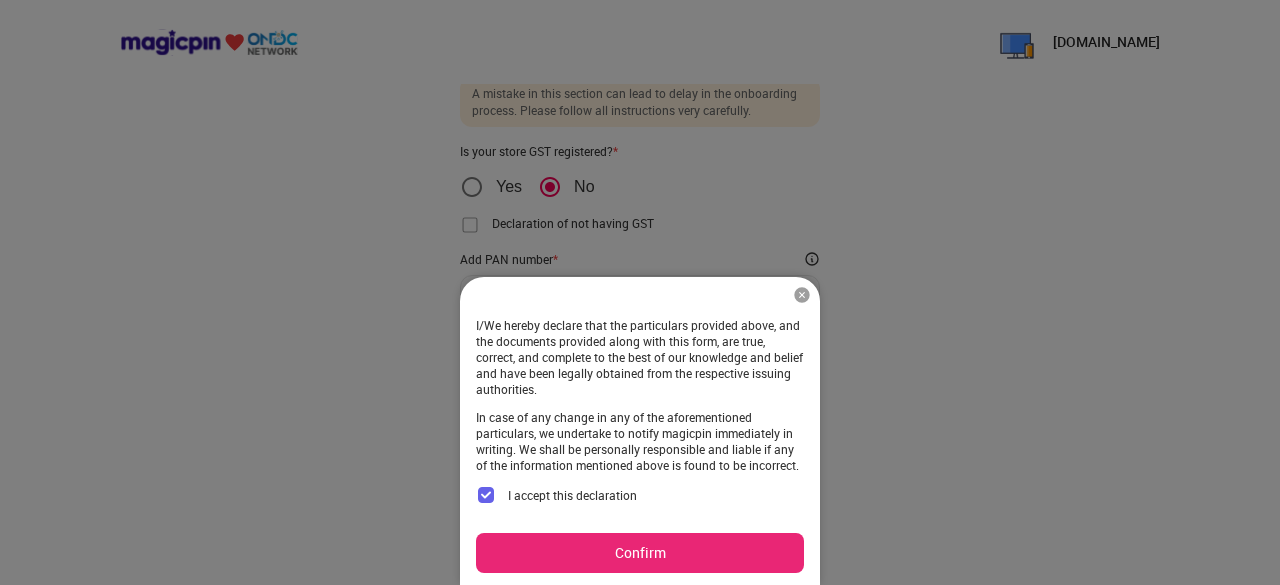 click on "Confirm" at bounding box center [640, 553] 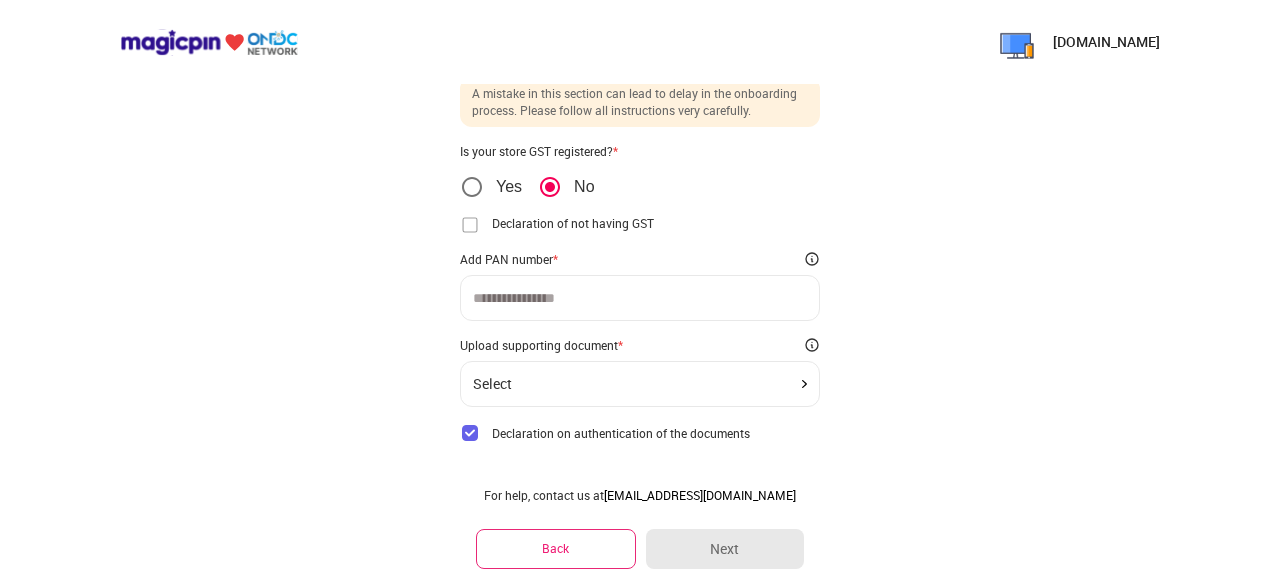 click at bounding box center [640, 298] 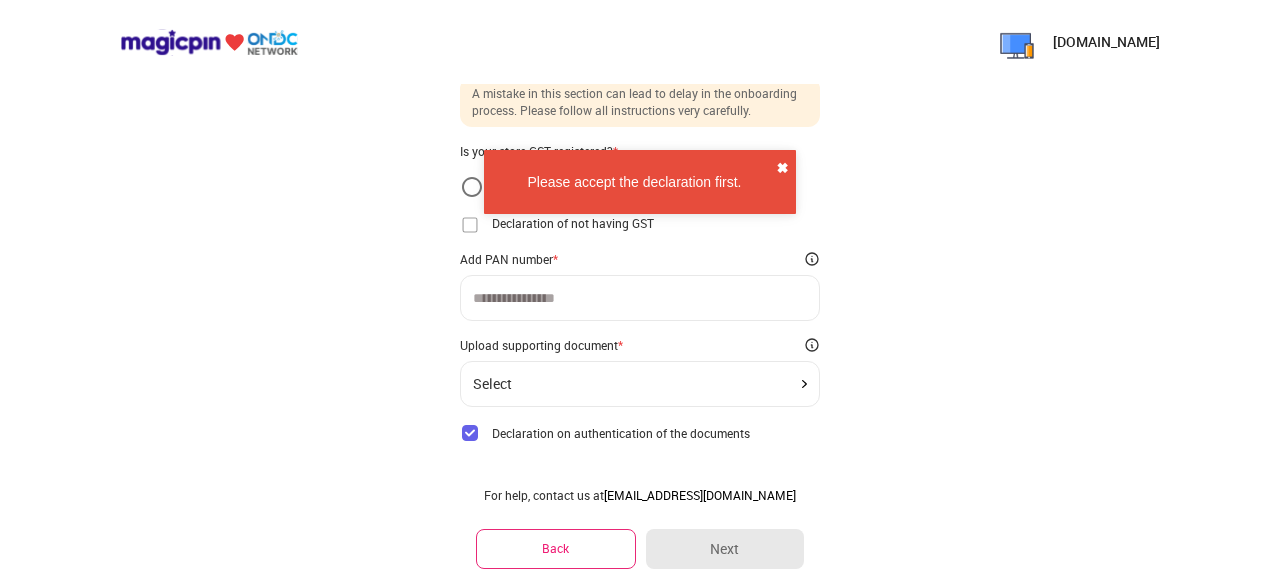 click on "✖" at bounding box center (782, 168) 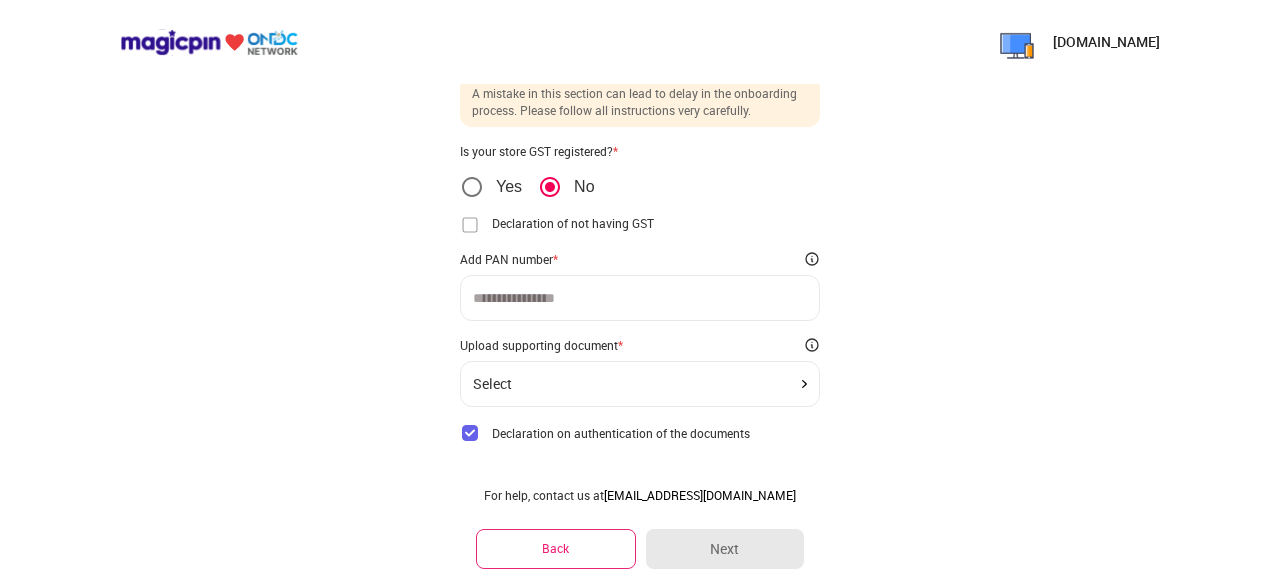 scroll, scrollTop: 96, scrollLeft: 0, axis: vertical 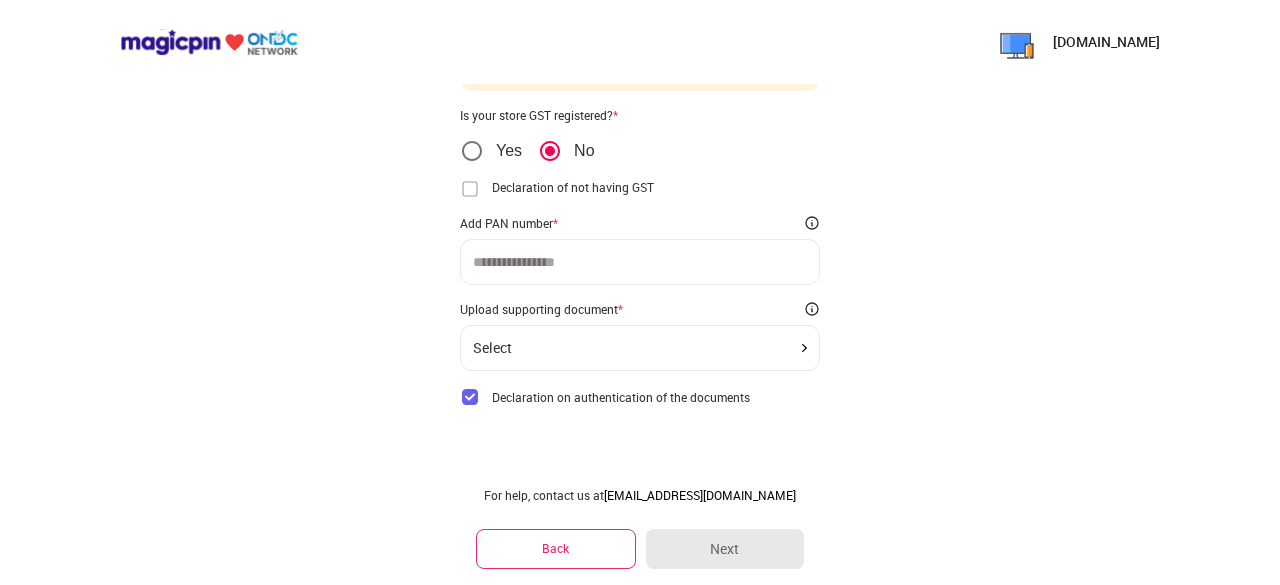 click on "Select" 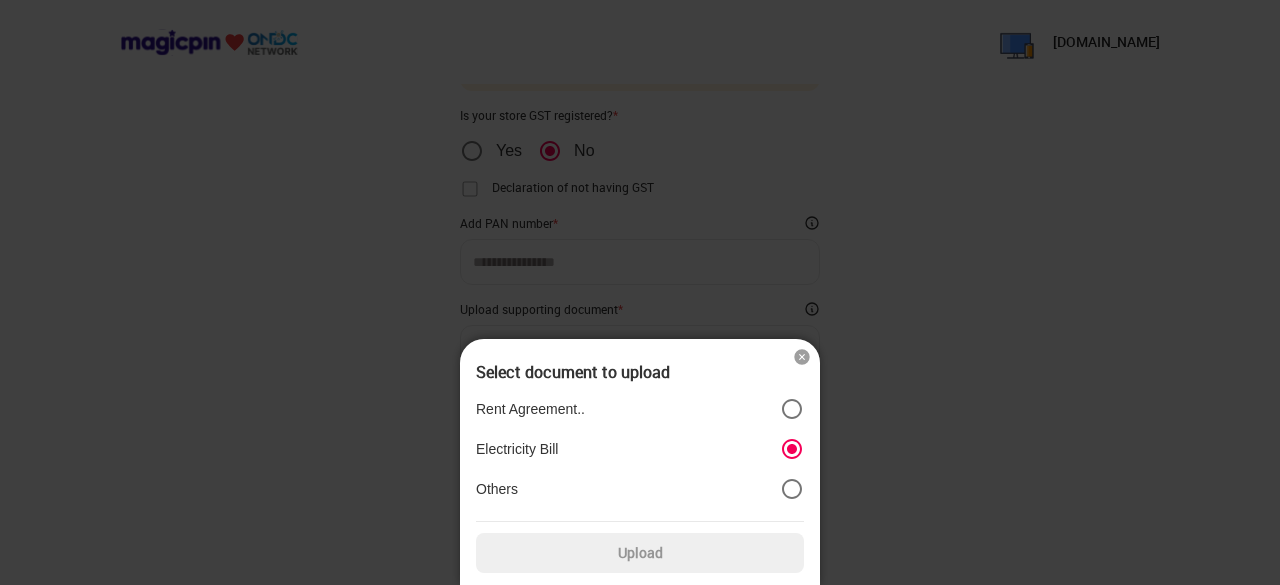 click at bounding box center [802, 357] 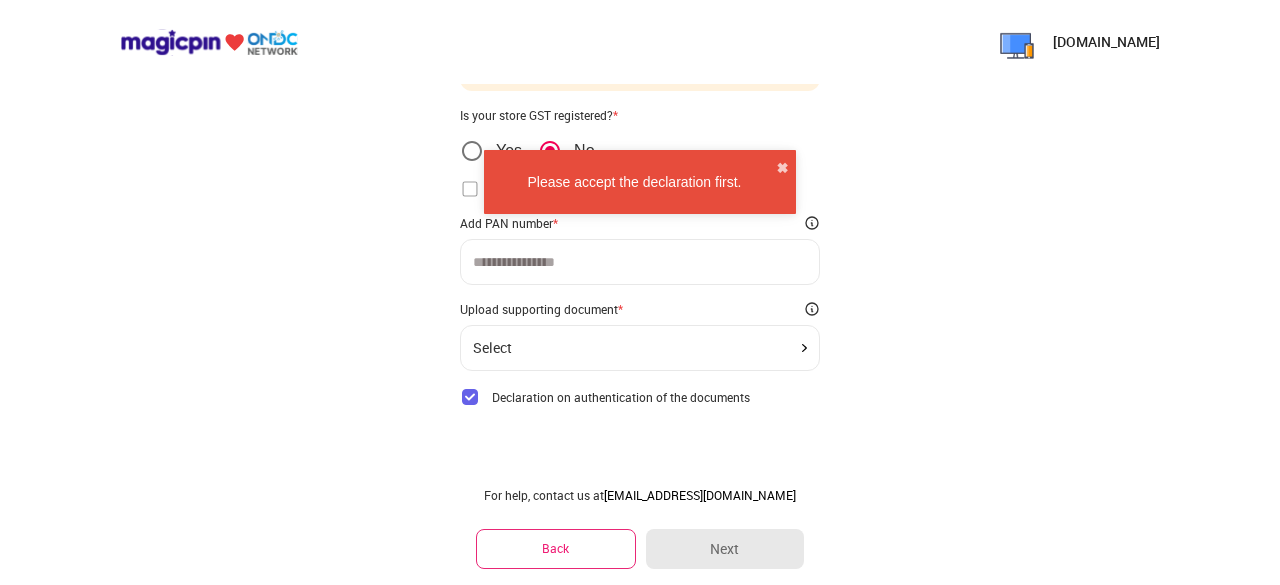 click at bounding box center [640, 262] 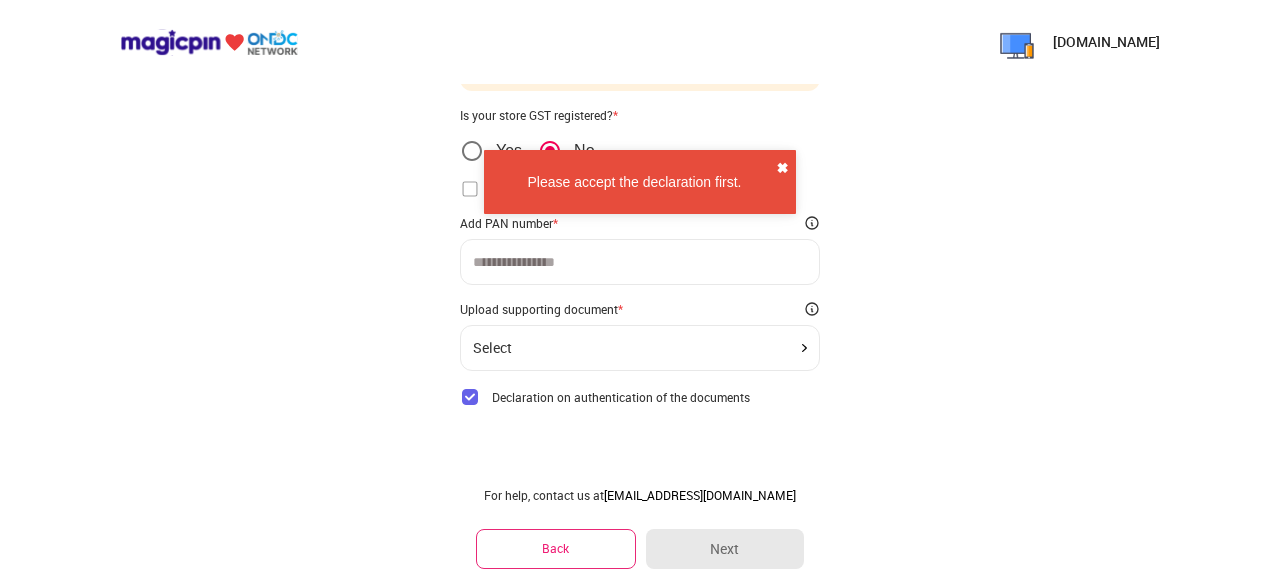 click on "✖" at bounding box center (782, 168) 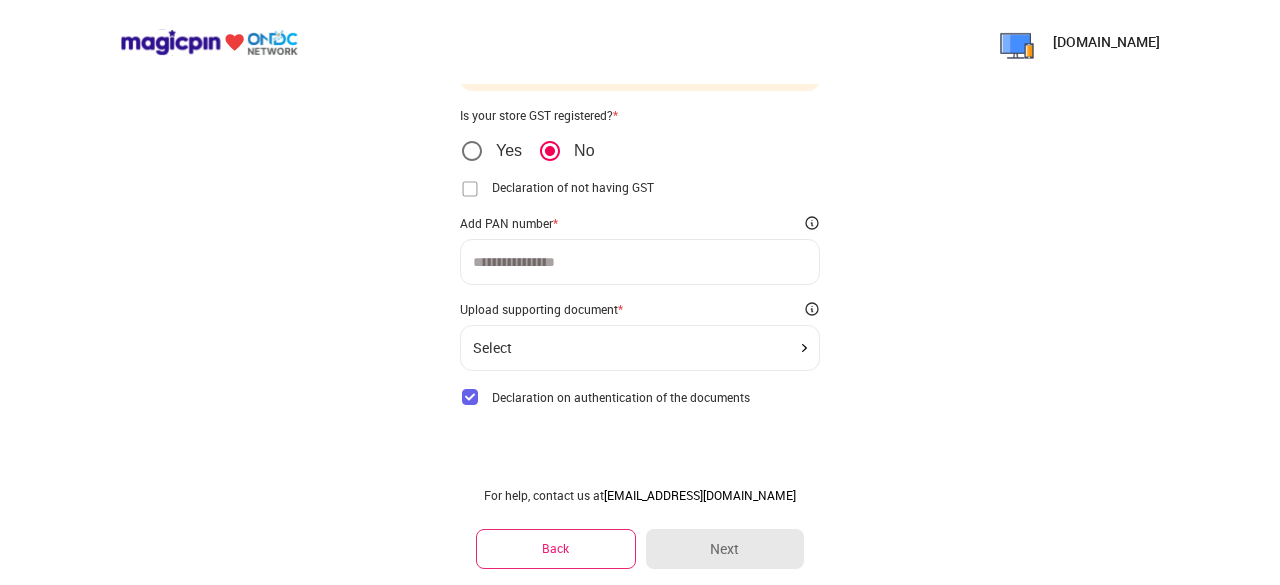 click at bounding box center (470, 189) 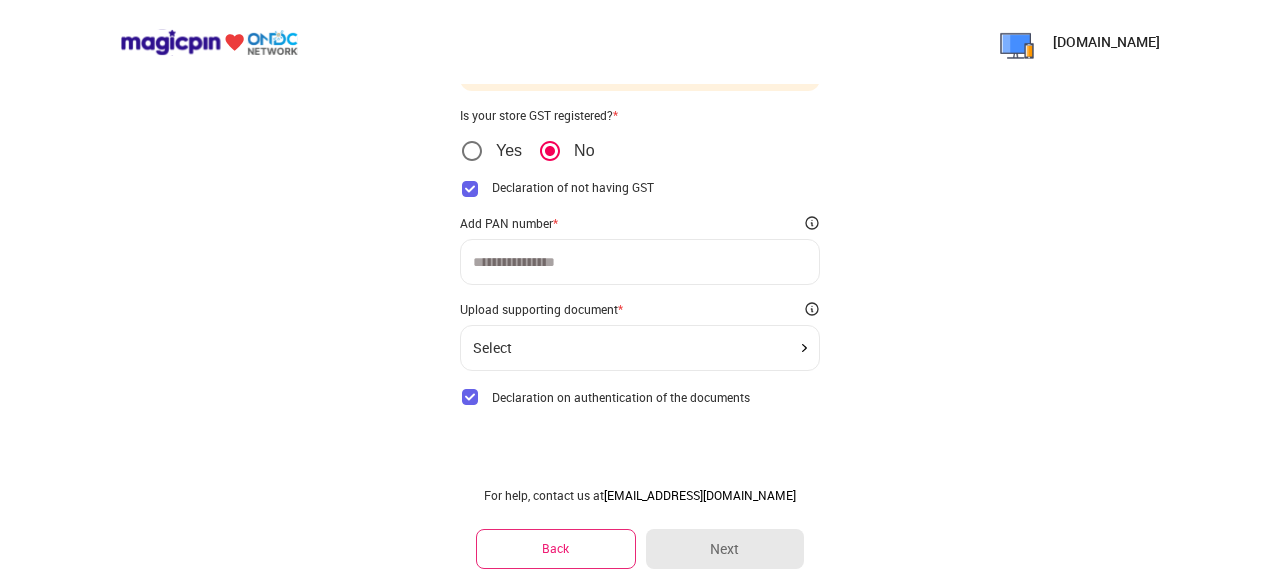 click at bounding box center (640, 262) 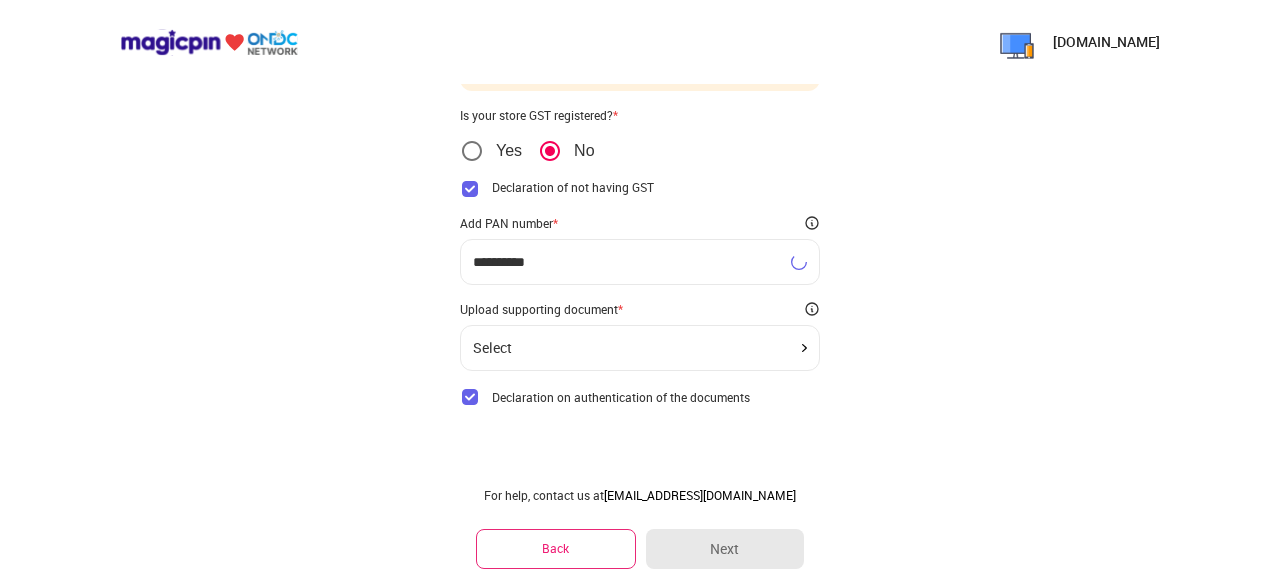 type on "**********" 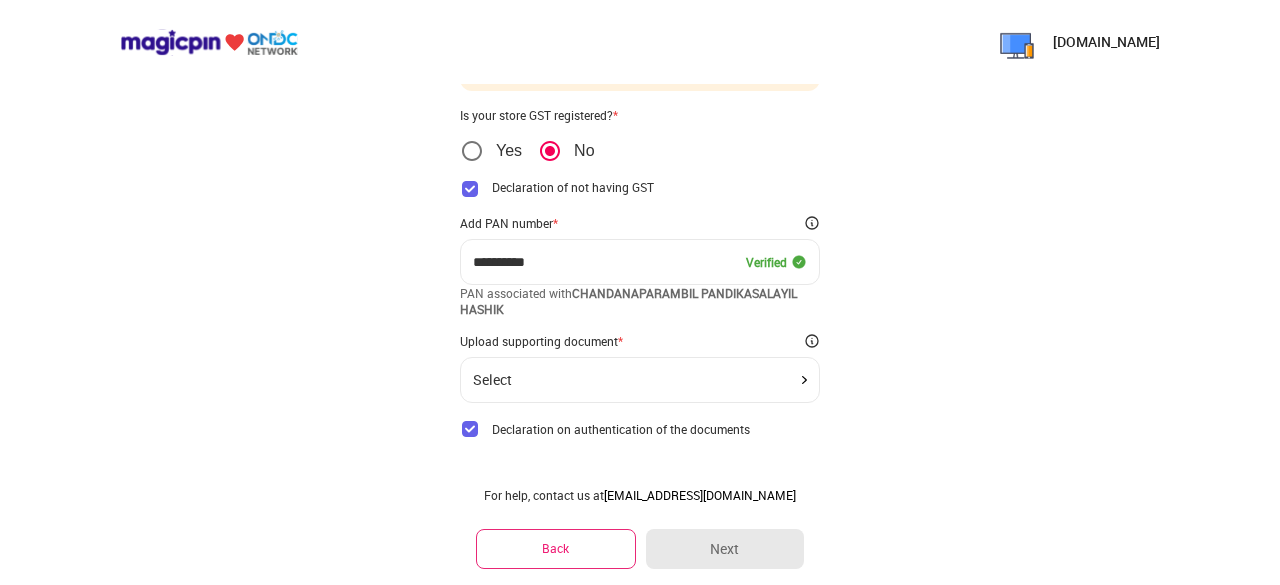 scroll, scrollTop: 128, scrollLeft: 0, axis: vertical 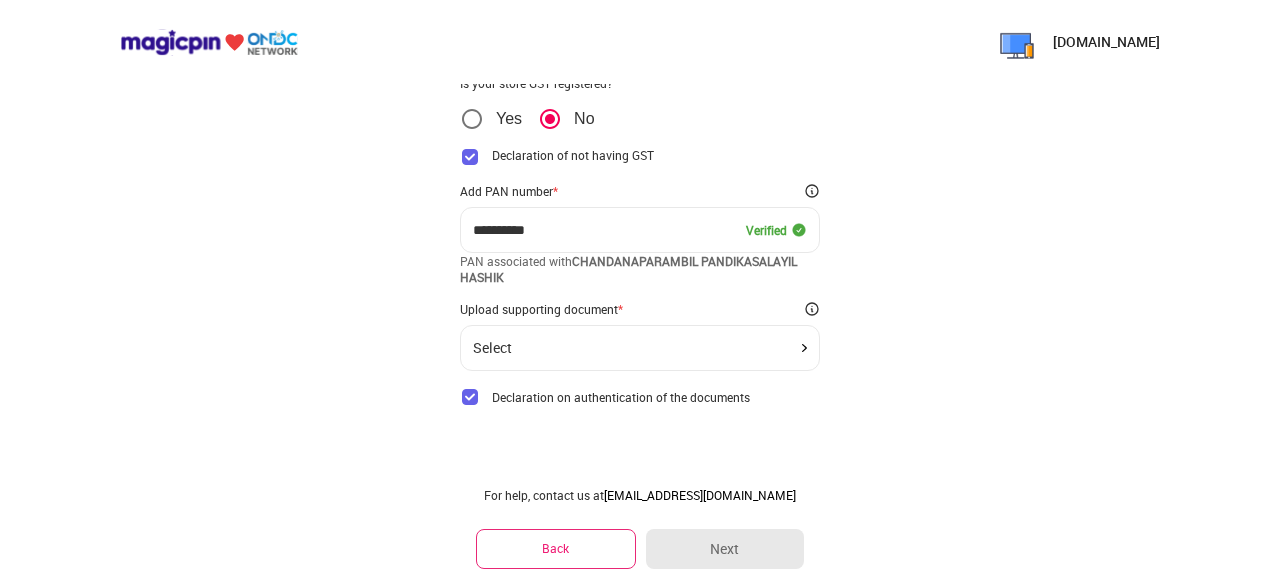 click on "Select" at bounding box center [640, 348] 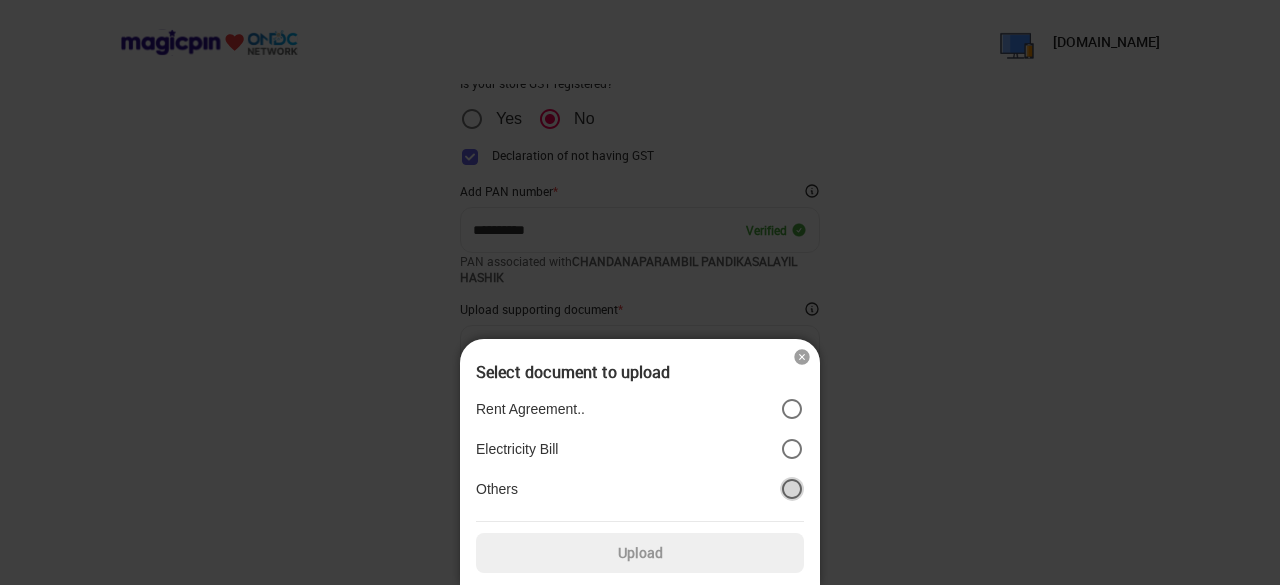 scroll, scrollTop: 120, scrollLeft: 0, axis: vertical 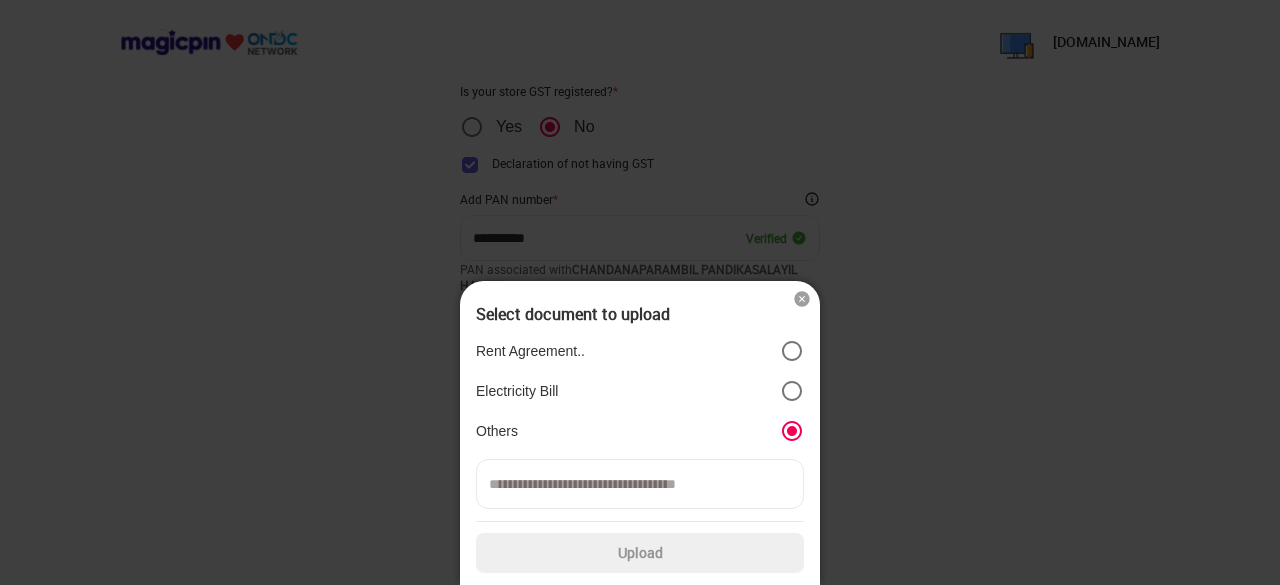 click at bounding box center (640, 484) 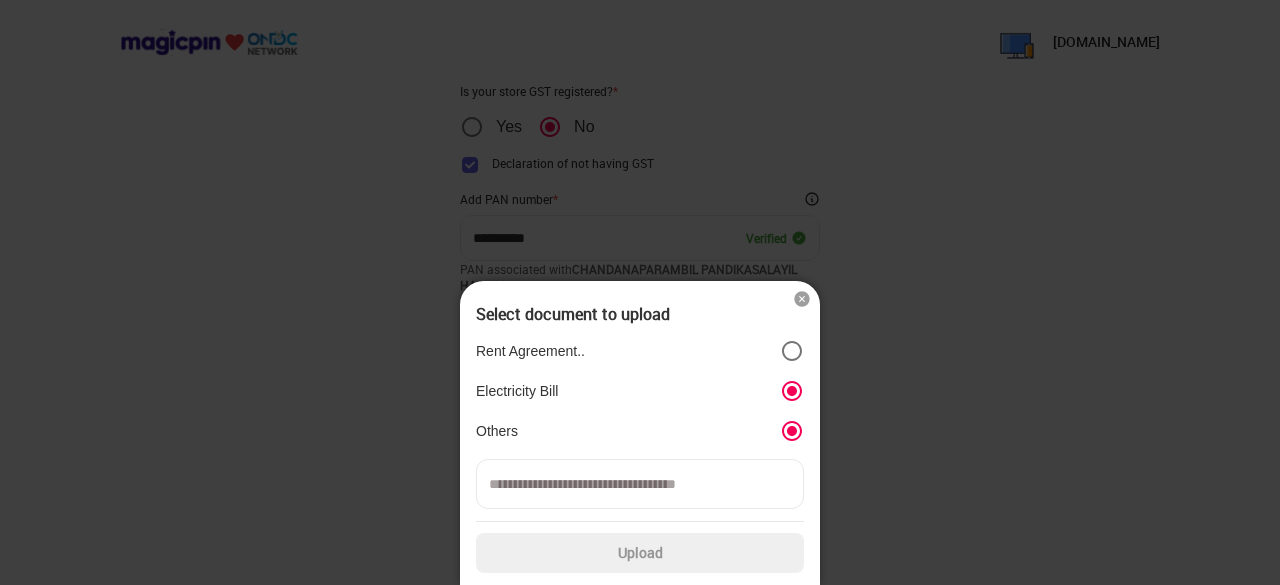 click on "Rent Agreement.. Electricity Bill Others" at bounding box center (640, 391) 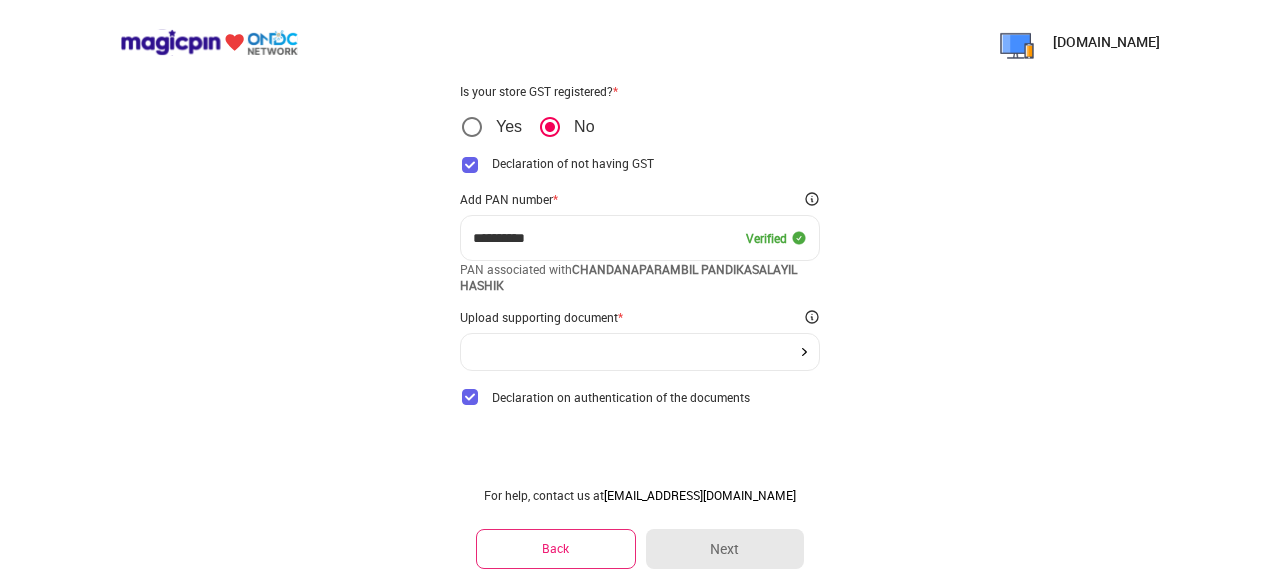 click 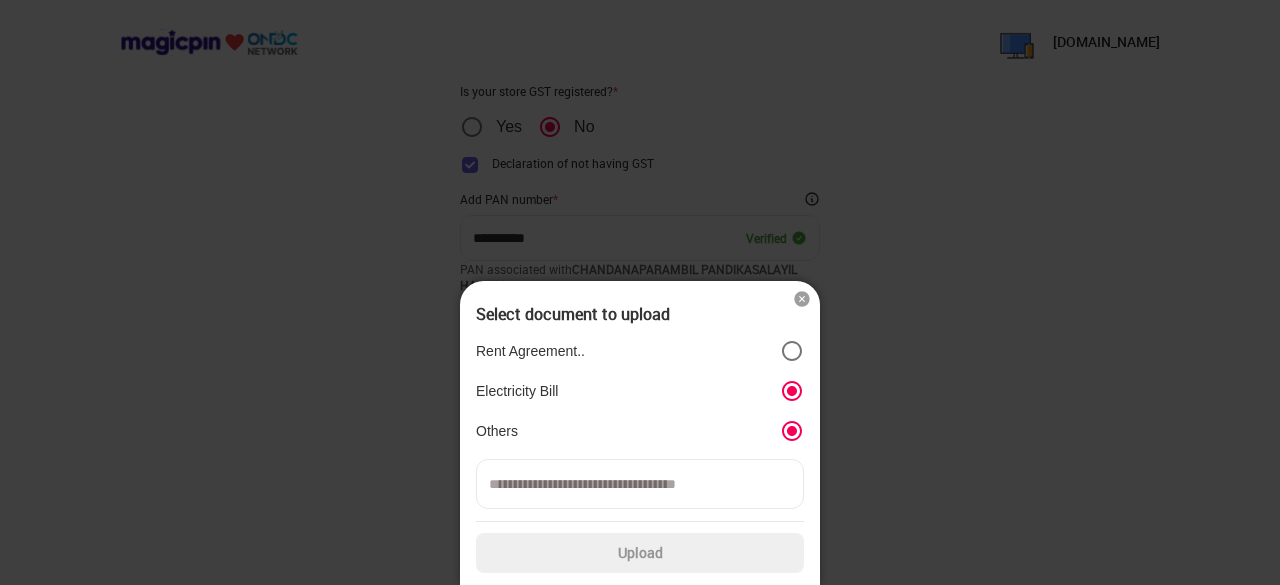 click on "Rent Agreement.. Electricity Bill Others" at bounding box center (640, 391) 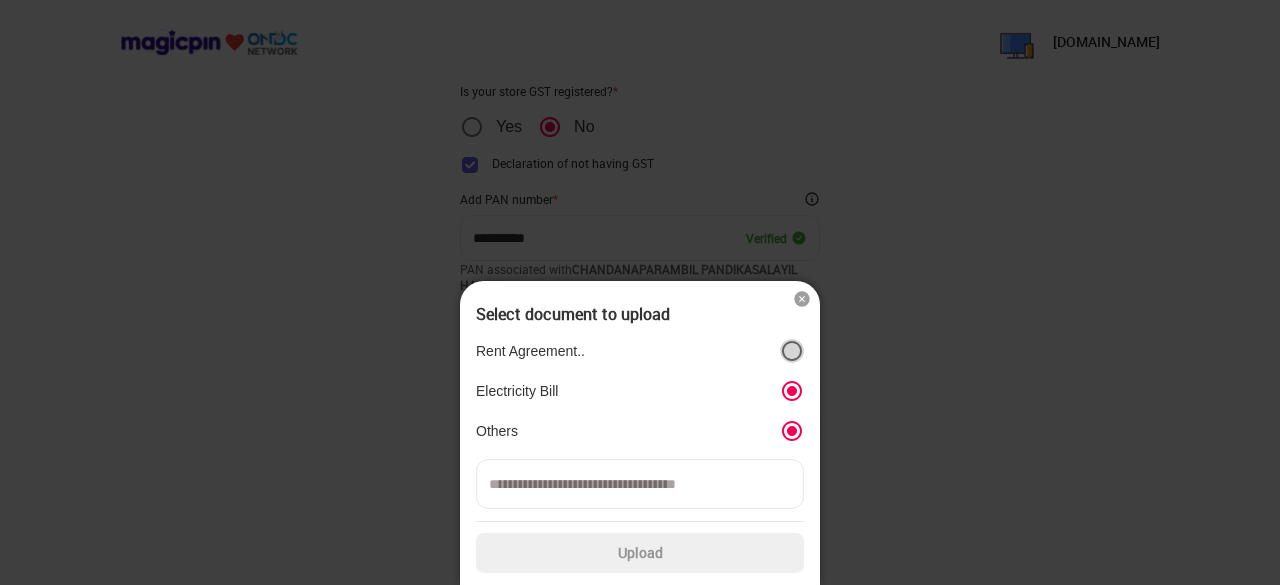 click 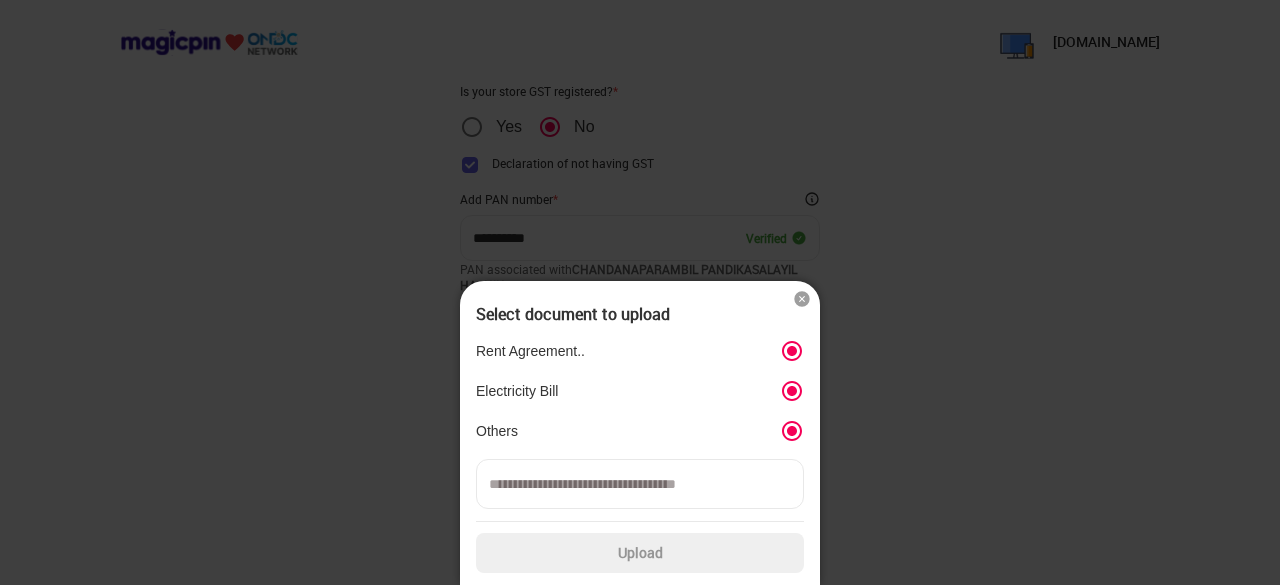 click at bounding box center [802, 299] 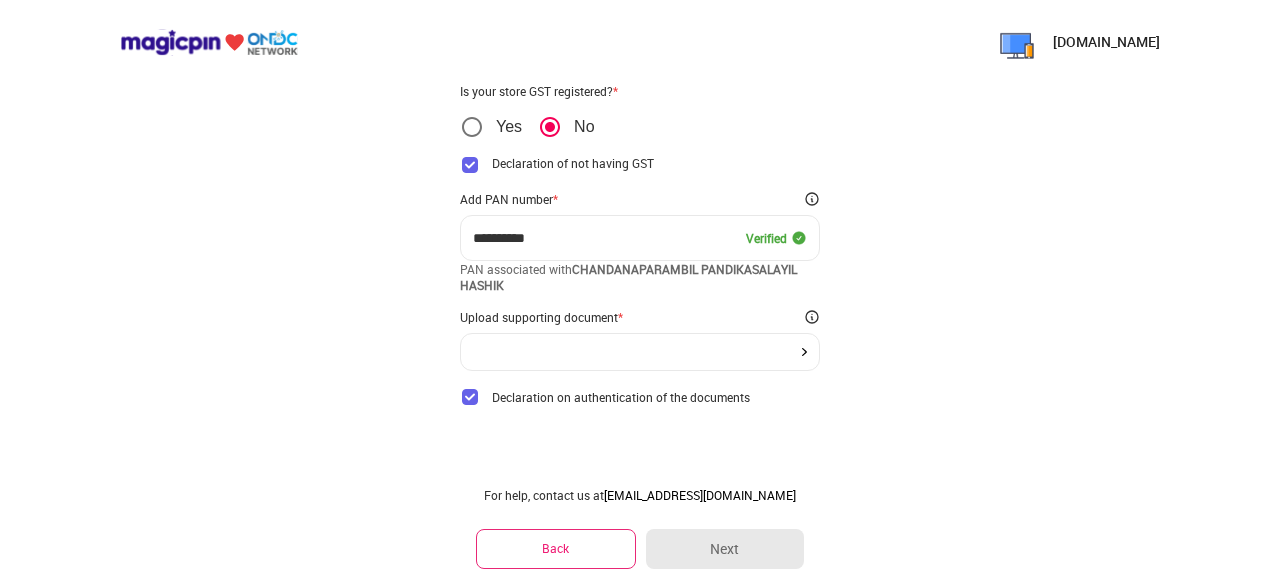 click on "Back" at bounding box center [556, 548] 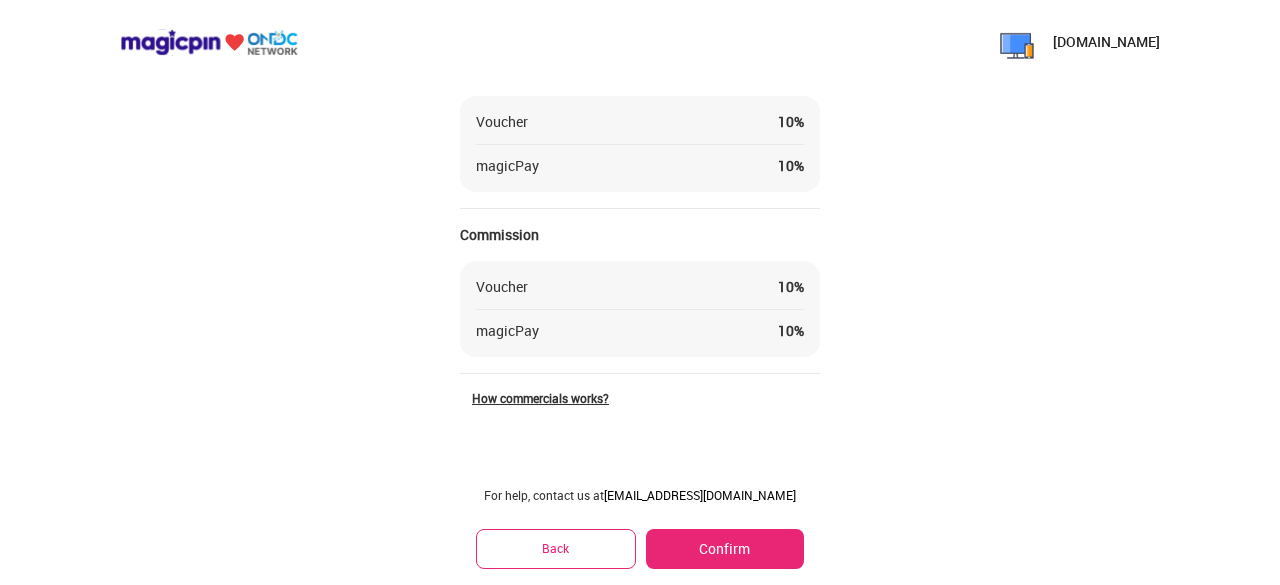 click on "Confirm" at bounding box center (725, 549) 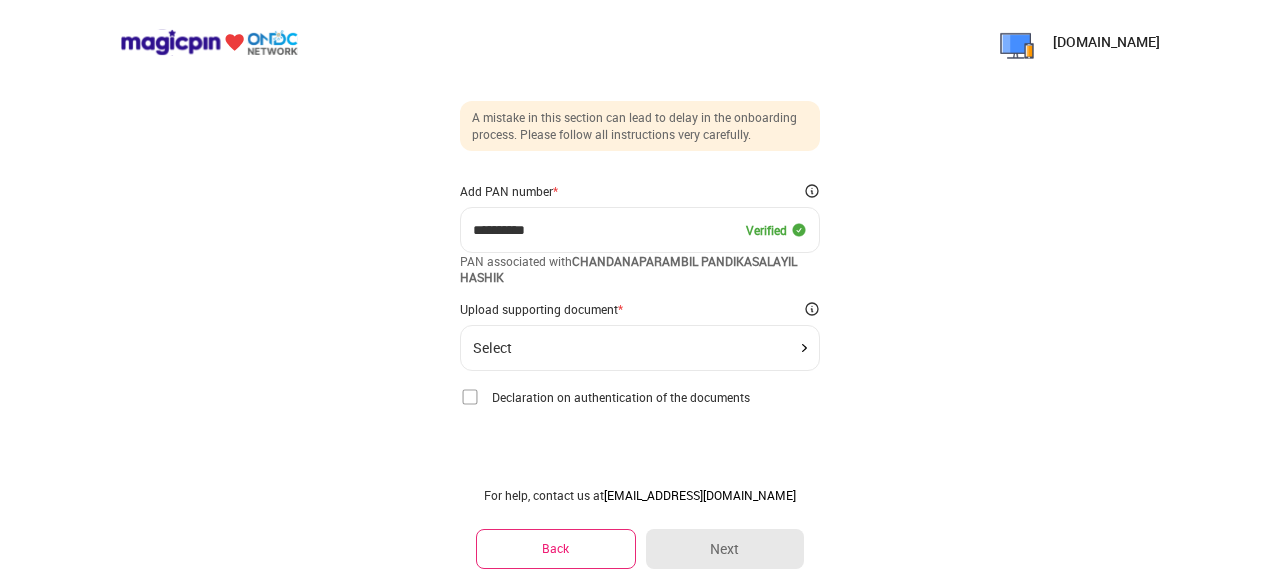 click on "Select" 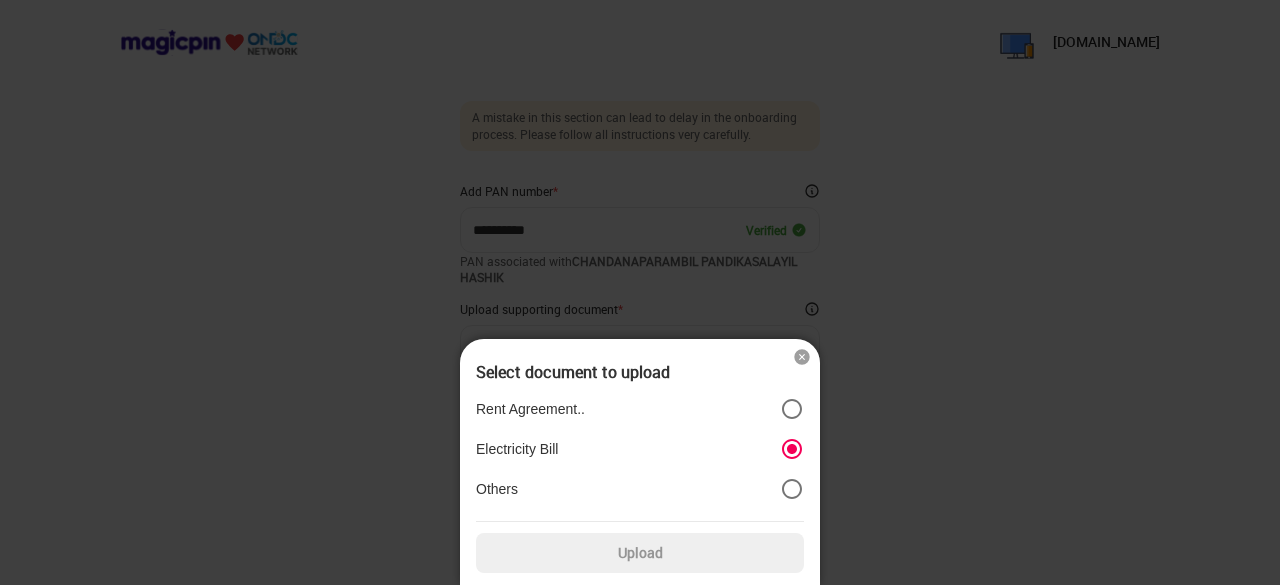 click on "Upload" at bounding box center (640, 553) 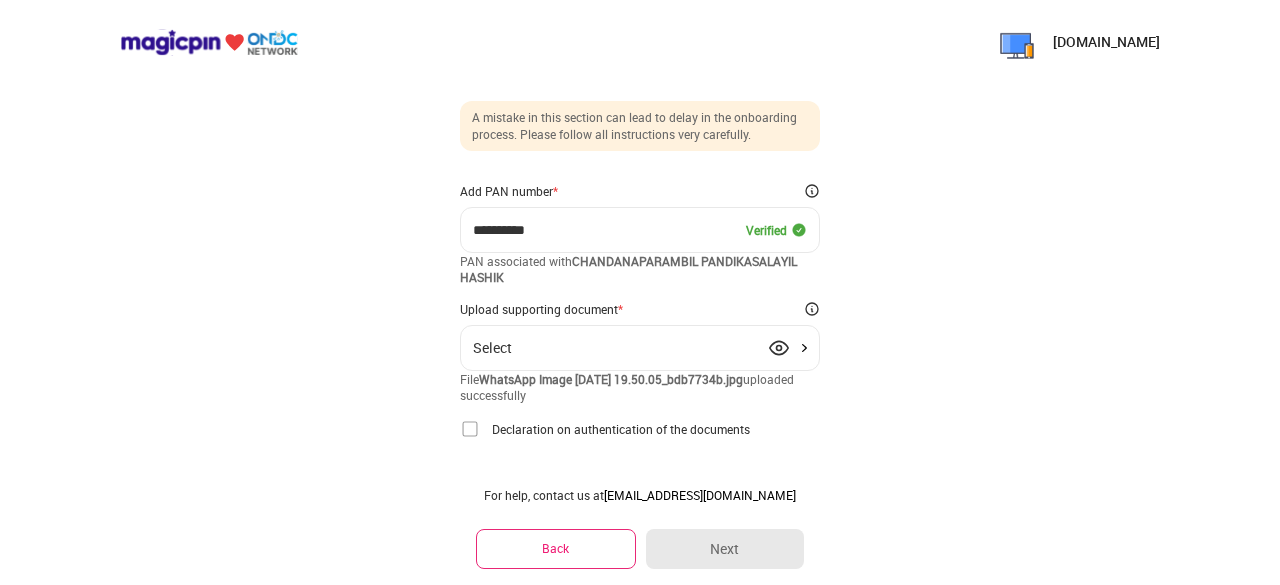 scroll, scrollTop: 32, scrollLeft: 0, axis: vertical 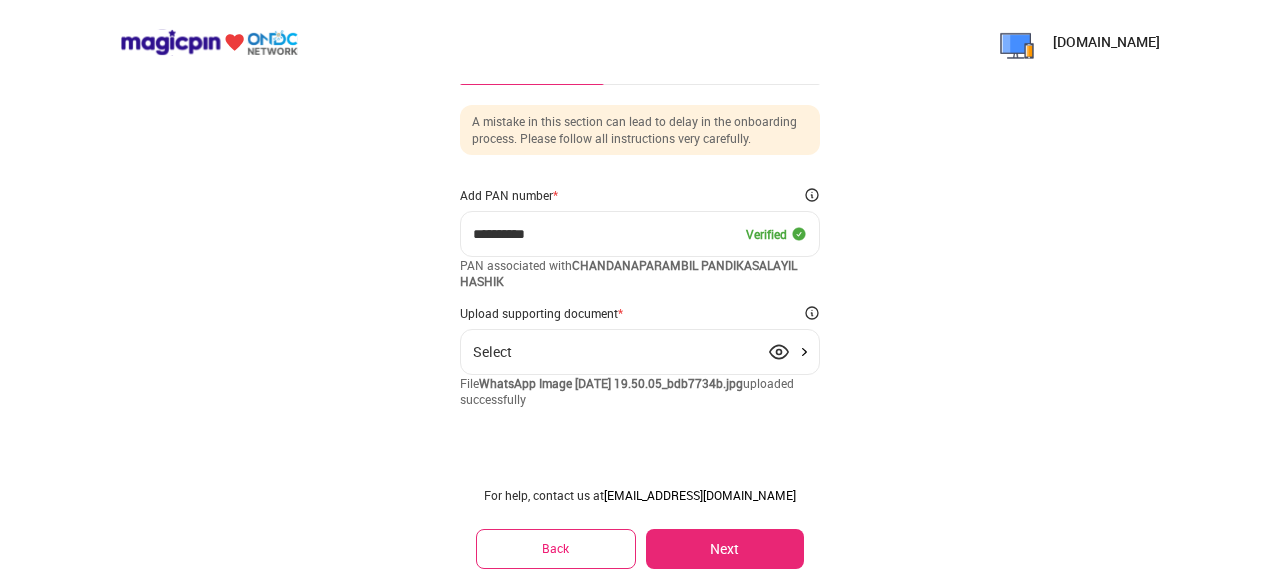 click on "Next" at bounding box center [725, 549] 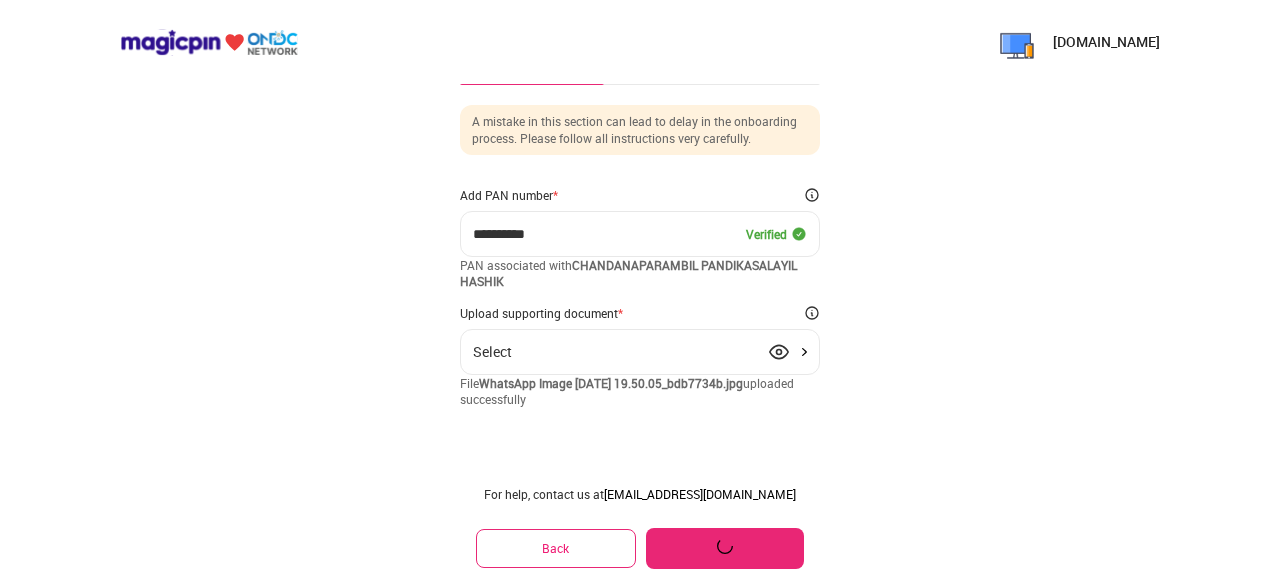 scroll, scrollTop: 0, scrollLeft: 0, axis: both 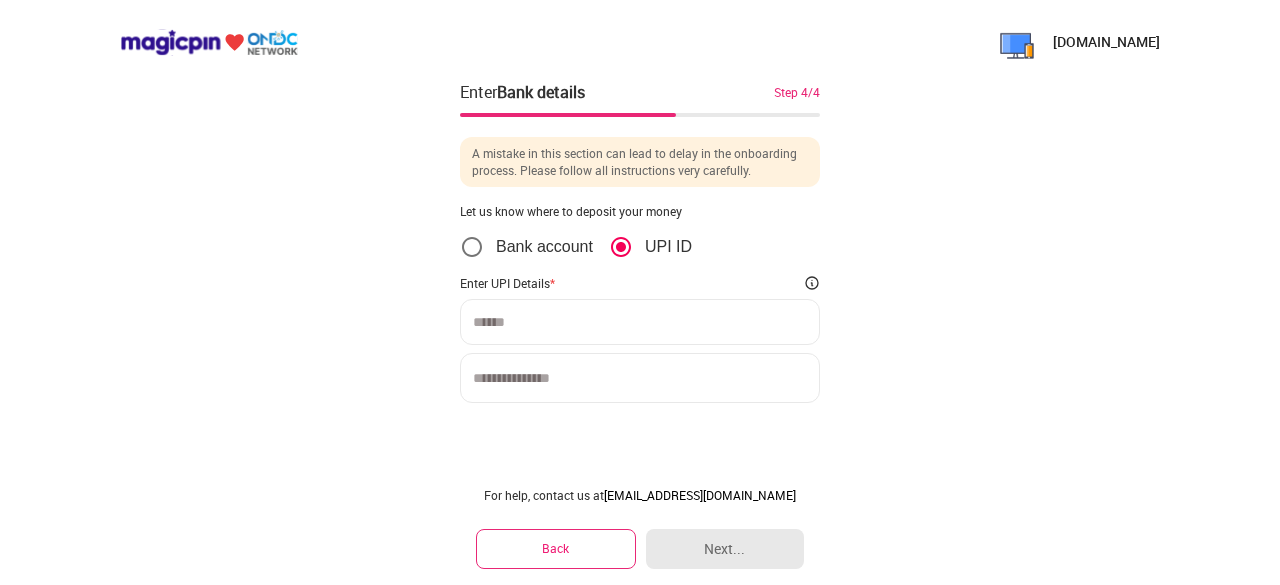 click at bounding box center [640, 322] 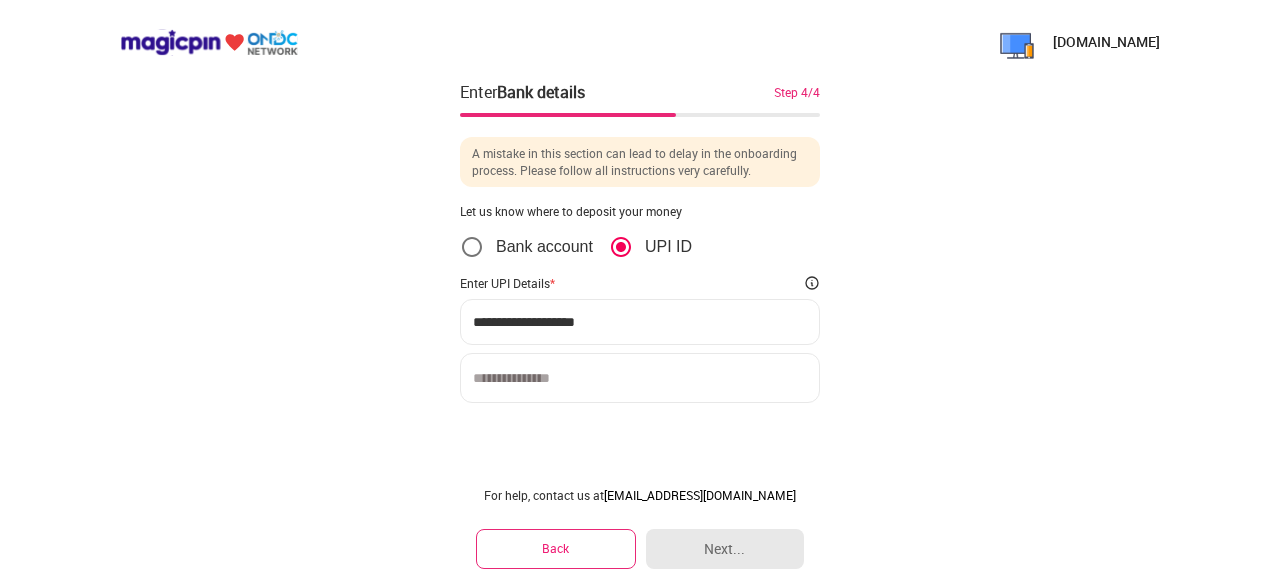 type on "**********" 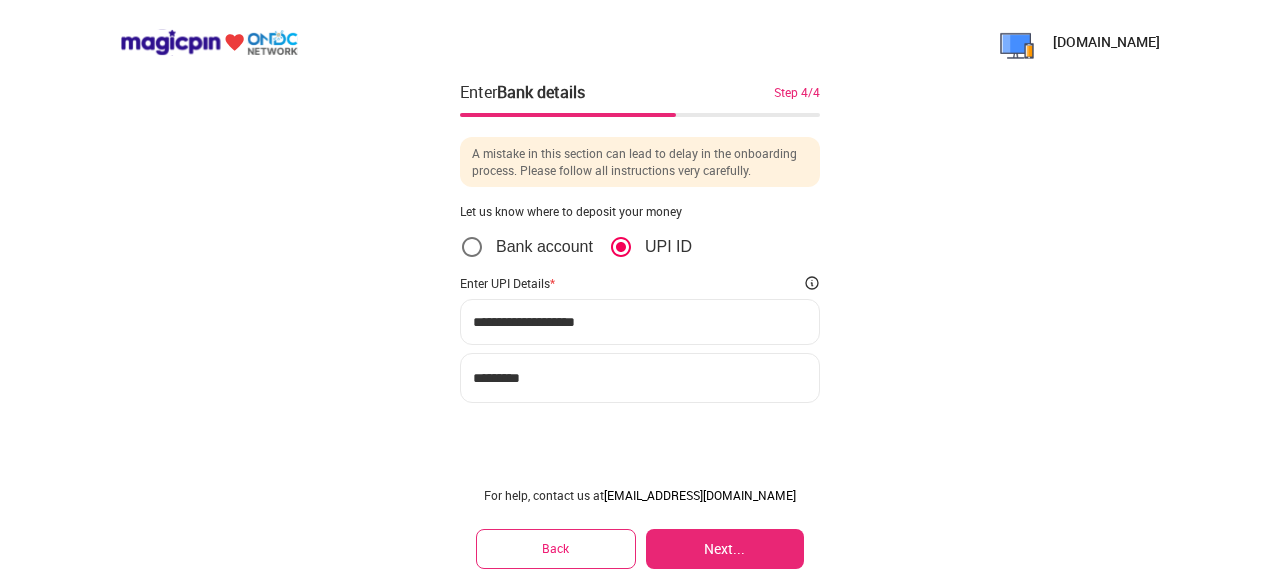 type on "*********" 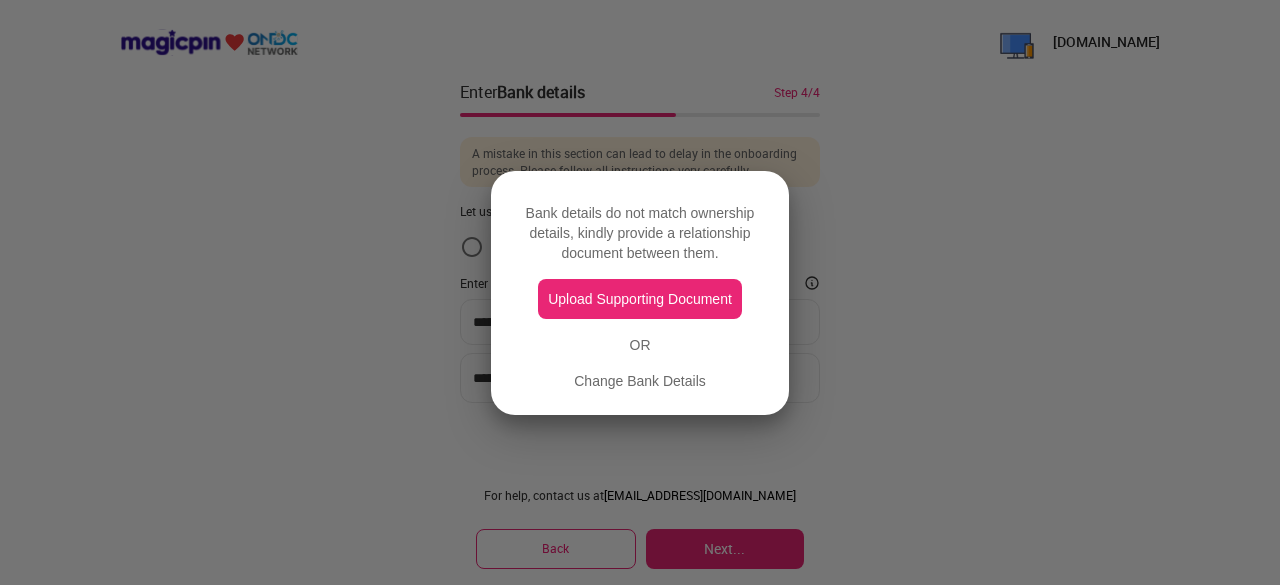 click on "Change Bank Details" at bounding box center [640, 381] 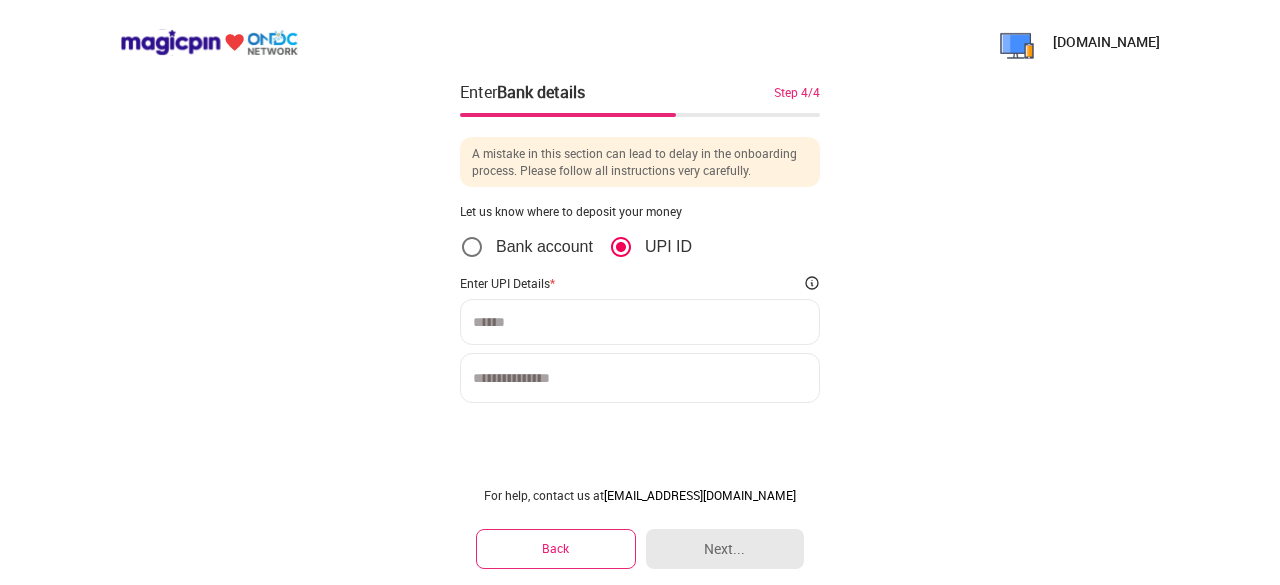 click on "Bank account" at bounding box center [544, 247] 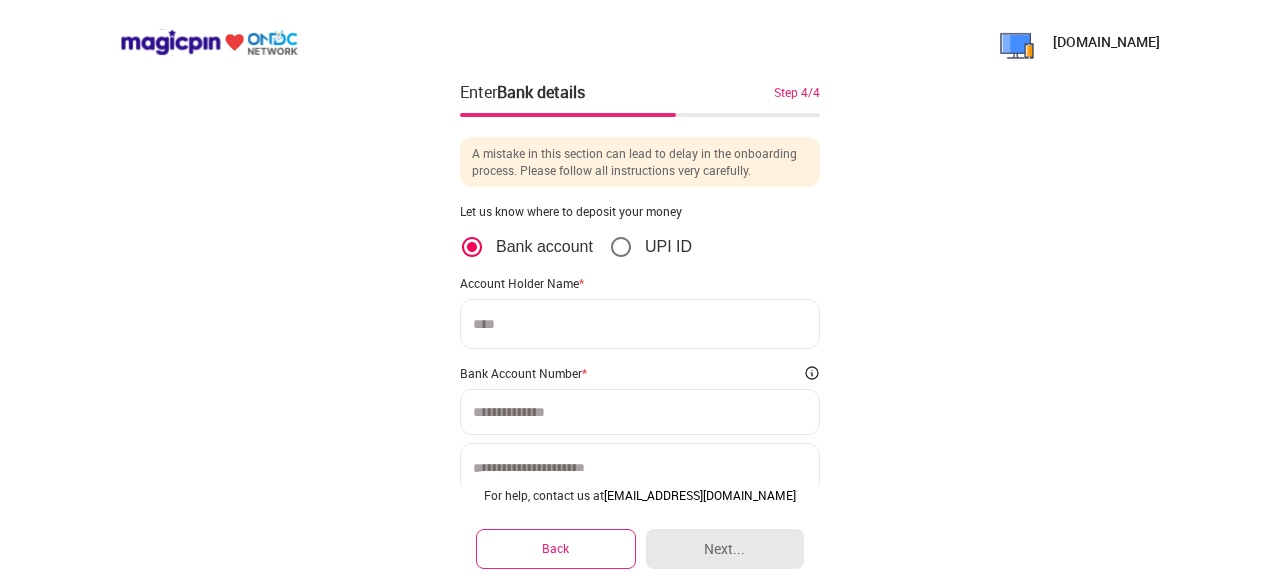 click at bounding box center [640, 324] 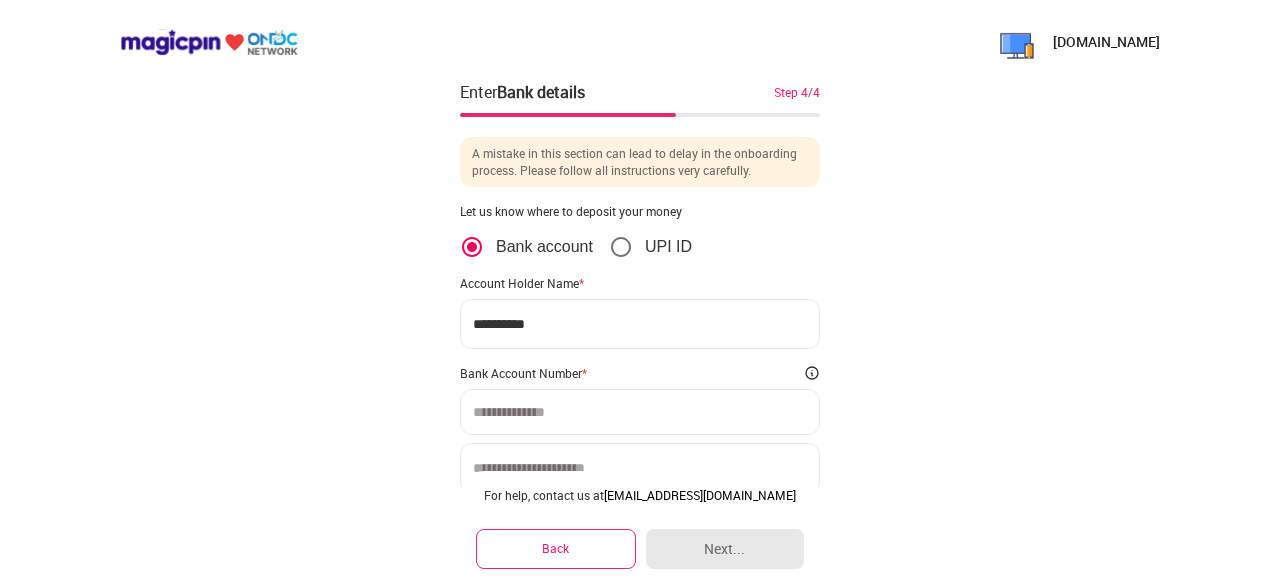 type on "**********" 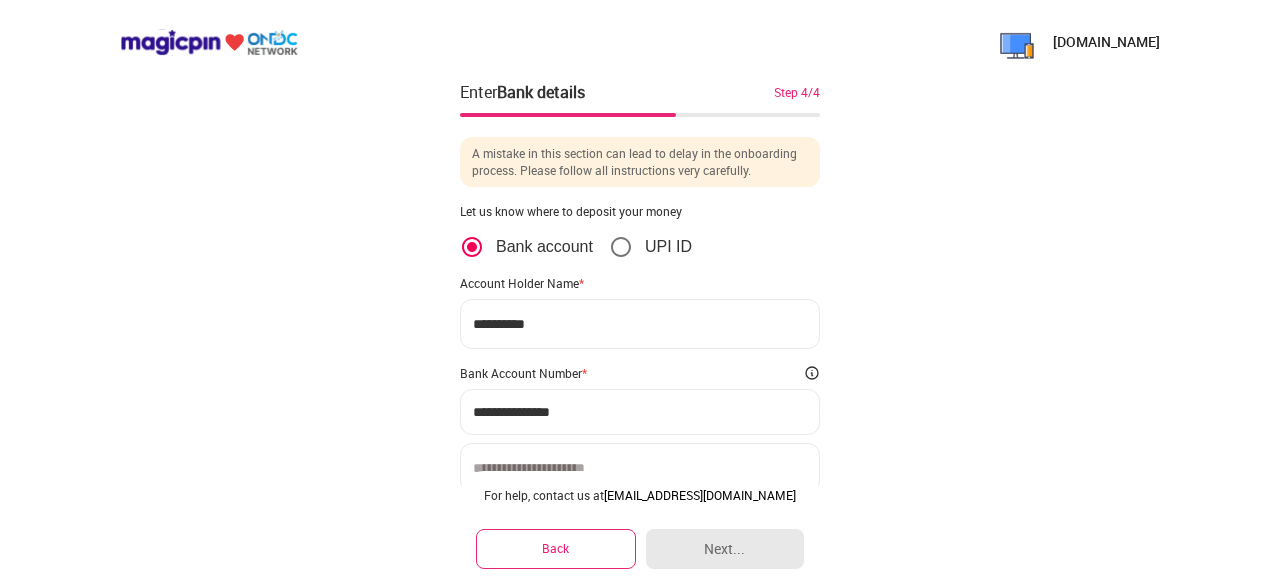 drag, startPoint x: 614, startPoint y: 408, endPoint x: 119, endPoint y: 396, distance: 495.14545 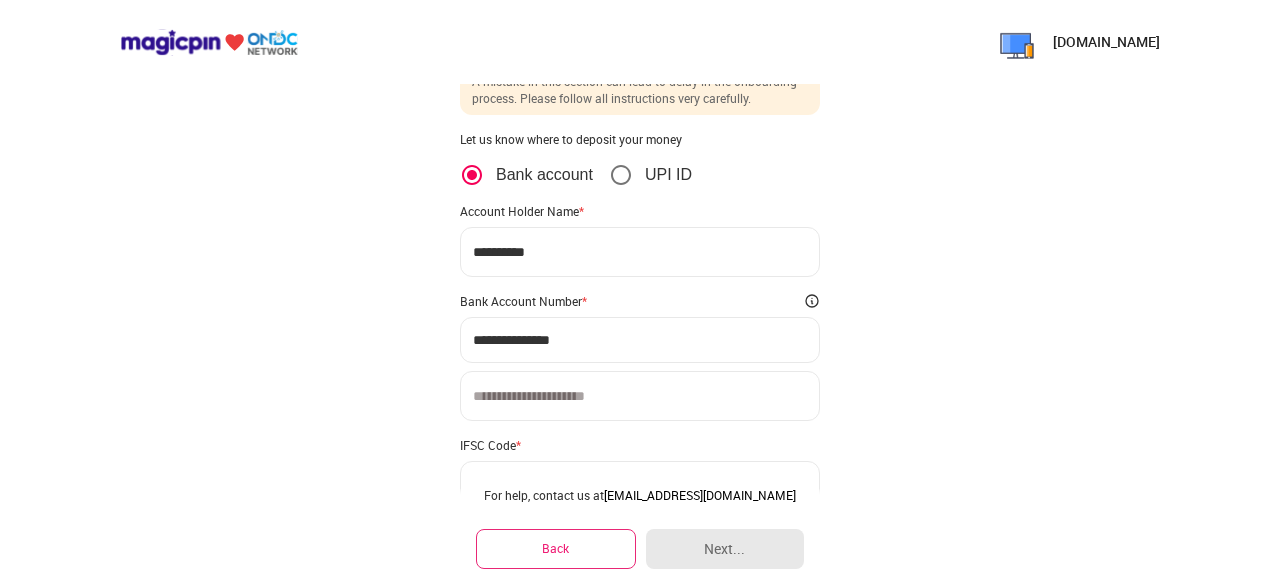 scroll, scrollTop: 100, scrollLeft: 0, axis: vertical 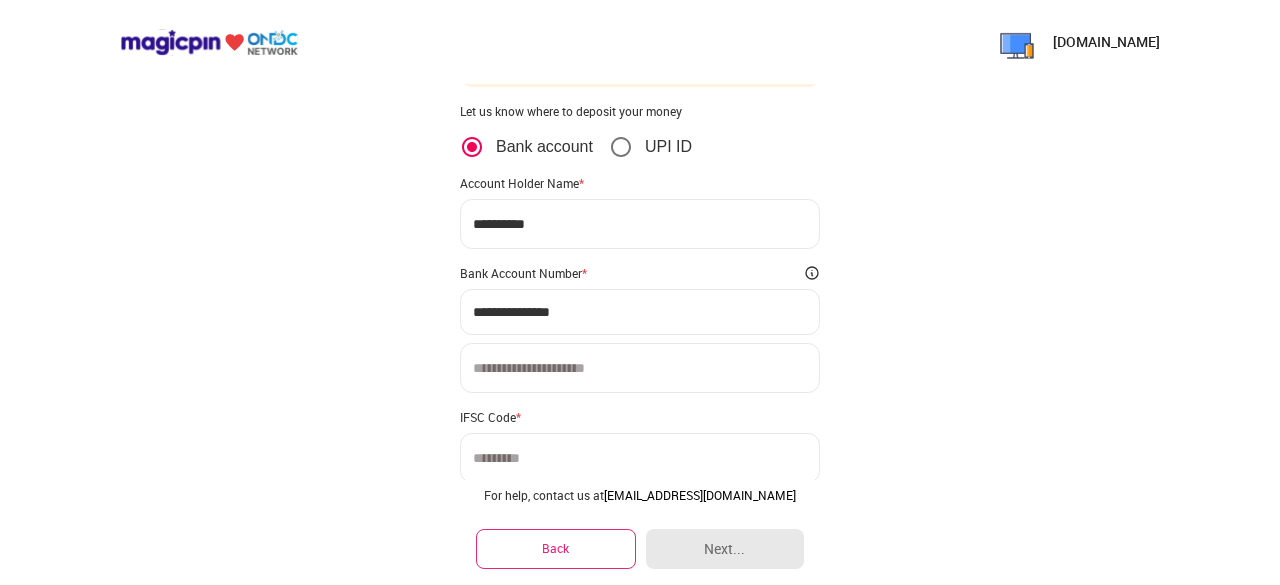 type on "**********" 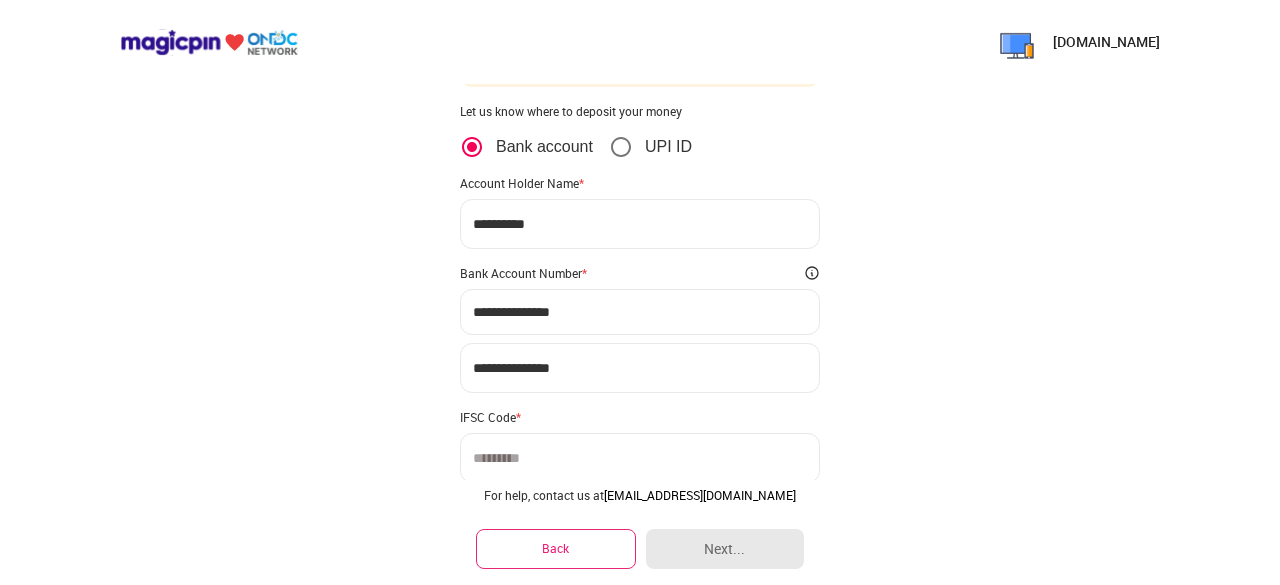 type on "**********" 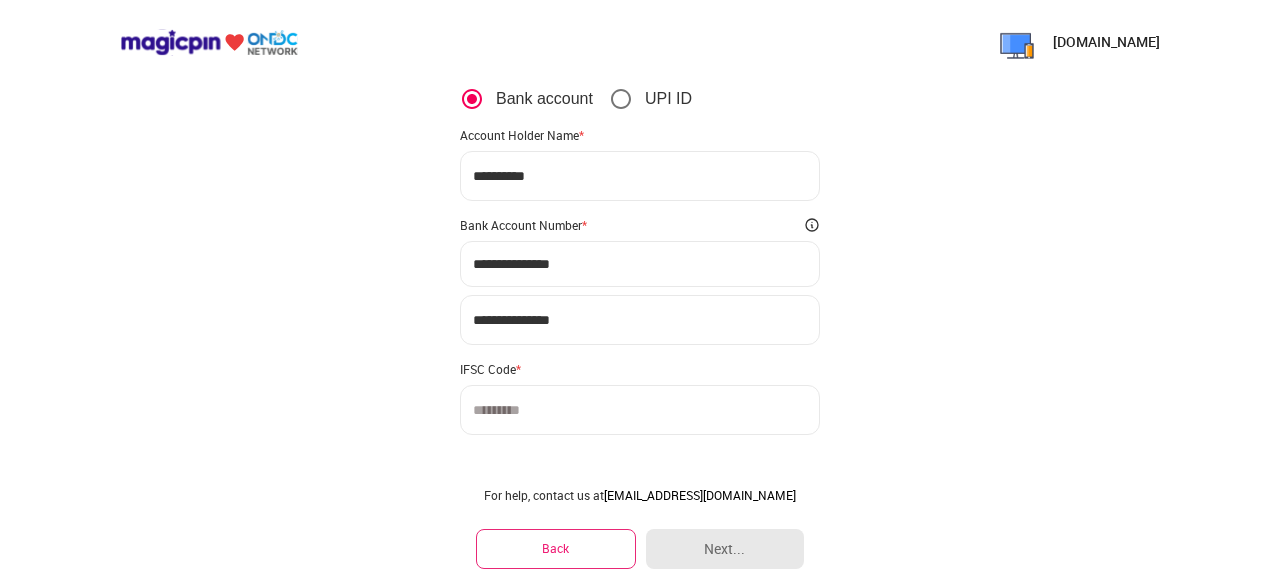 scroll, scrollTop: 174, scrollLeft: 0, axis: vertical 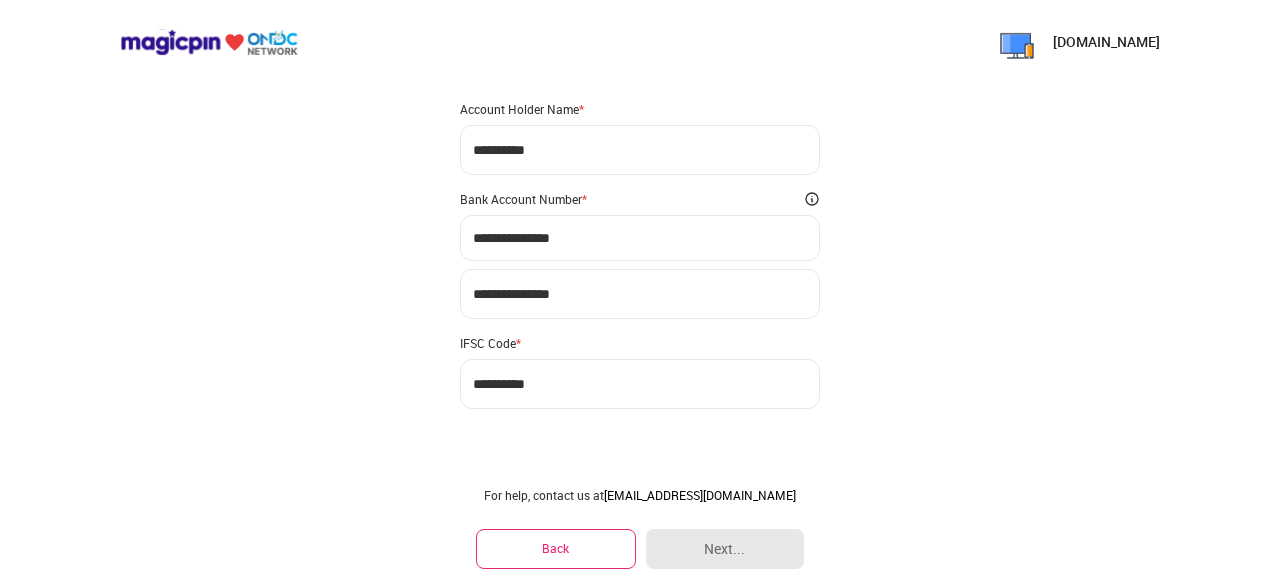 click on "**********" at bounding box center (640, 193) 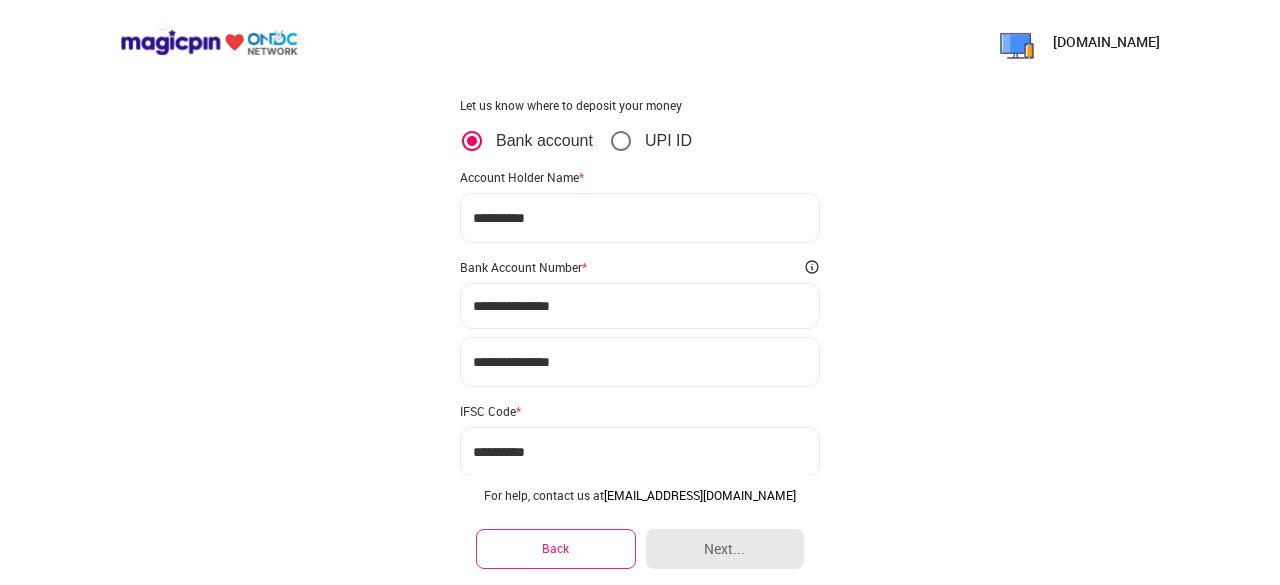scroll, scrollTop: 74, scrollLeft: 0, axis: vertical 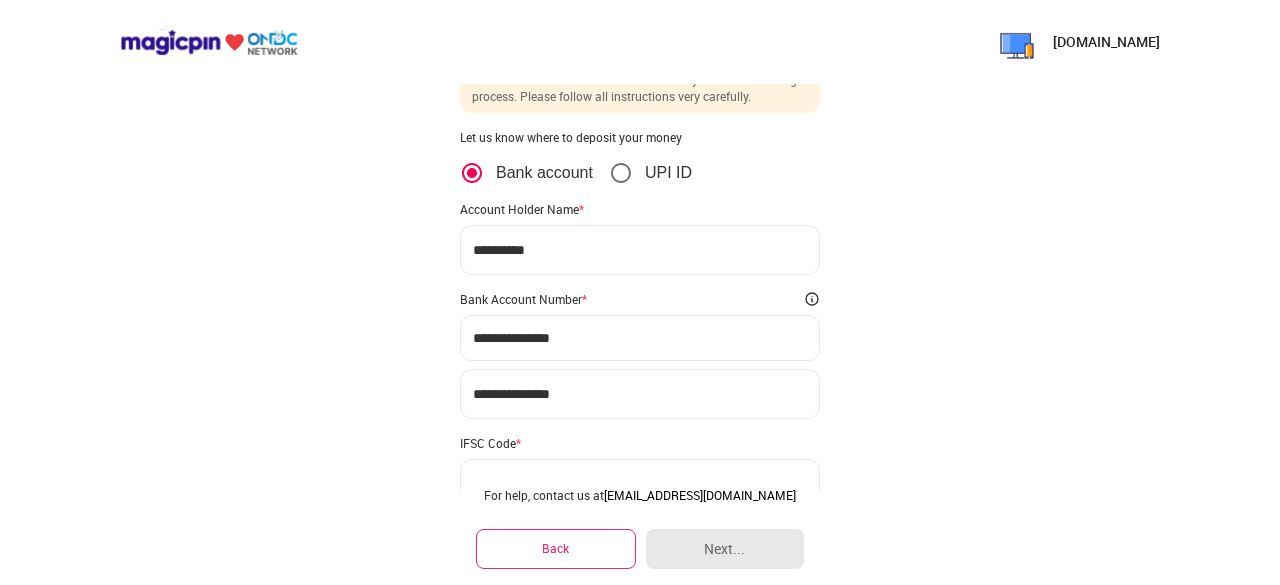 click on "**********" at bounding box center [640, 250] 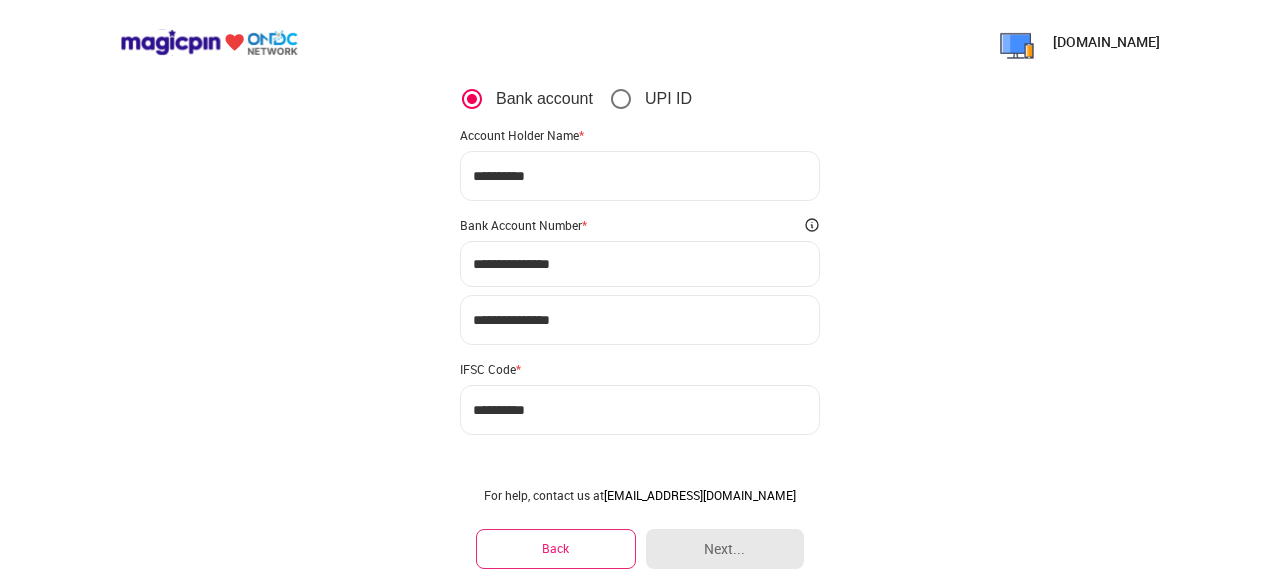 scroll, scrollTop: 174, scrollLeft: 0, axis: vertical 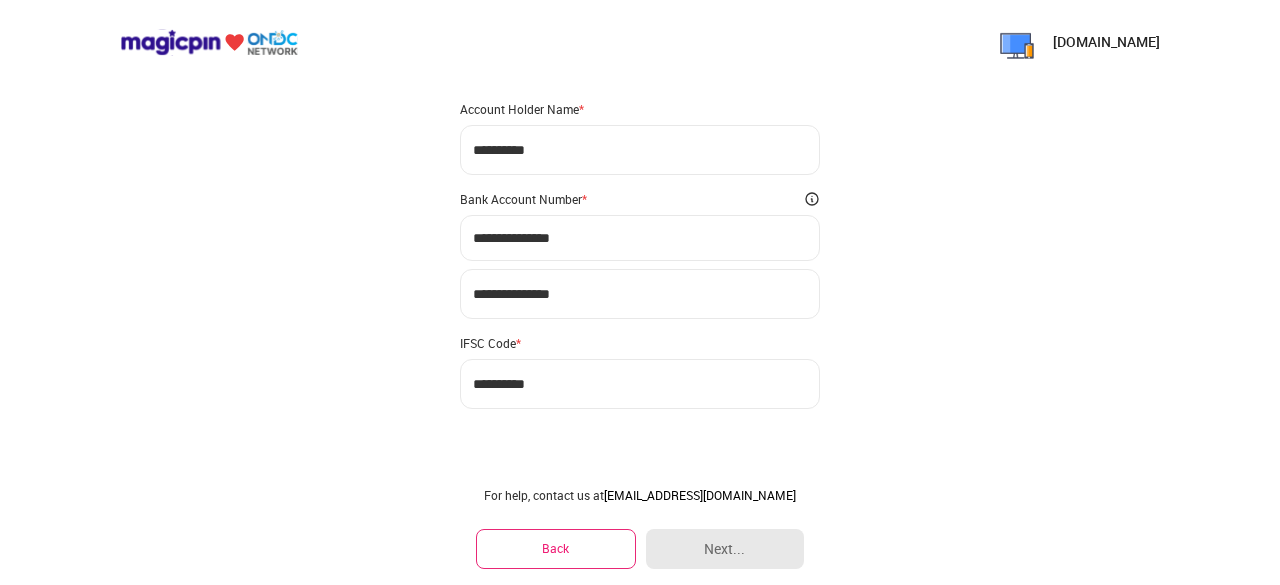 click on "**********" at bounding box center (640, 150) 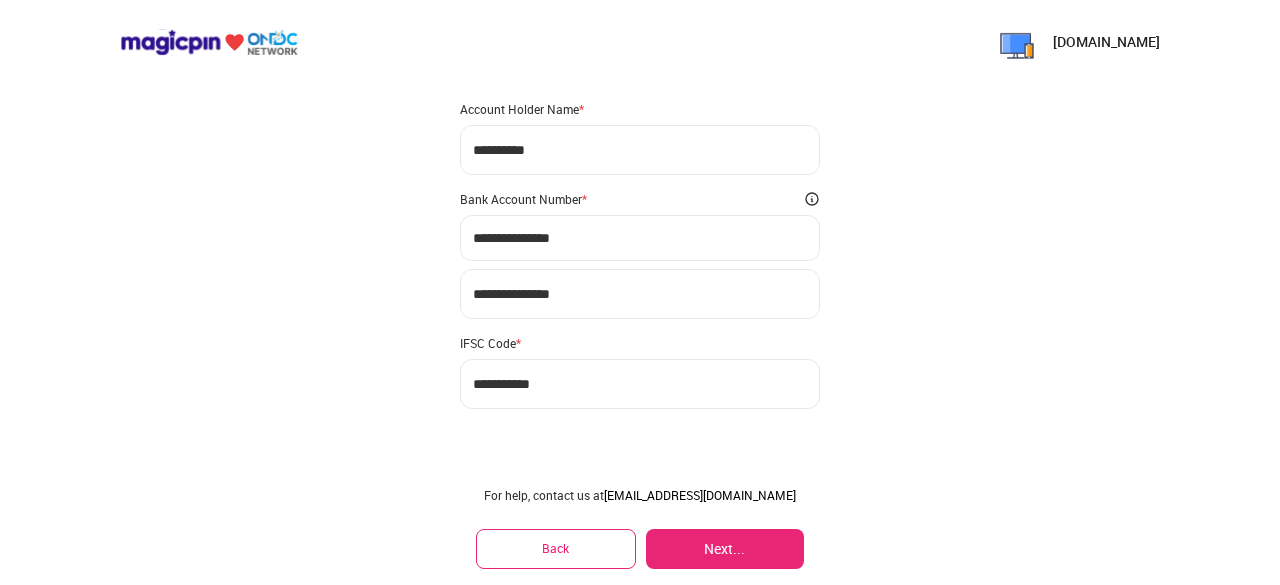 type on "**********" 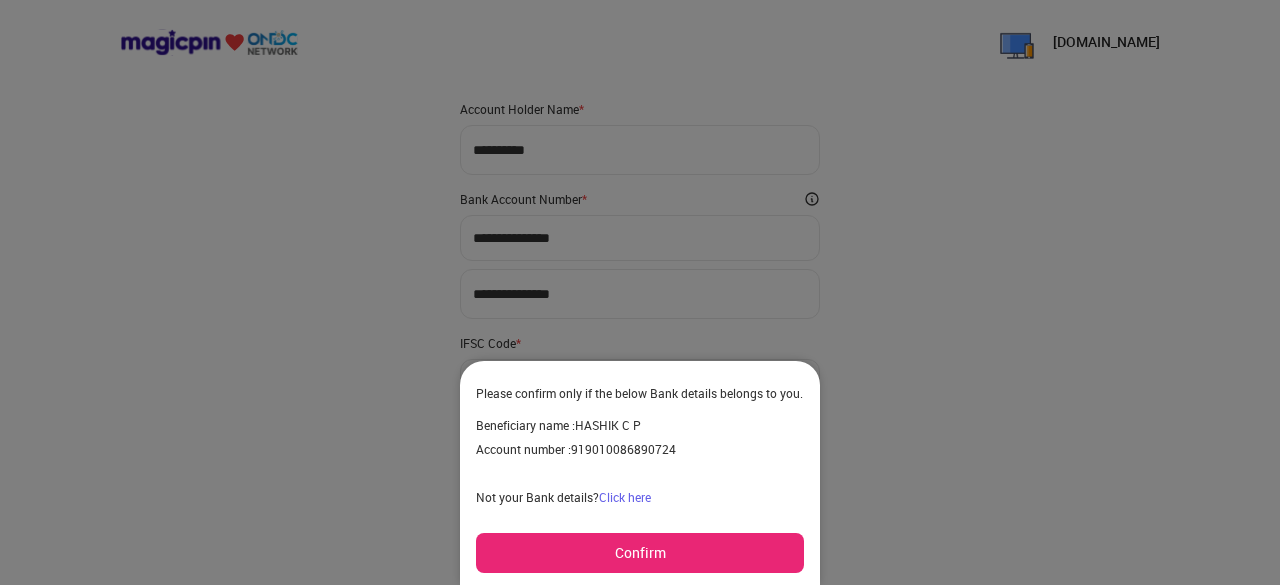 click on "Confirm" at bounding box center [640, 553] 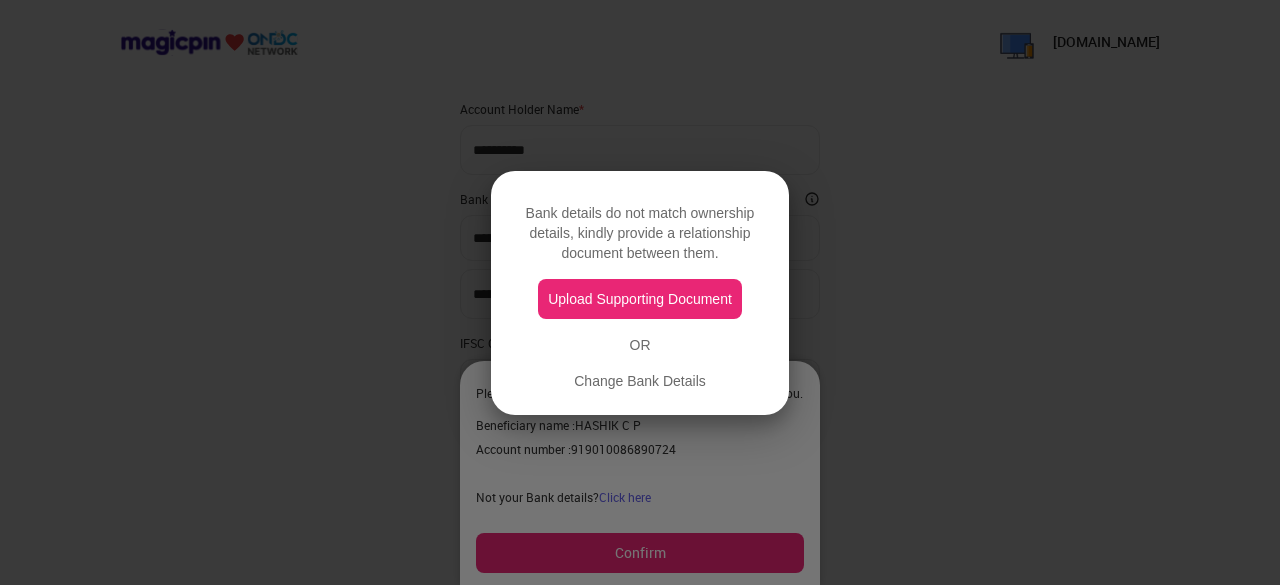 click on "Change Bank Details" at bounding box center [640, 381] 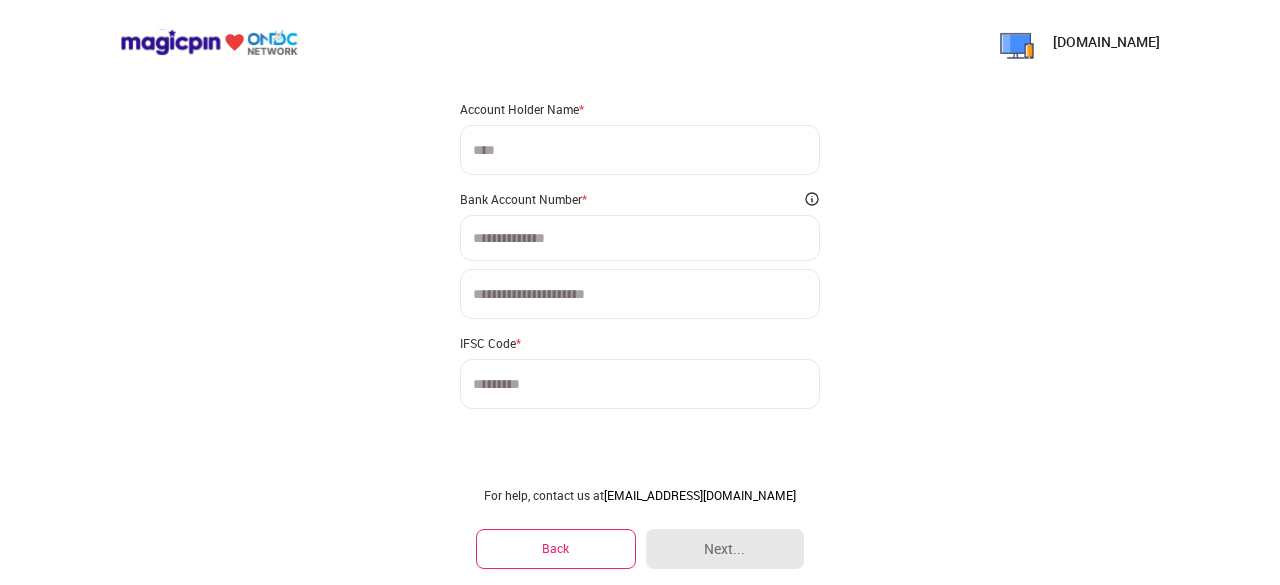 click on "Back" at bounding box center (556, 548) 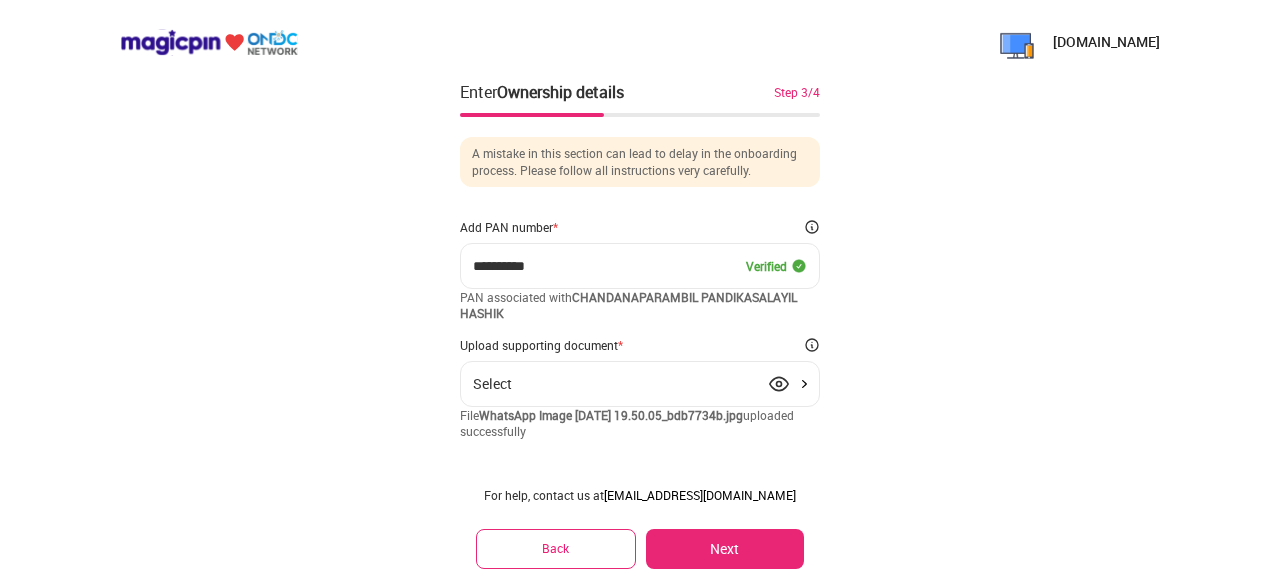 click on "Next" at bounding box center (725, 549) 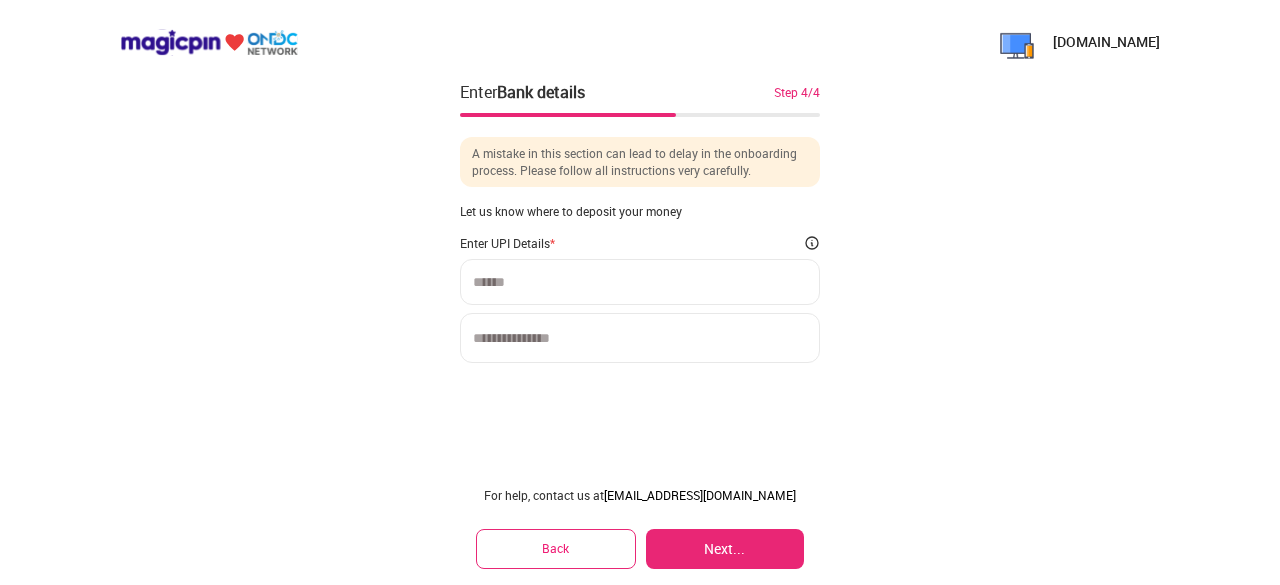 click on "Next..." at bounding box center (725, 549) 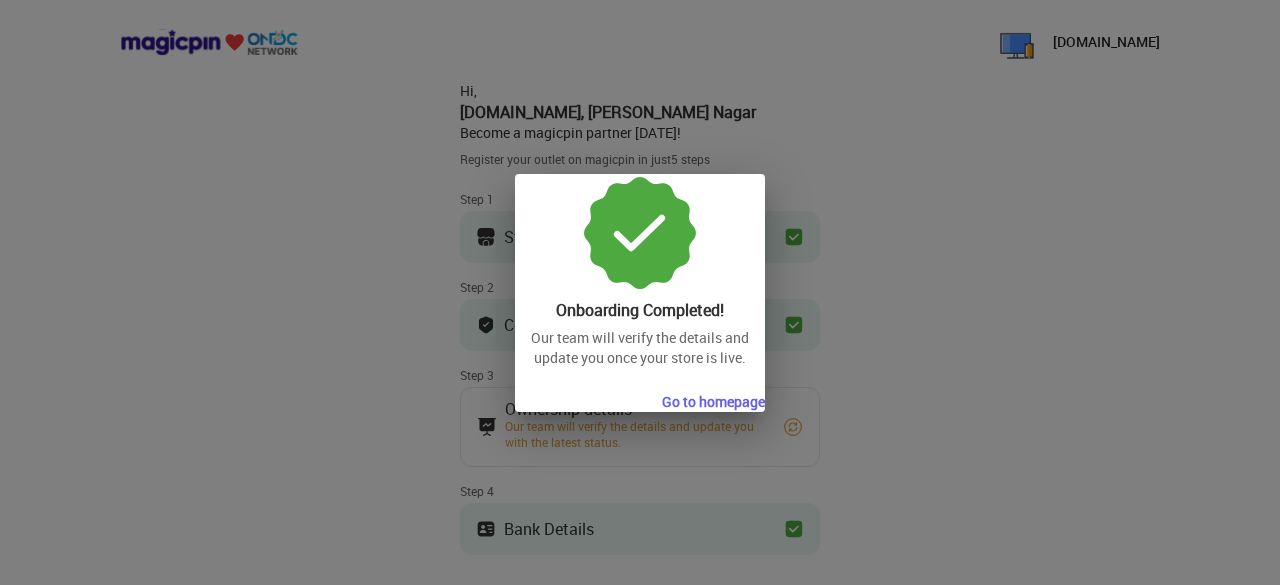 drag, startPoint x: 730, startPoint y: 401, endPoint x: 730, endPoint y: 459, distance: 58 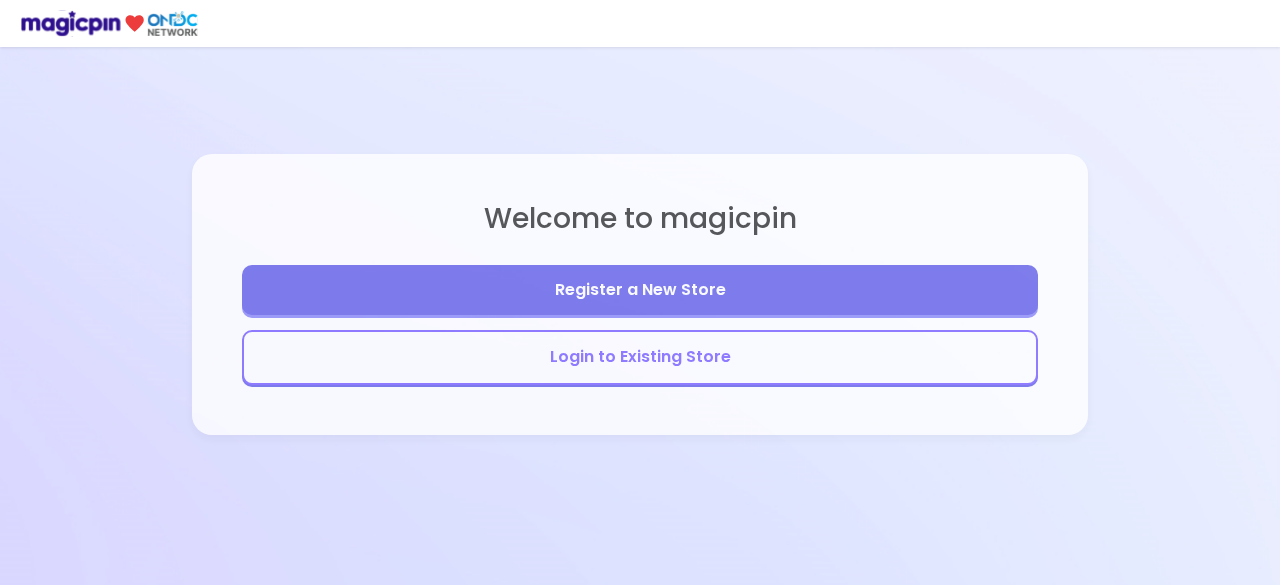 click on "Login to Existing Store" at bounding box center (640, 357) 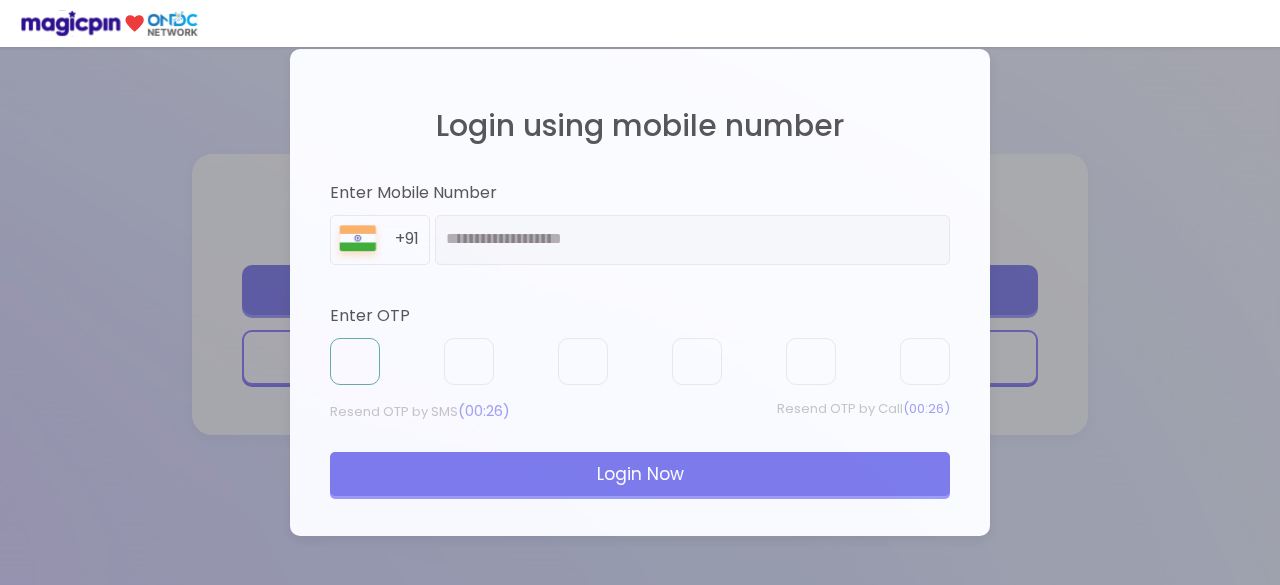 click at bounding box center (355, 362) 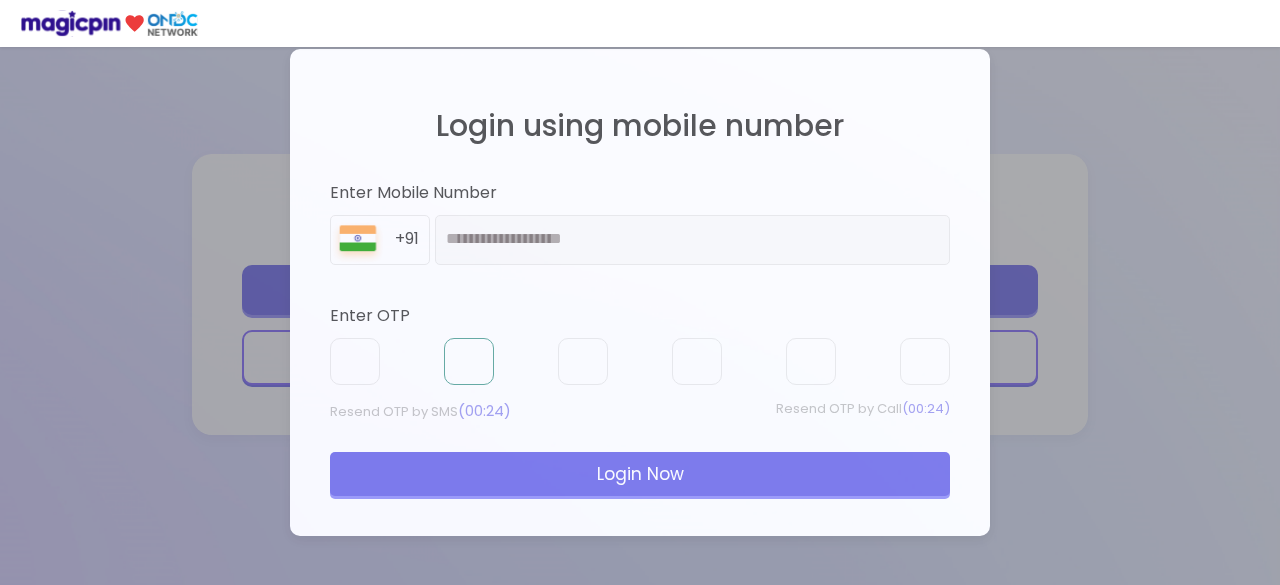 type on "*" 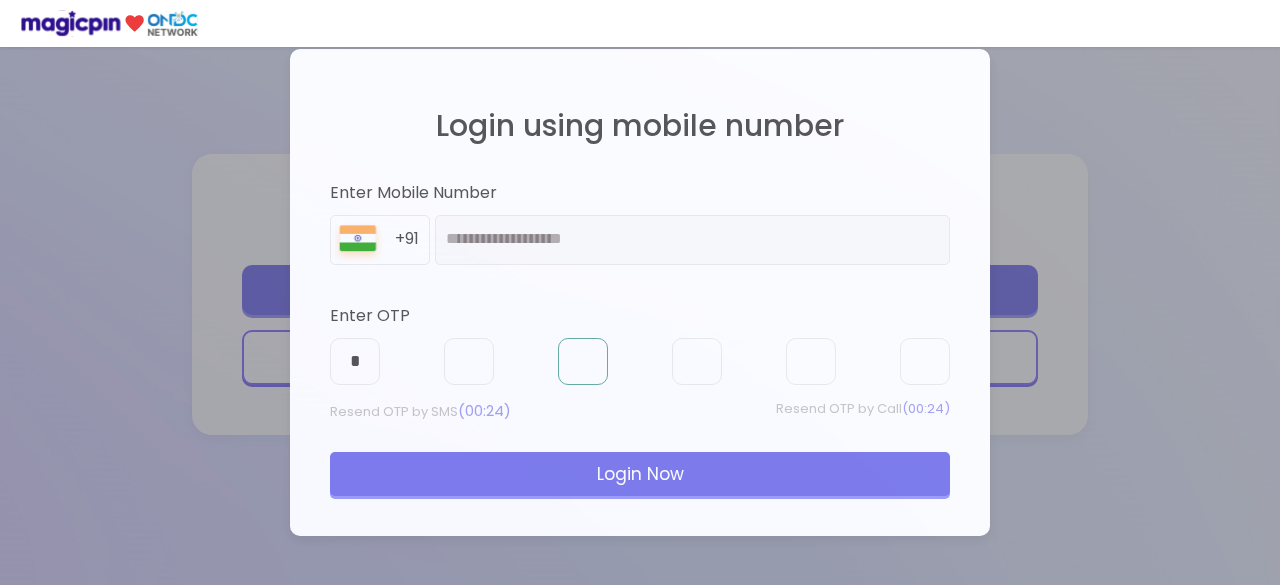 type on "*" 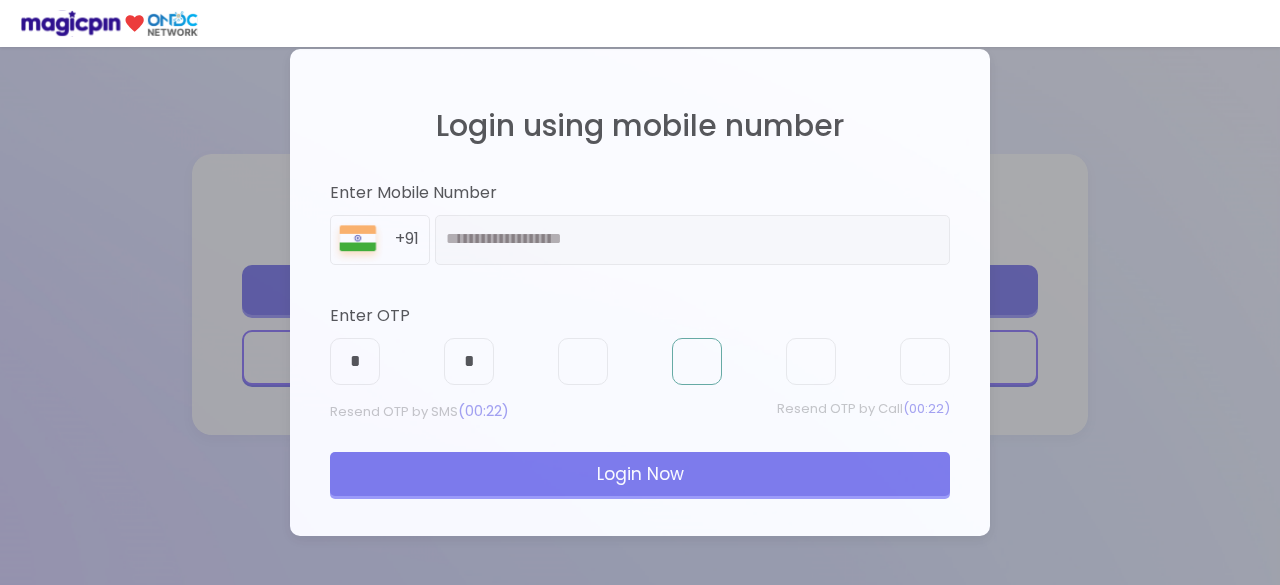 type on "*" 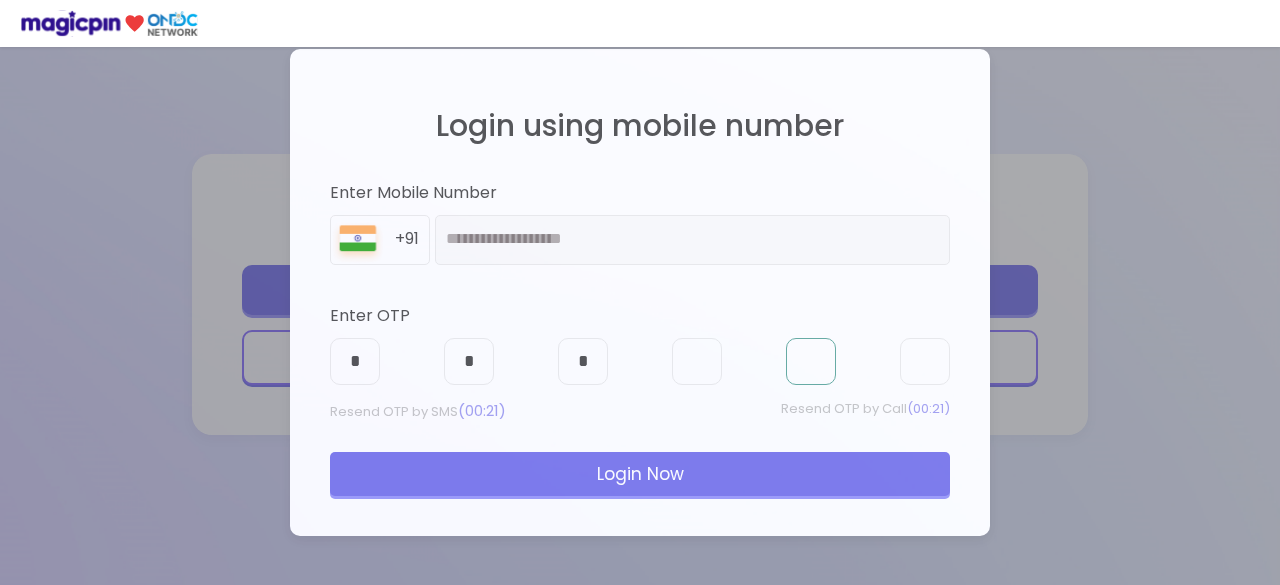 type on "*" 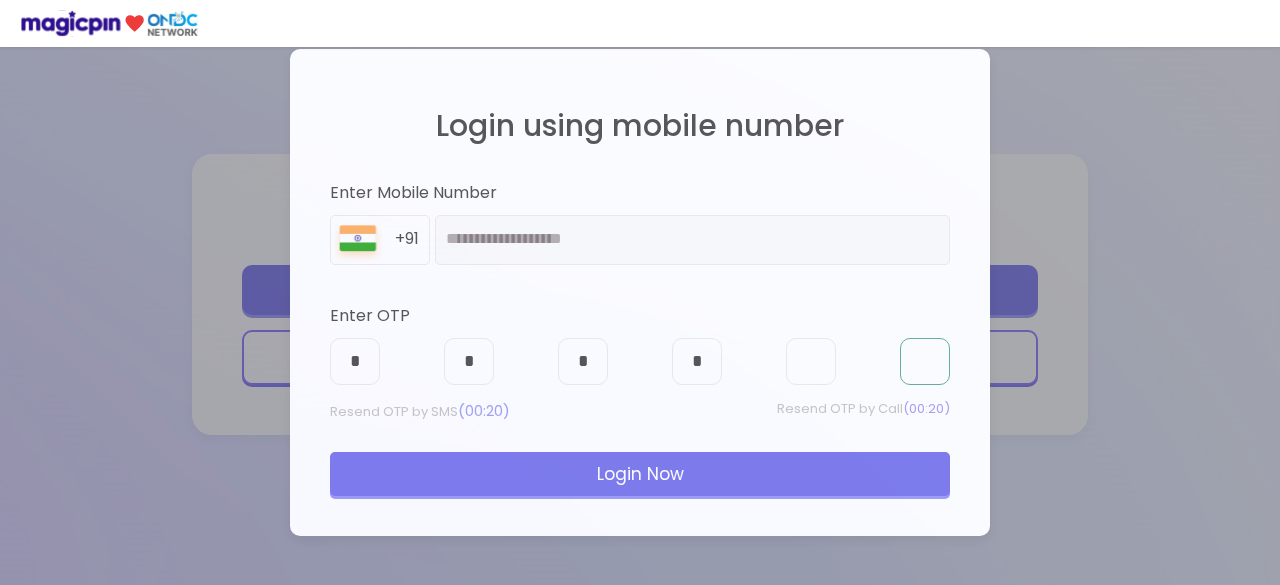 type on "*" 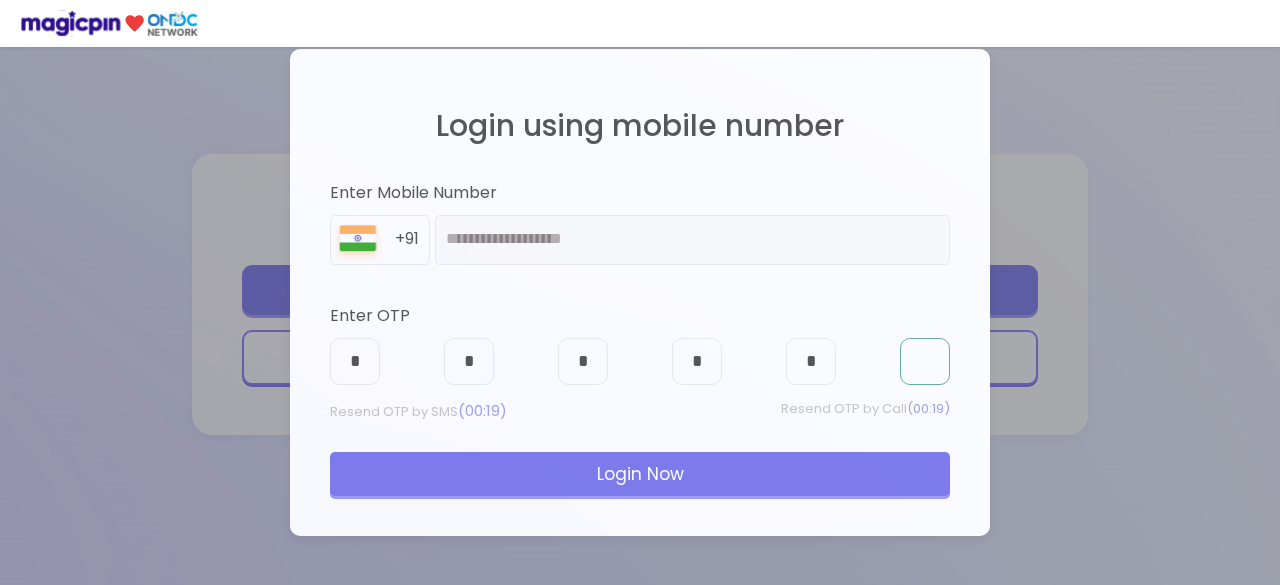 type on "*" 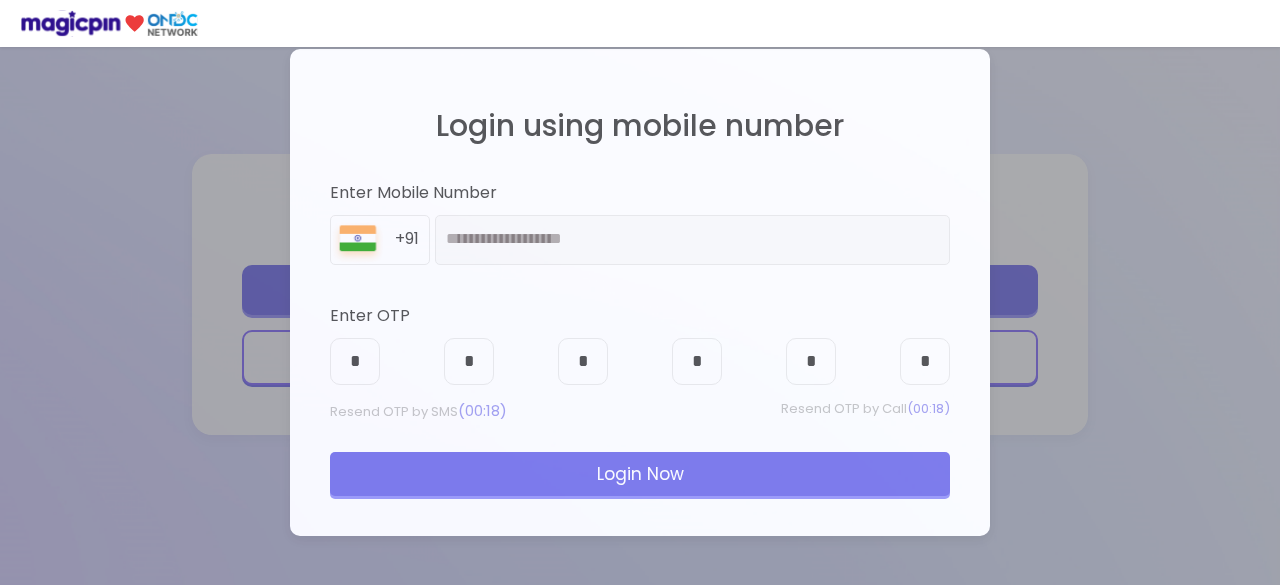click on "Login Now" at bounding box center (640, 474) 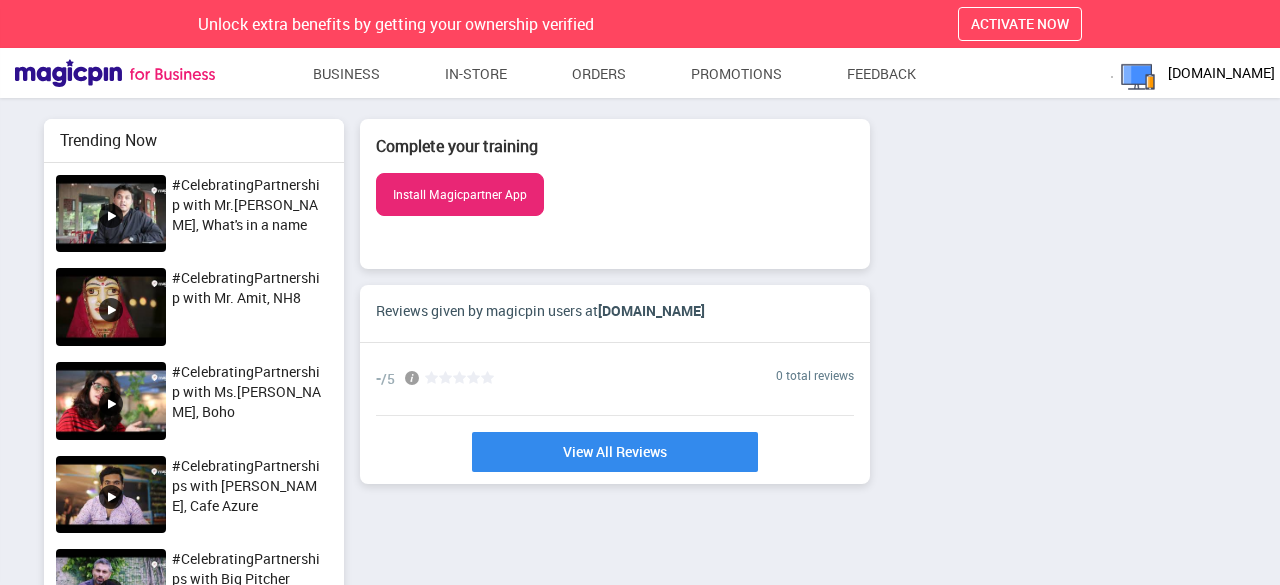scroll, scrollTop: 1, scrollLeft: 1, axis: both 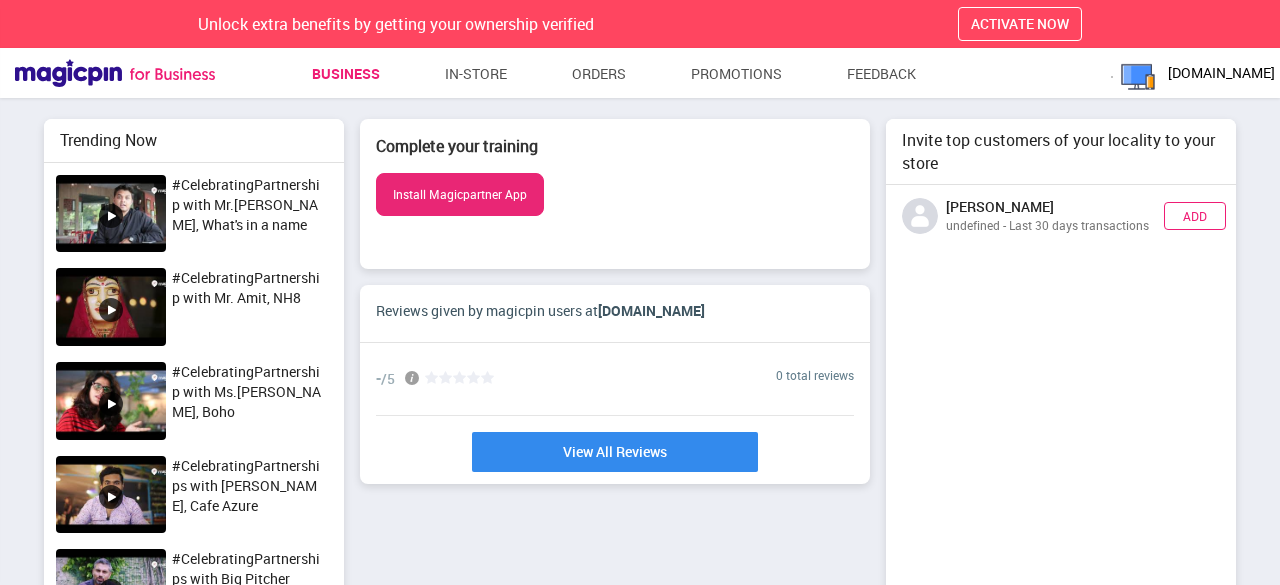 click on "Business" at bounding box center [346, 74] 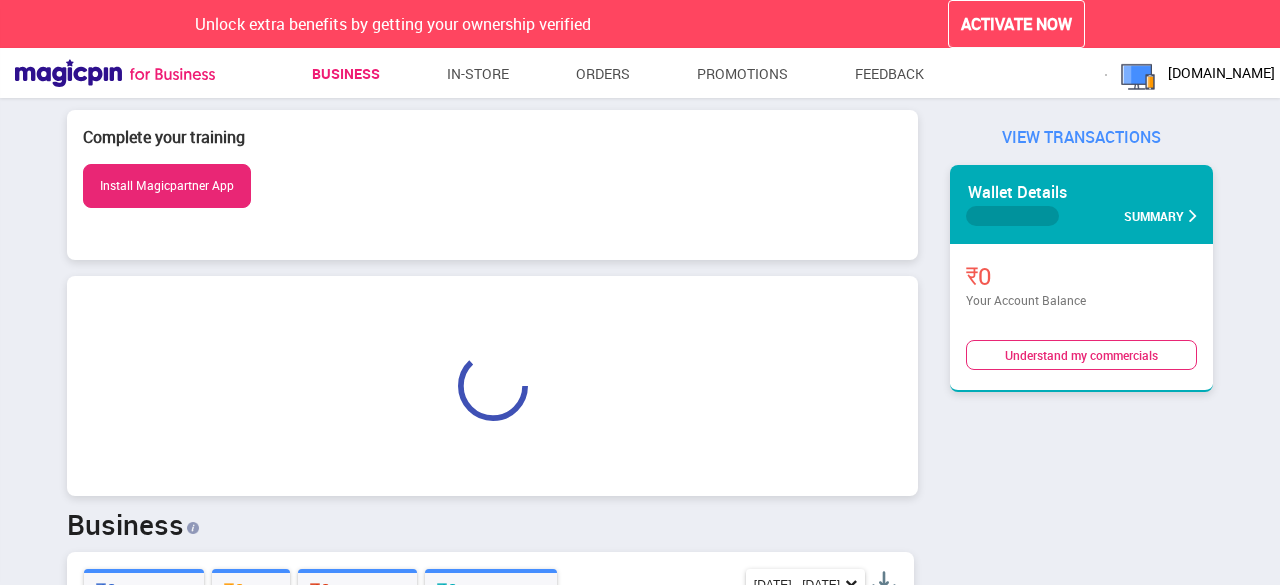 scroll, scrollTop: 999722, scrollLeft: 999164, axis: both 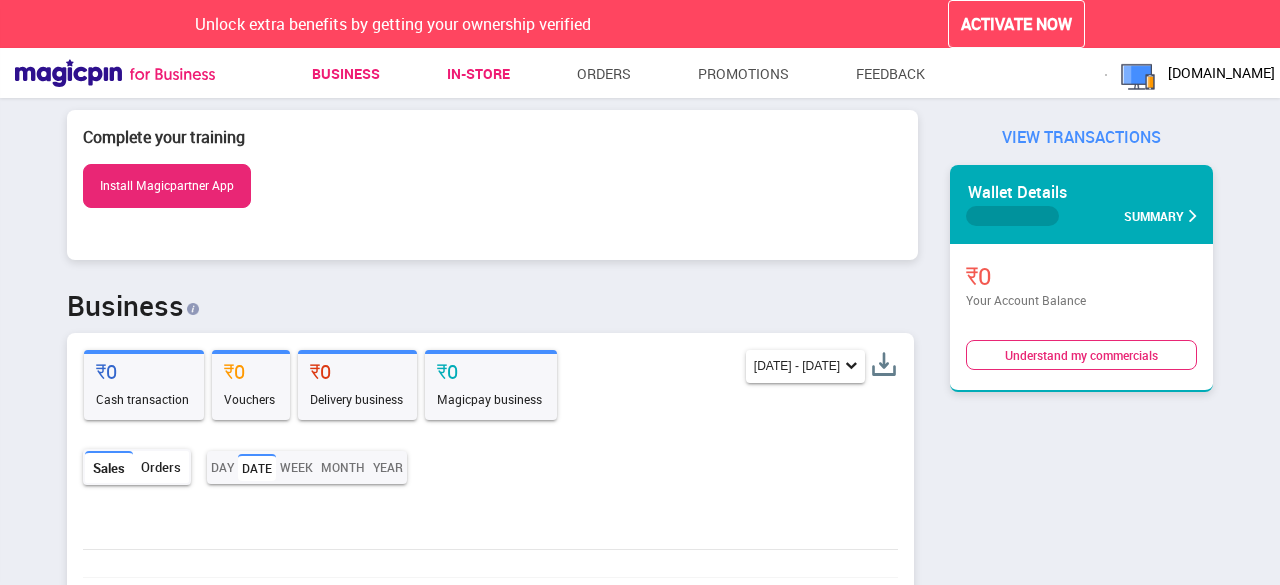 click on "In-store" at bounding box center [478, 74] 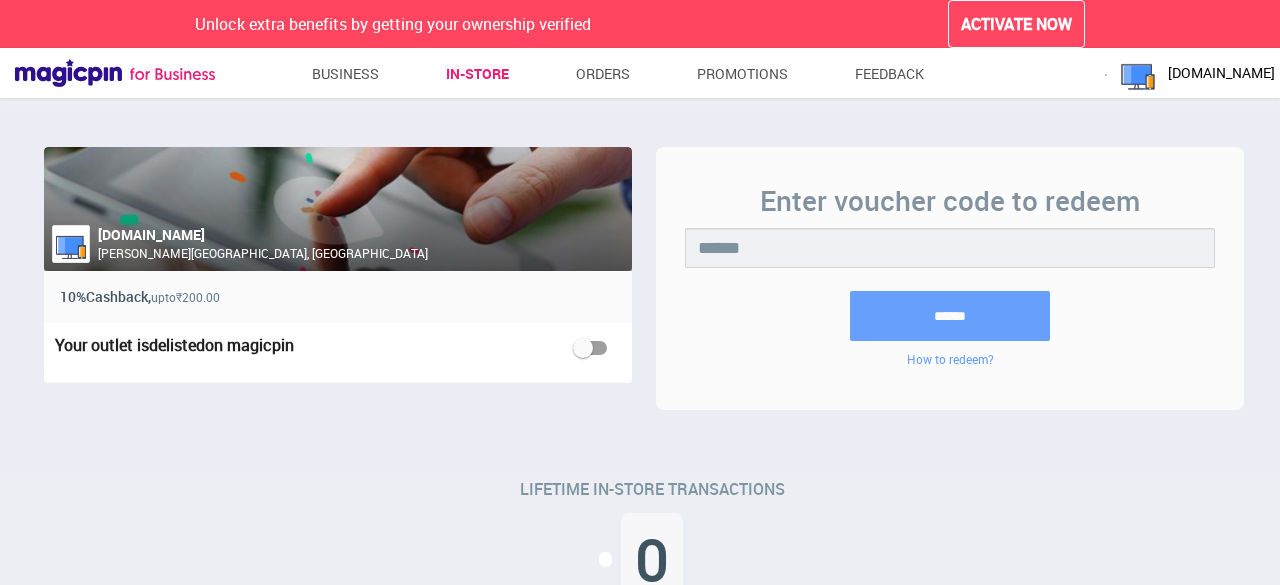 click at bounding box center (71, 244) 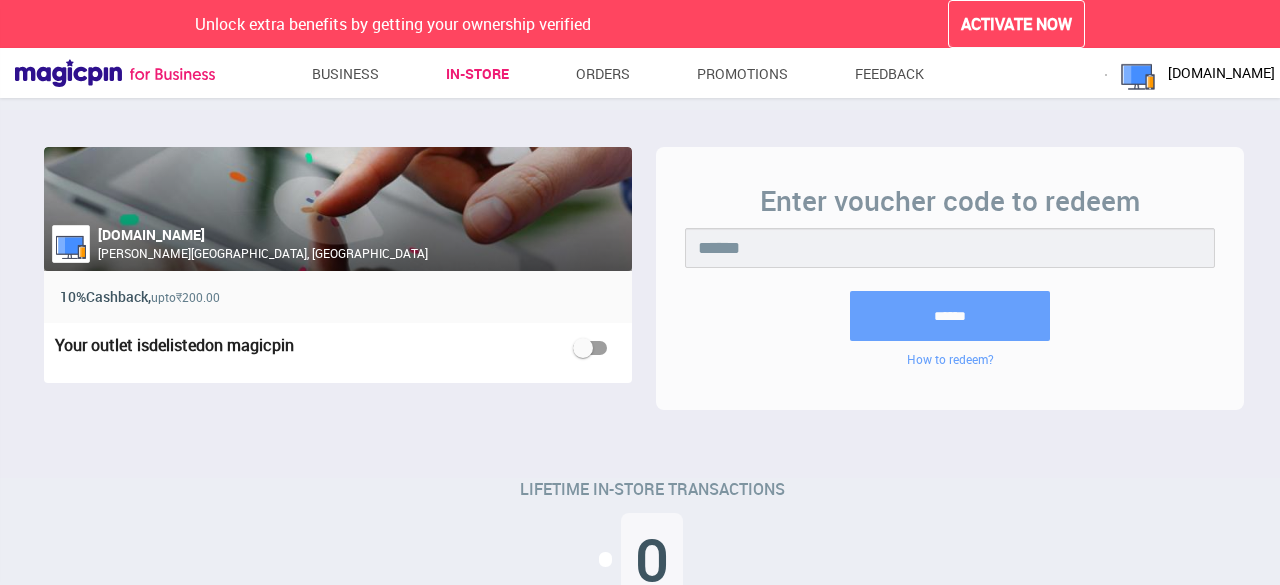 click at bounding box center [71, 244] 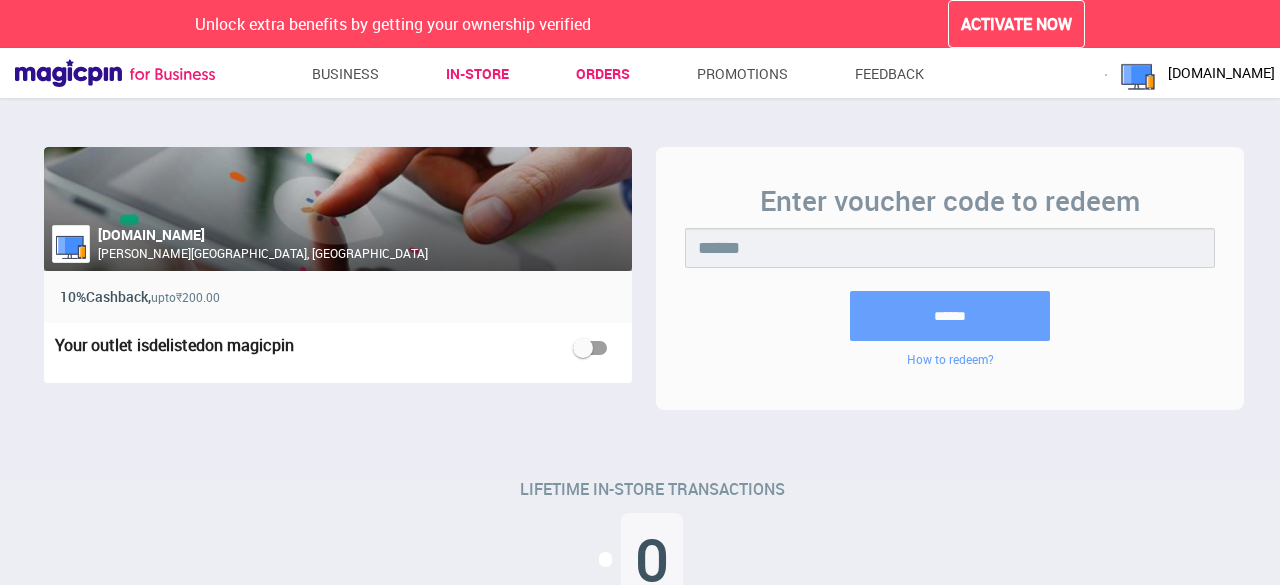 click on "Orders" at bounding box center [603, 74] 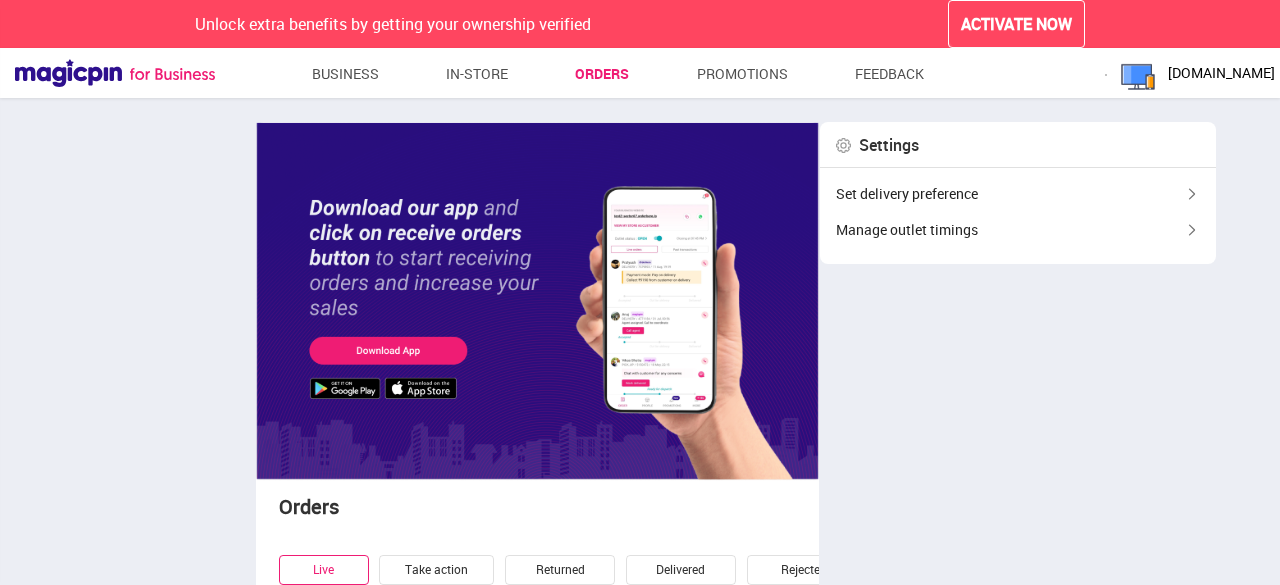 click on "[DOMAIN_NAME]" at bounding box center [1221, 73] 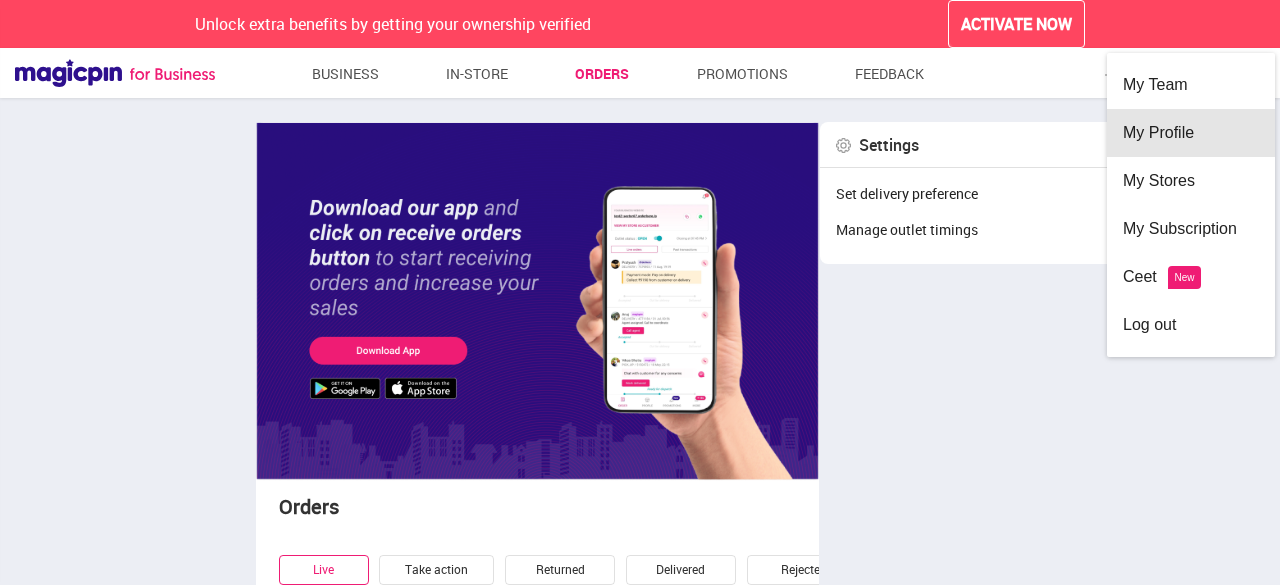 click on "My Profile" at bounding box center [1191, 133] 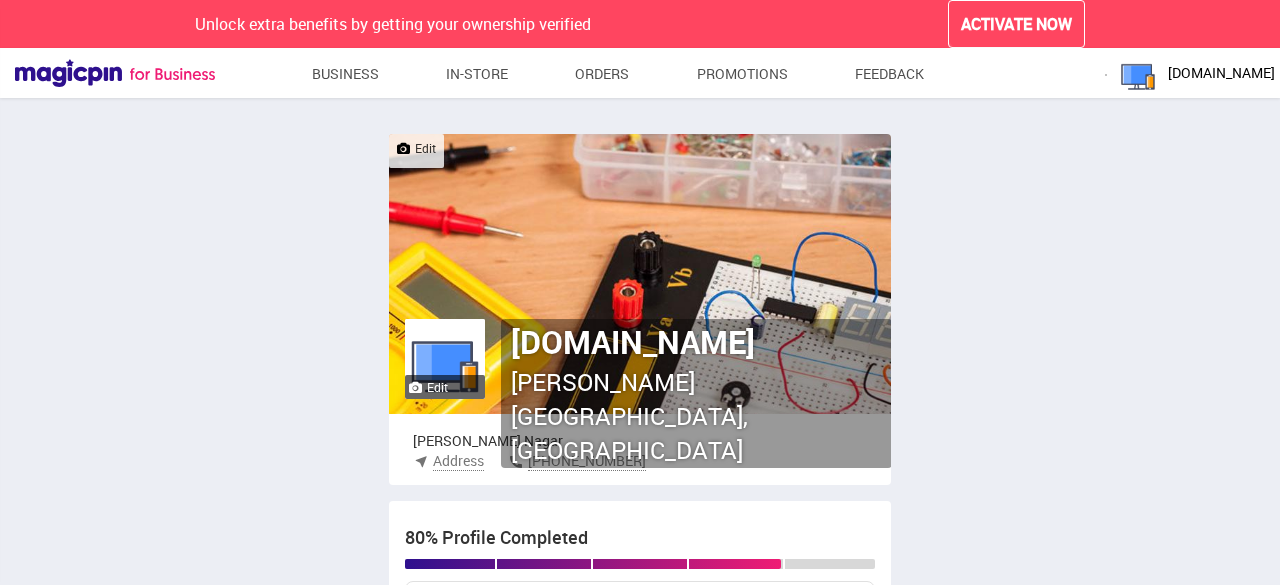 click on "Edit" at bounding box center (428, 387) 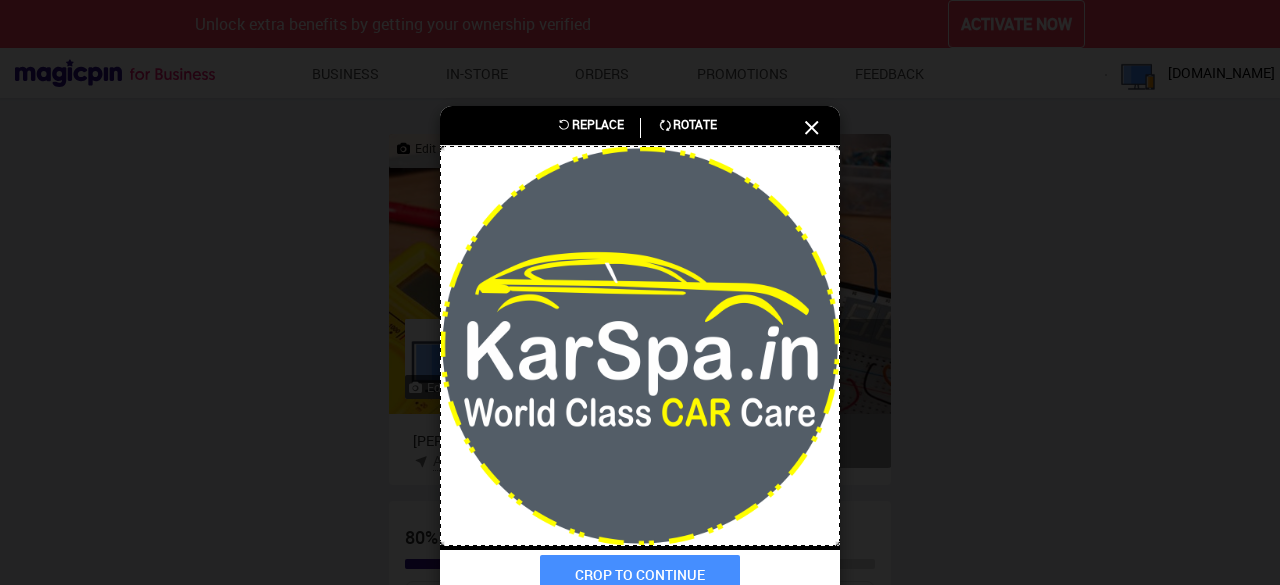 scroll, scrollTop: 66, scrollLeft: 0, axis: vertical 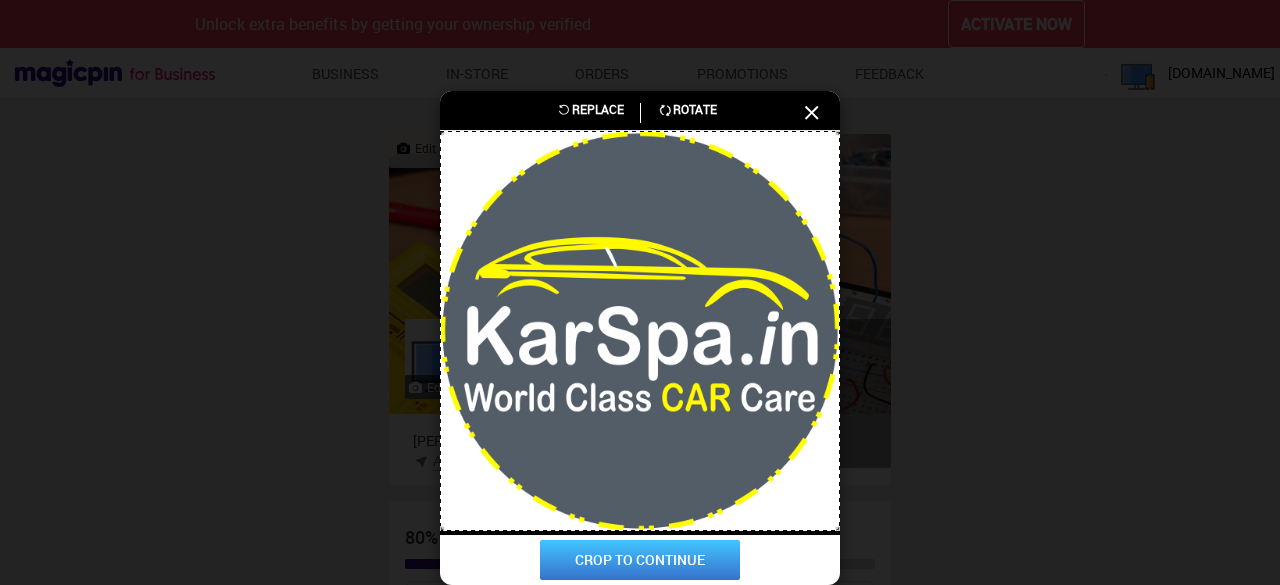 click on "CROP TO CONTINUE" at bounding box center (640, 560) 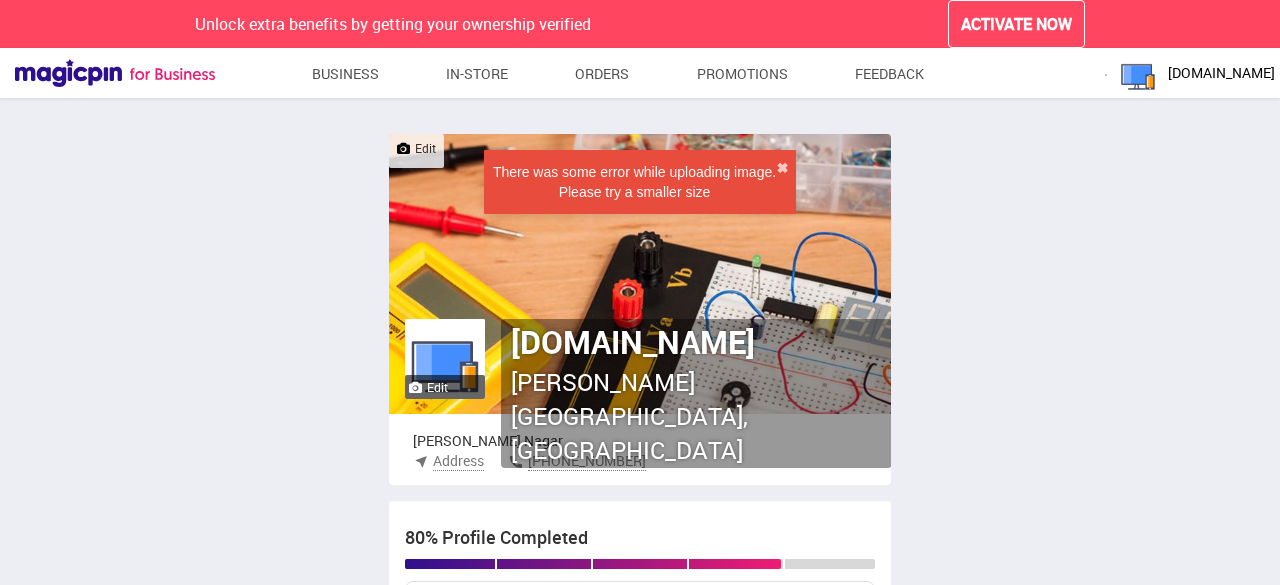 click on "Edit" at bounding box center [428, 387] 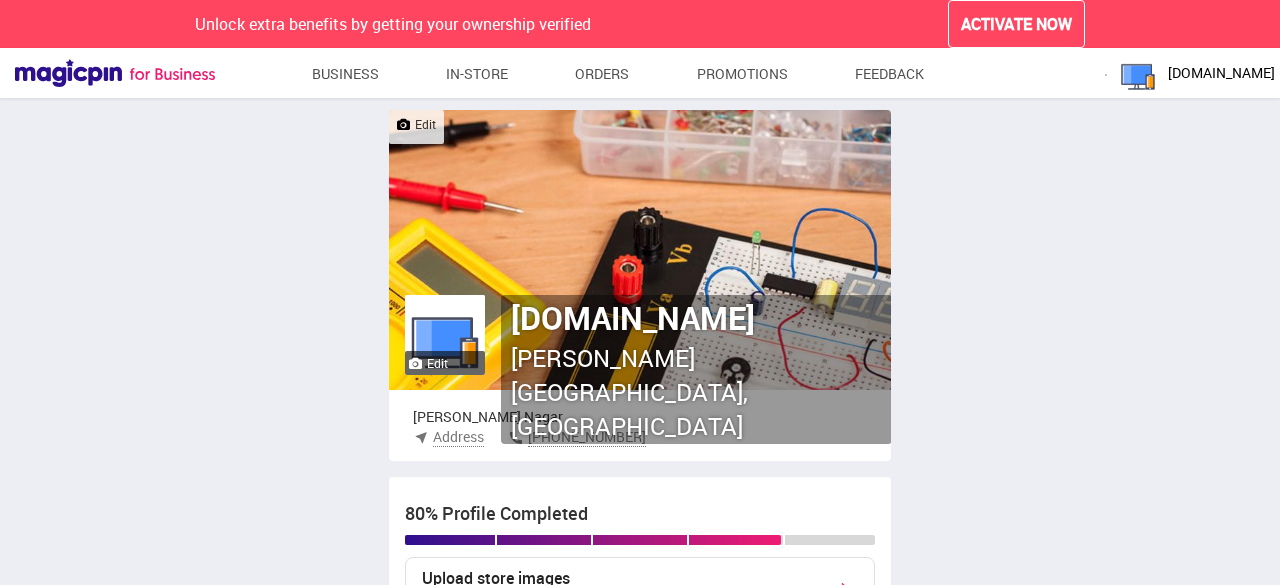 scroll, scrollTop: 0, scrollLeft: 0, axis: both 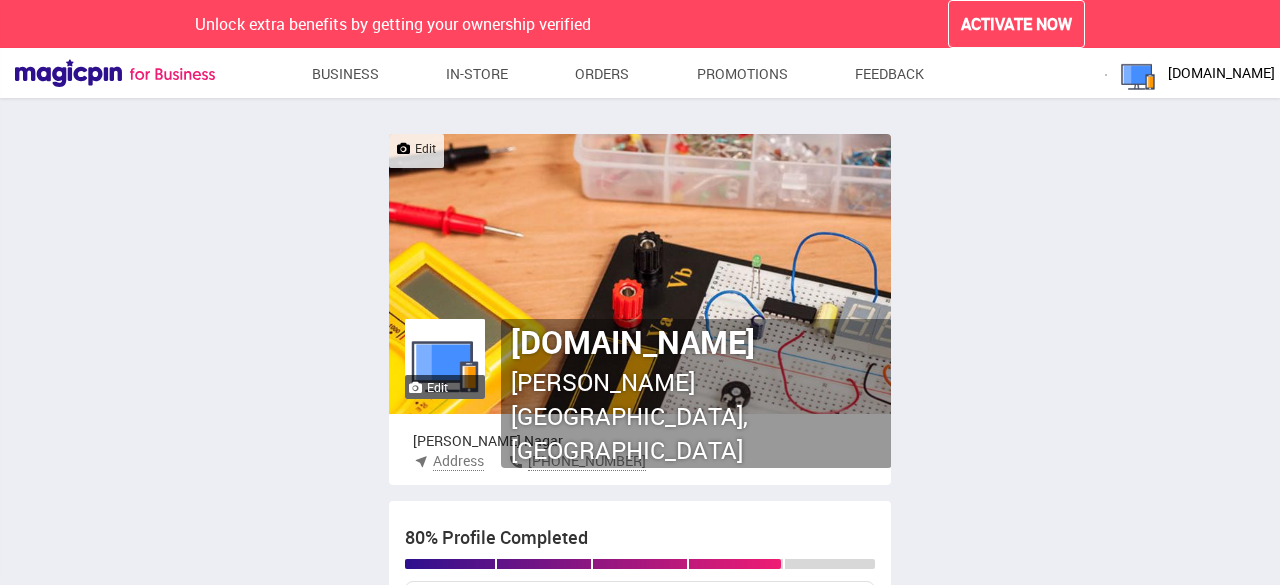 click on "Edit" at bounding box center [416, 148] 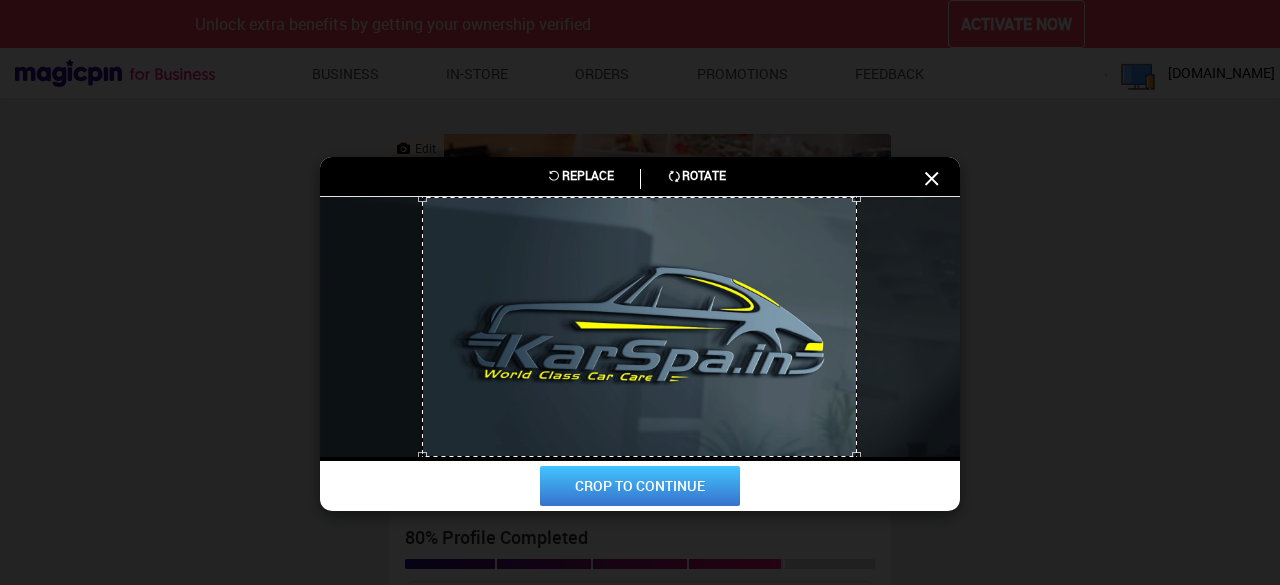 click on "CROP TO CONTINUE" at bounding box center [640, 486] 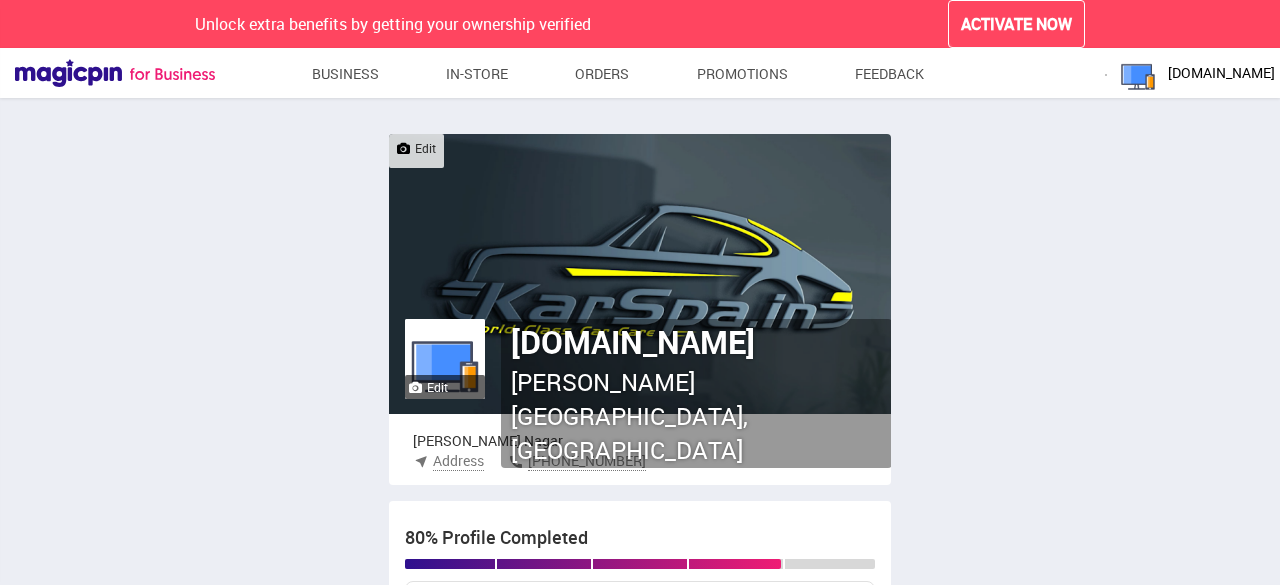 click on "Edit" at bounding box center (428, 387) 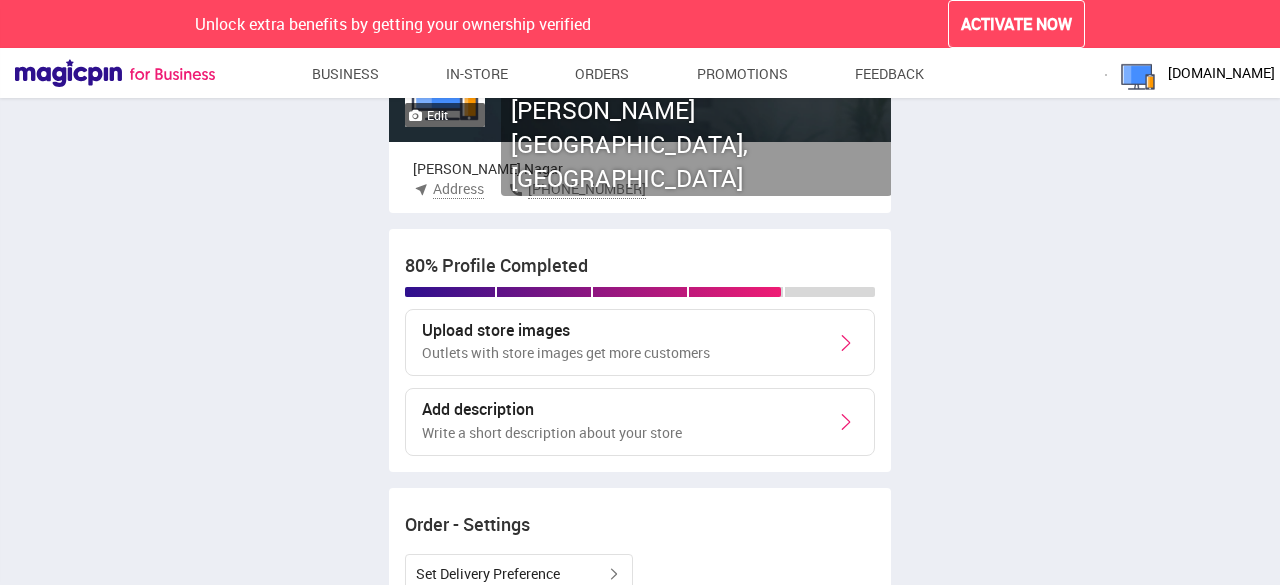 scroll, scrollTop: 200, scrollLeft: 0, axis: vertical 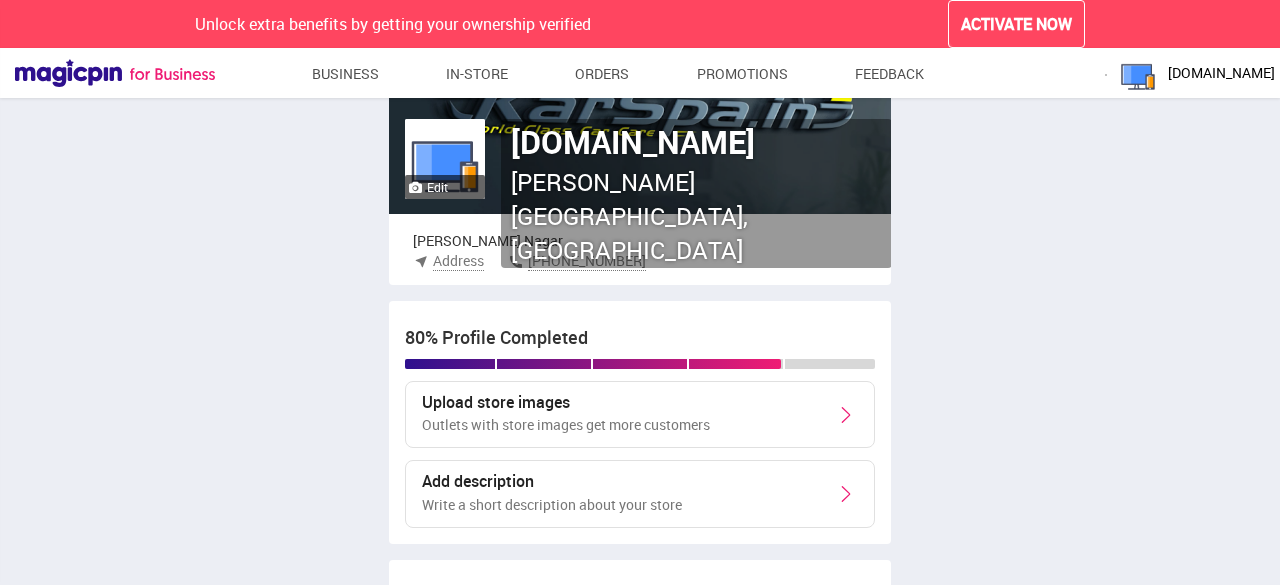 click on "Upload store images" at bounding box center [566, 403] 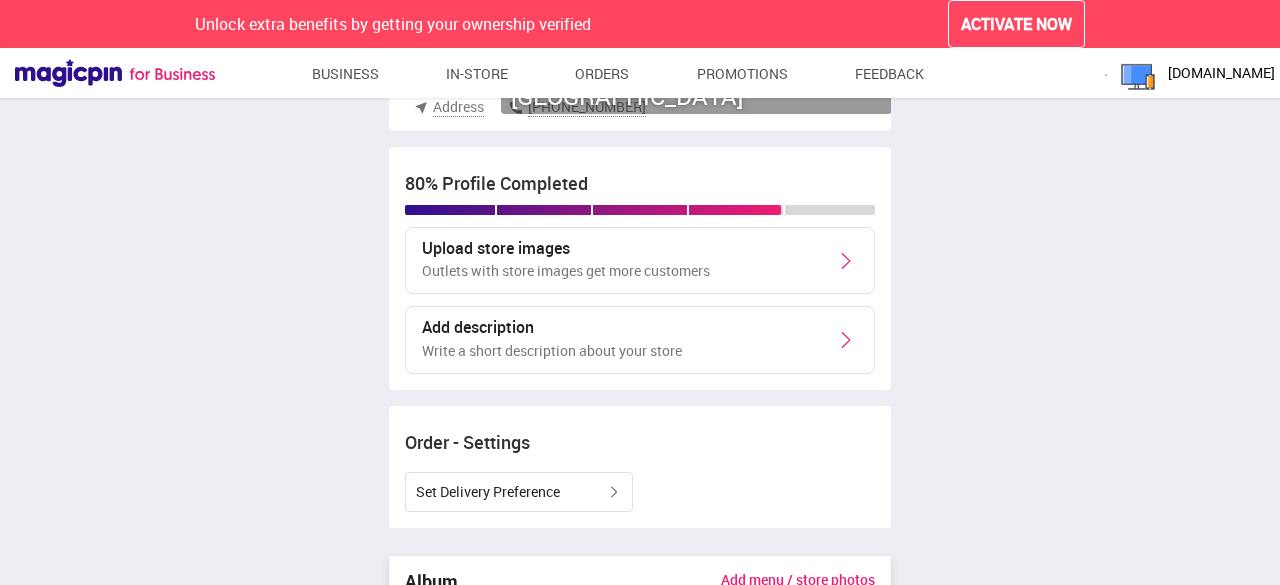 scroll, scrollTop: 400, scrollLeft: 0, axis: vertical 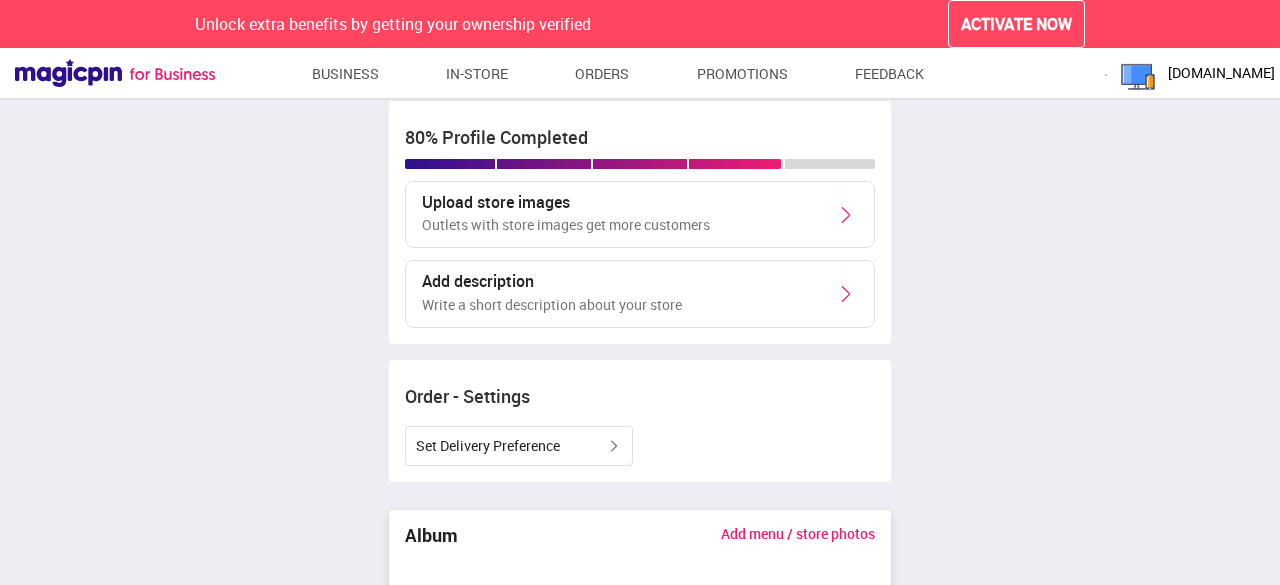 click at bounding box center (846, 215) 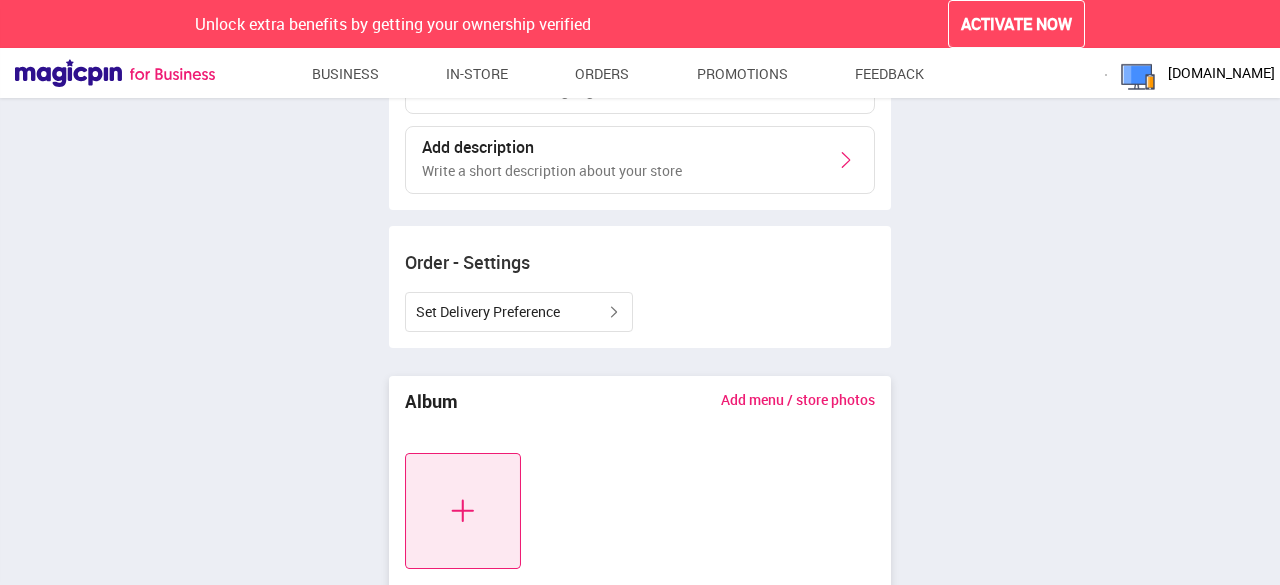 scroll, scrollTop: 400, scrollLeft: 0, axis: vertical 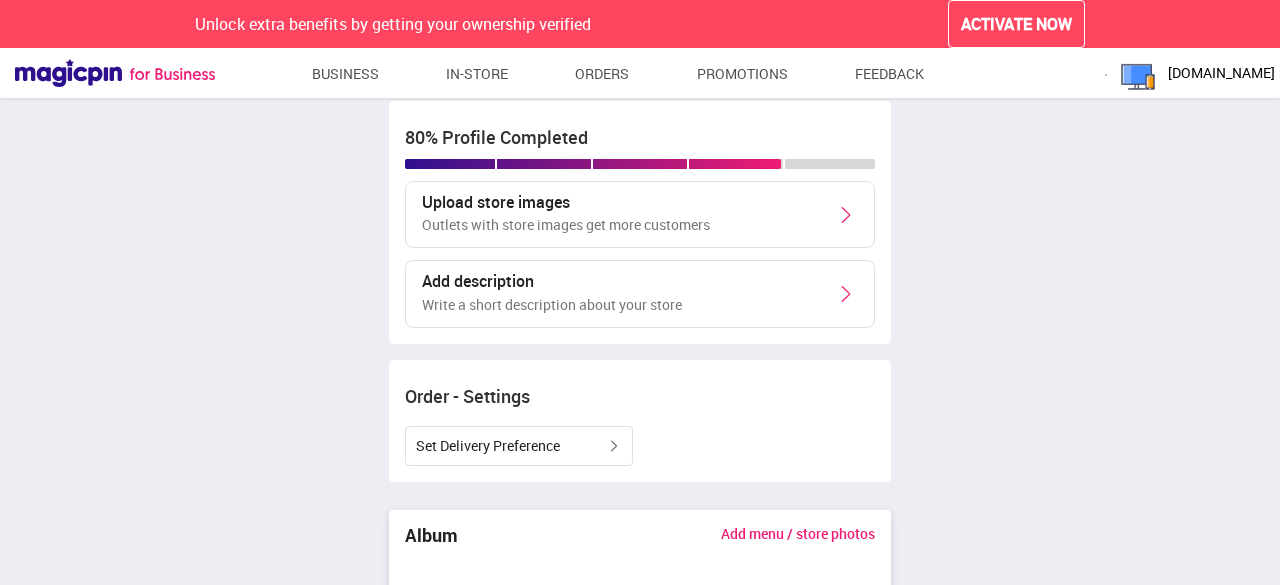 click at bounding box center [846, 294] 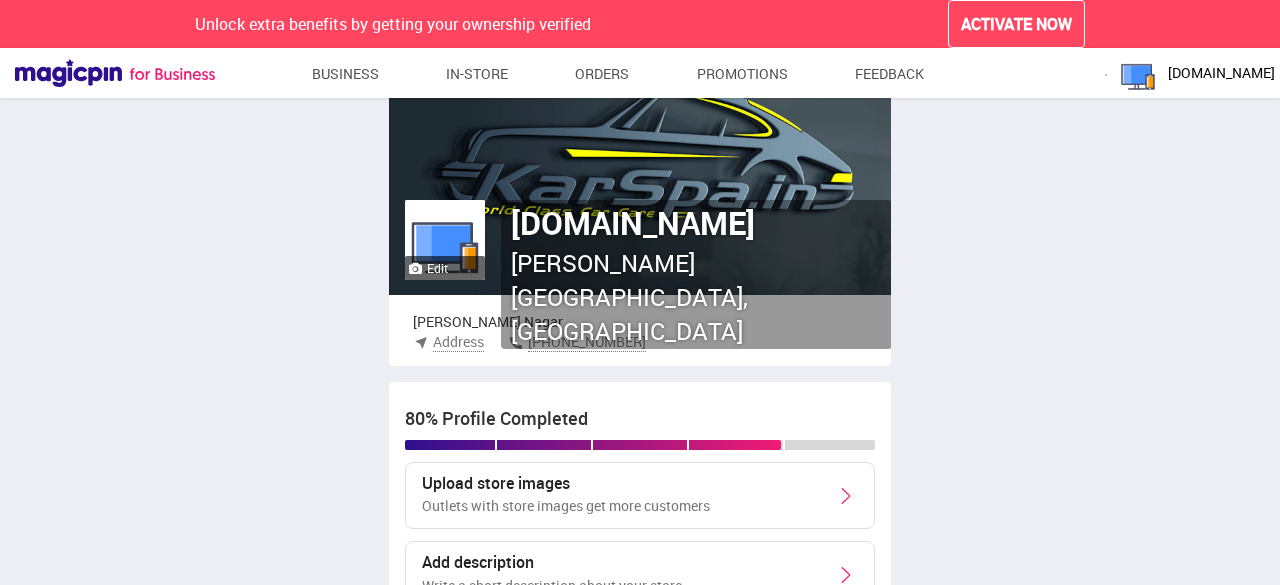 scroll, scrollTop: 0, scrollLeft: 0, axis: both 